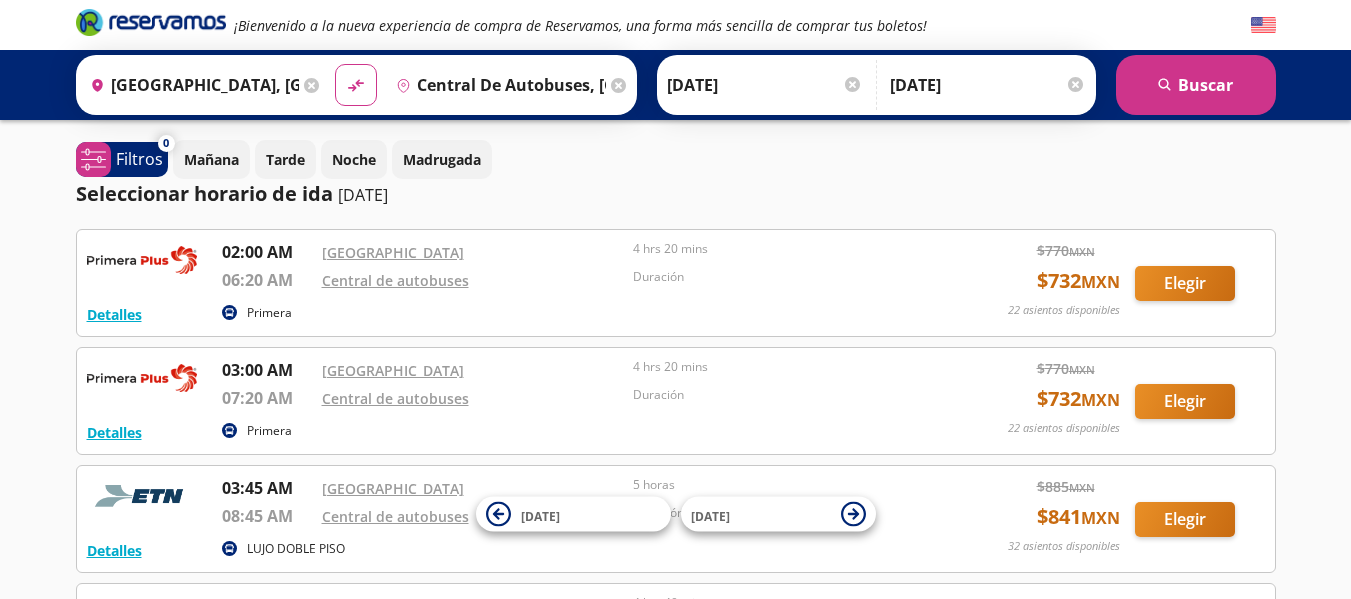 scroll, scrollTop: 0, scrollLeft: 0, axis: both 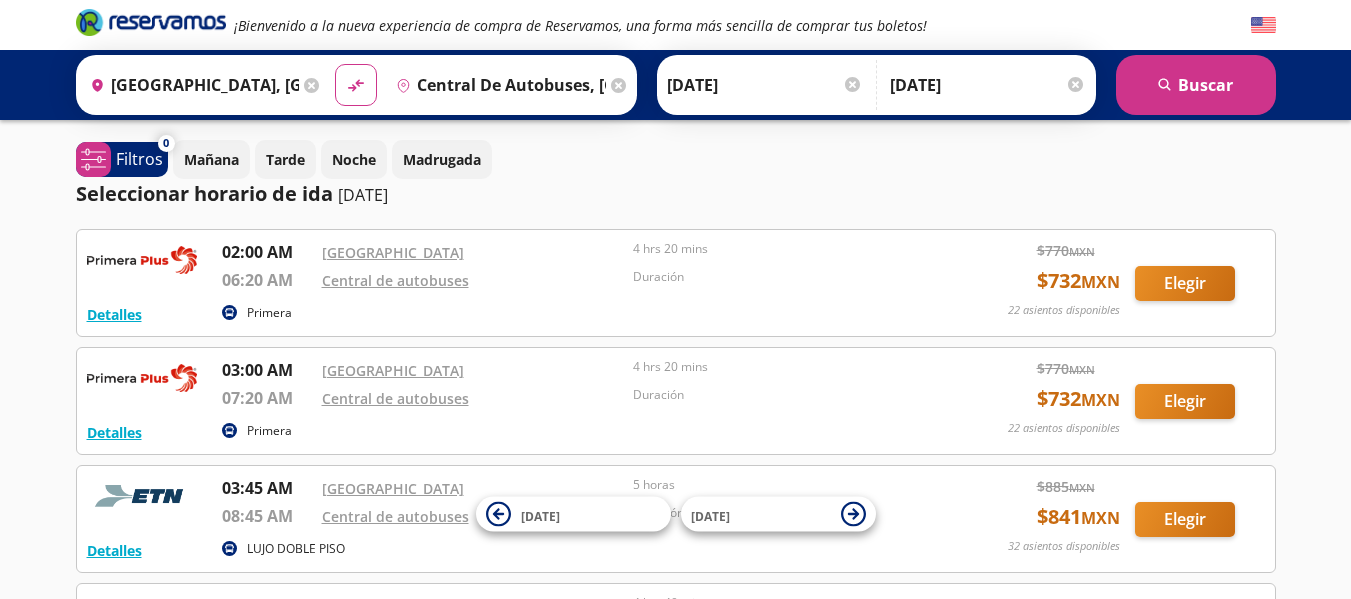 click on "Central de Autobuses, Colima" at bounding box center [497, 85] 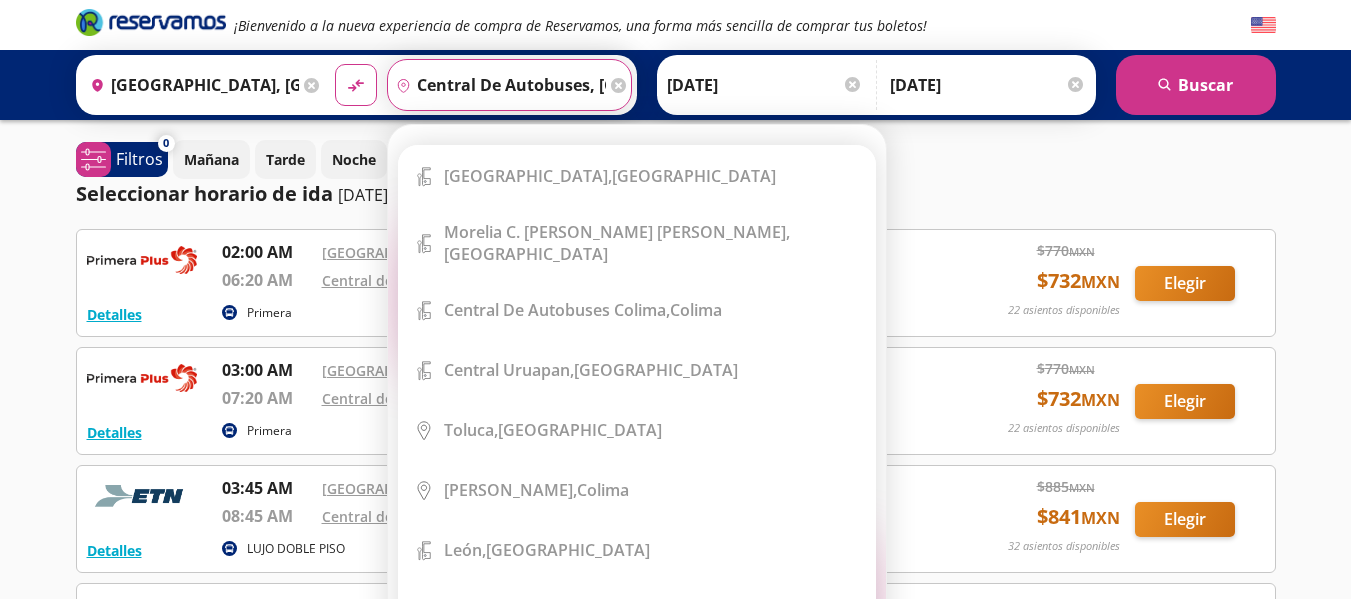 click 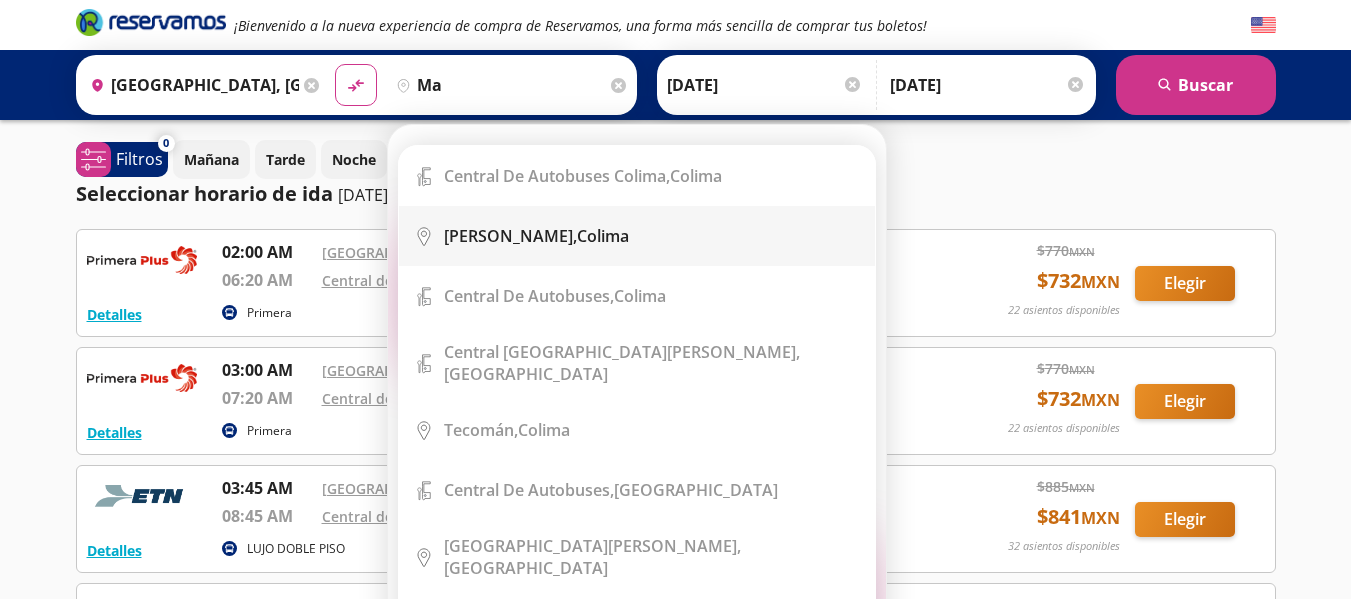 click on "Manzanillo,  Colima" at bounding box center [536, 236] 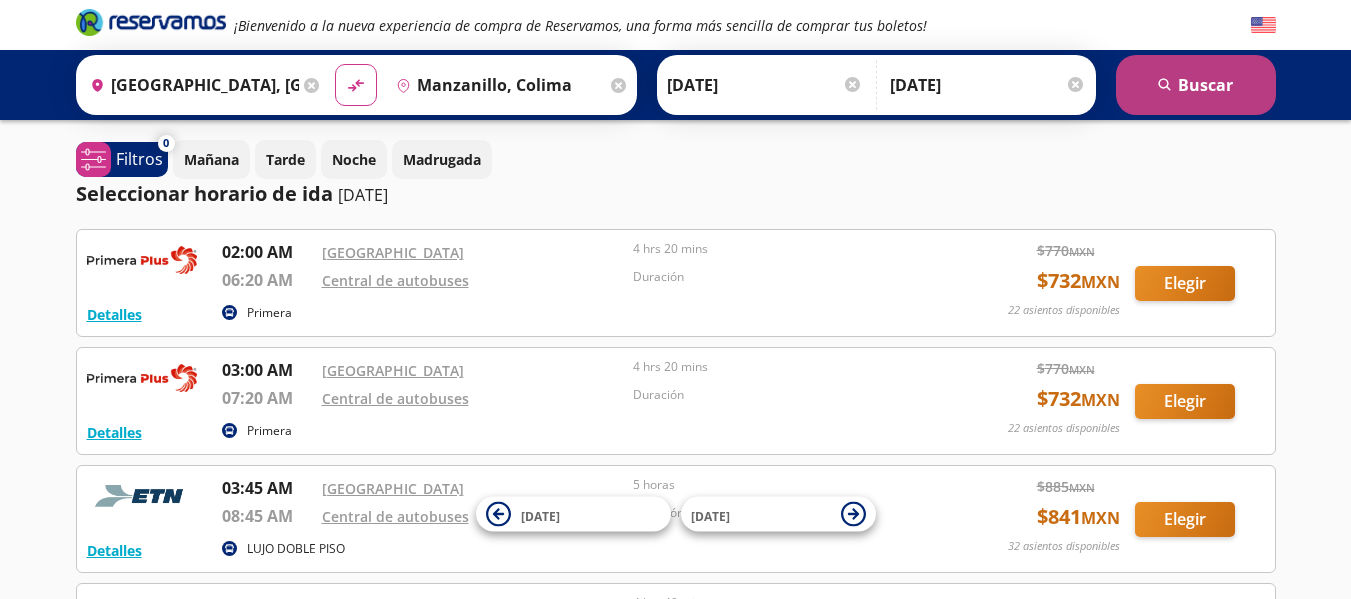 click on "search
Buscar" at bounding box center (1196, 85) 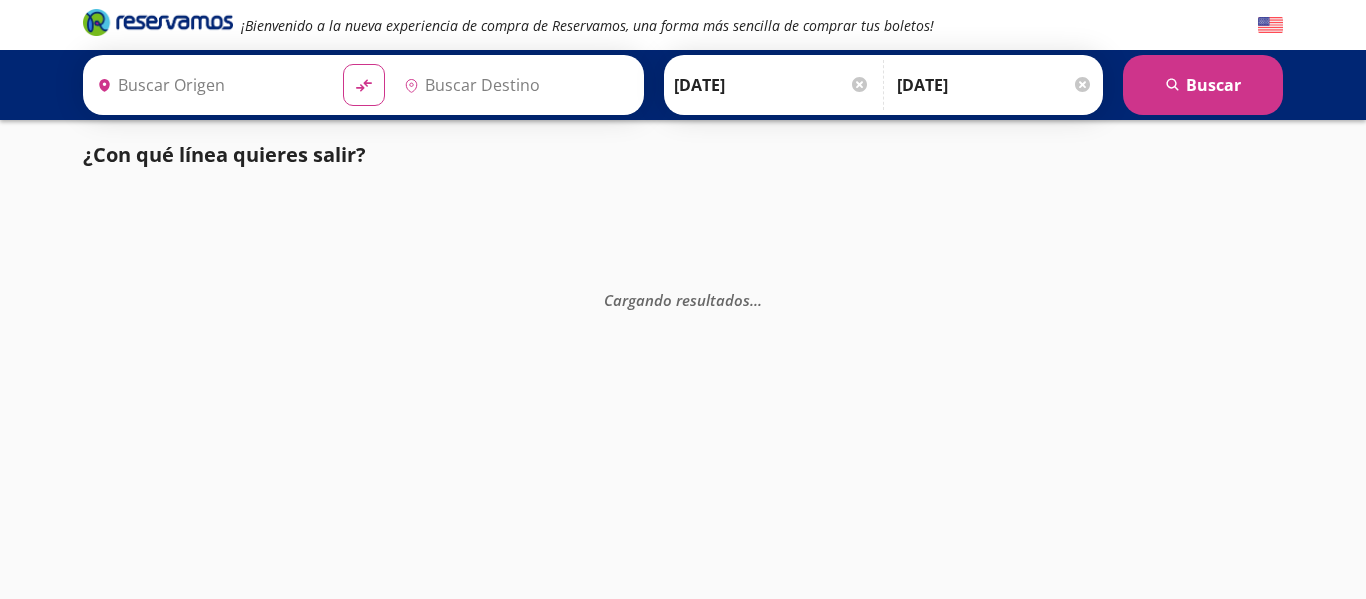 type on "Central Nueva, Jalisco" 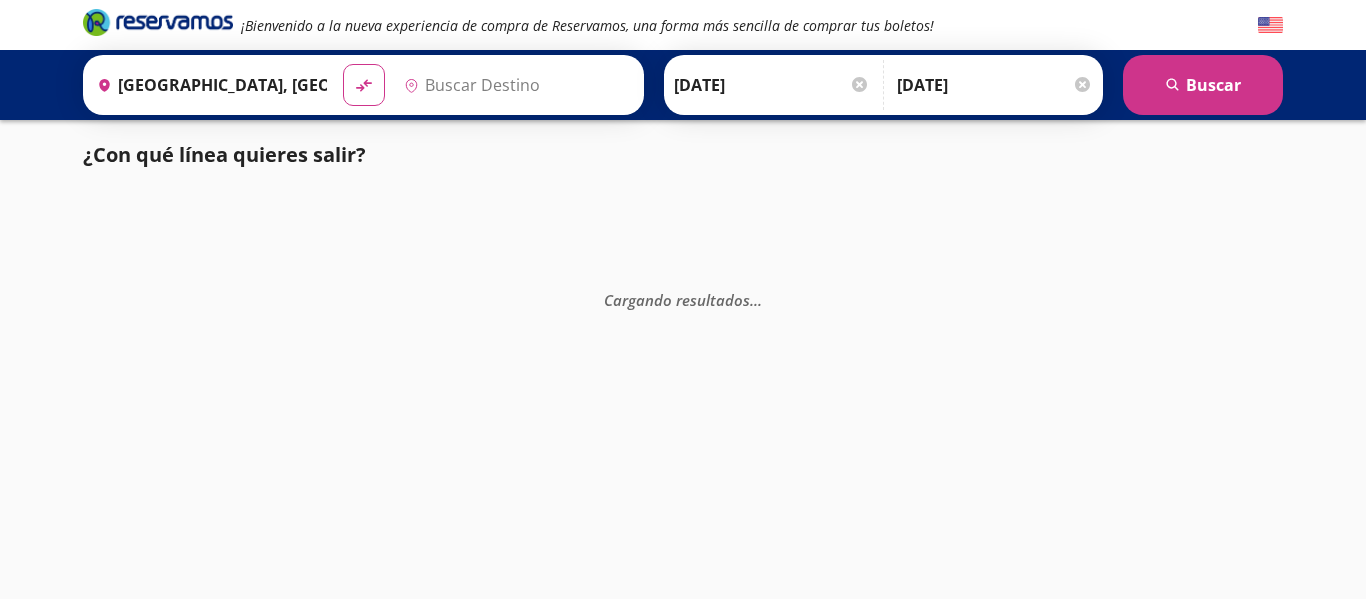 type on "Manzanillo, Colima" 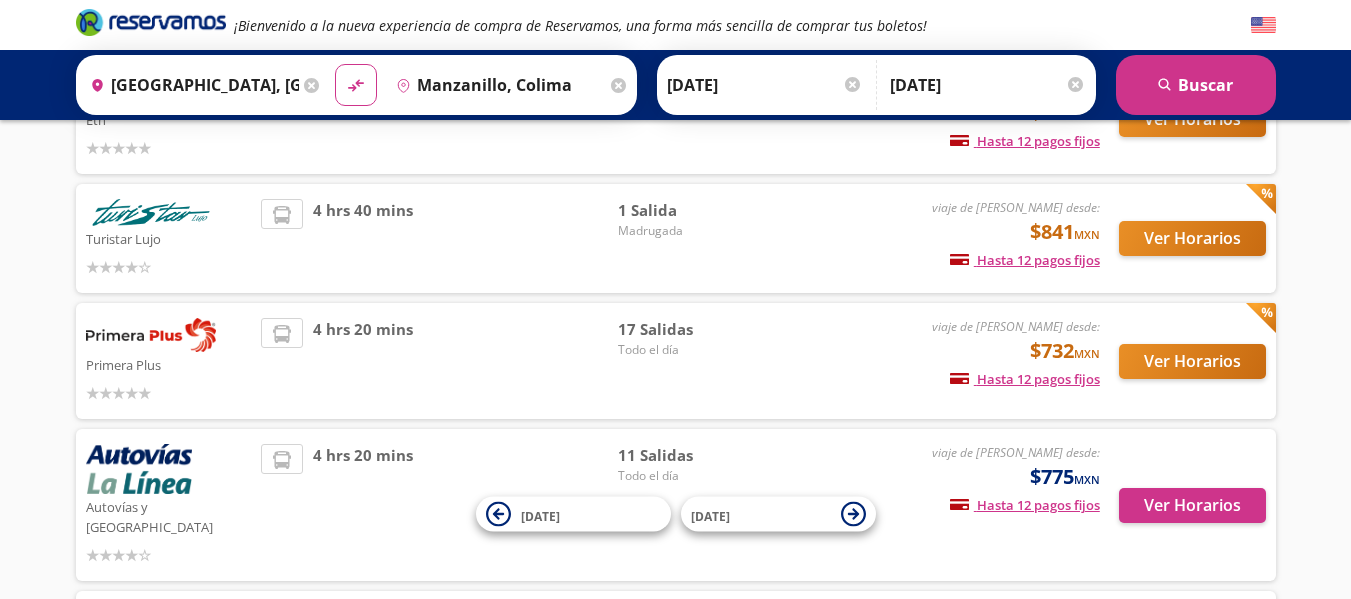 scroll, scrollTop: 200, scrollLeft: 0, axis: vertical 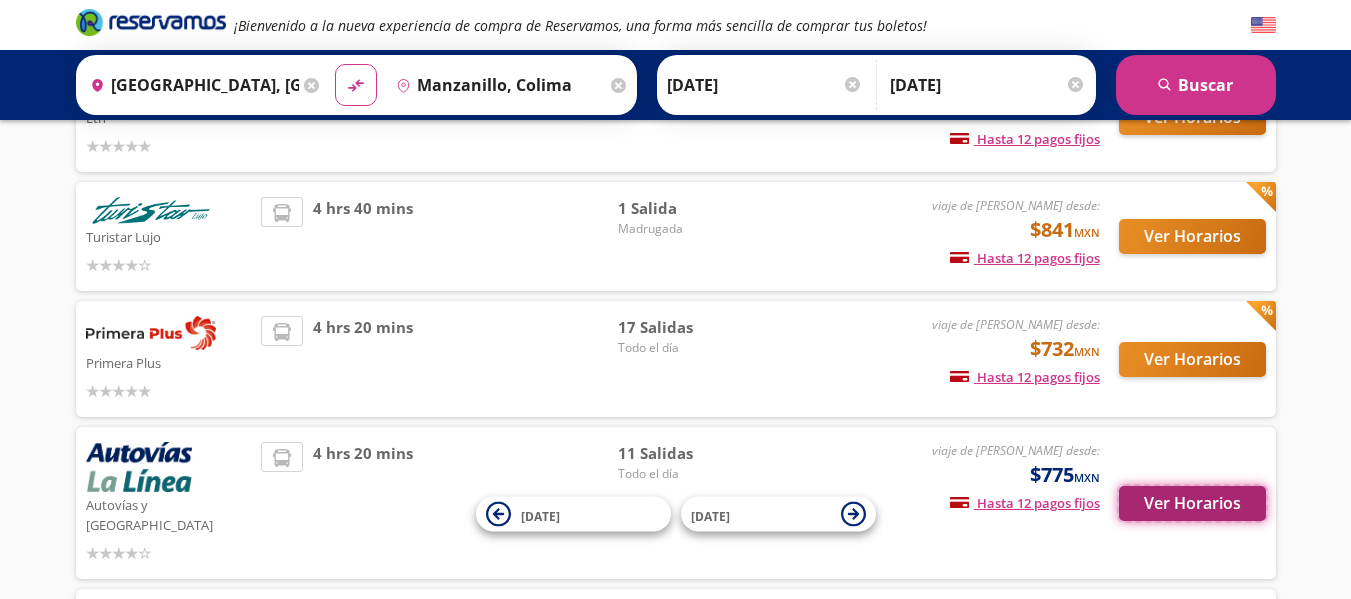 click on "Ver Horarios" at bounding box center (1192, 503) 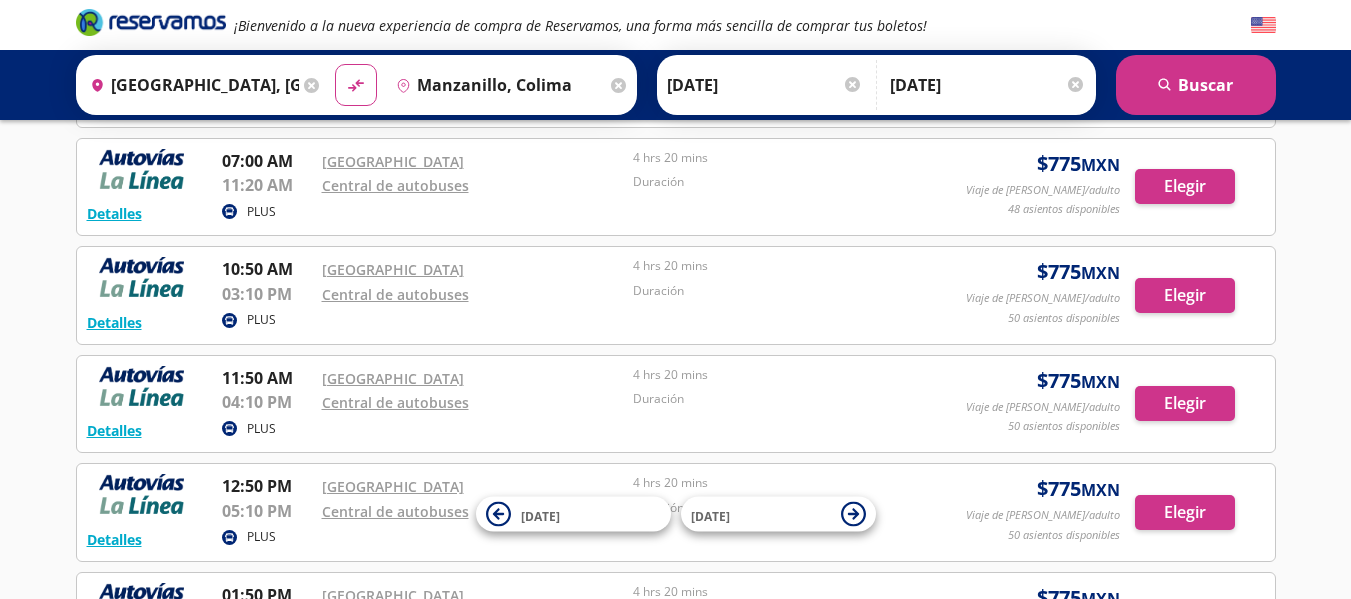 scroll, scrollTop: 0, scrollLeft: 0, axis: both 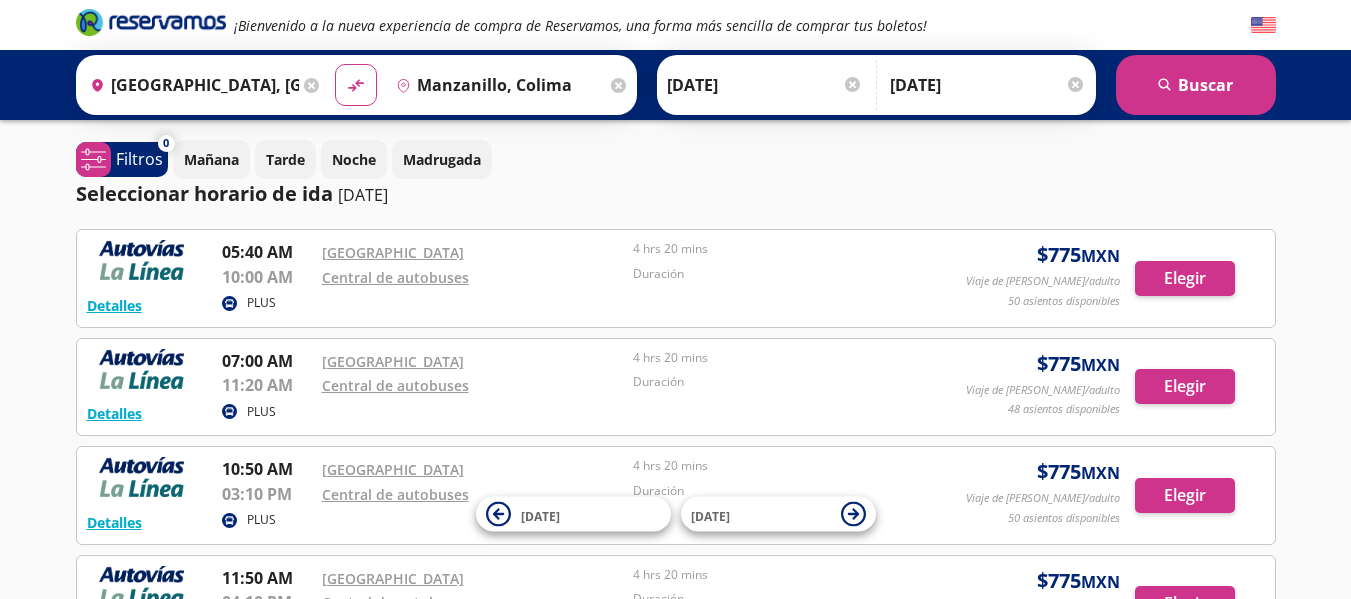 click on "Central Nueva, Jalisco" at bounding box center (191, 85) 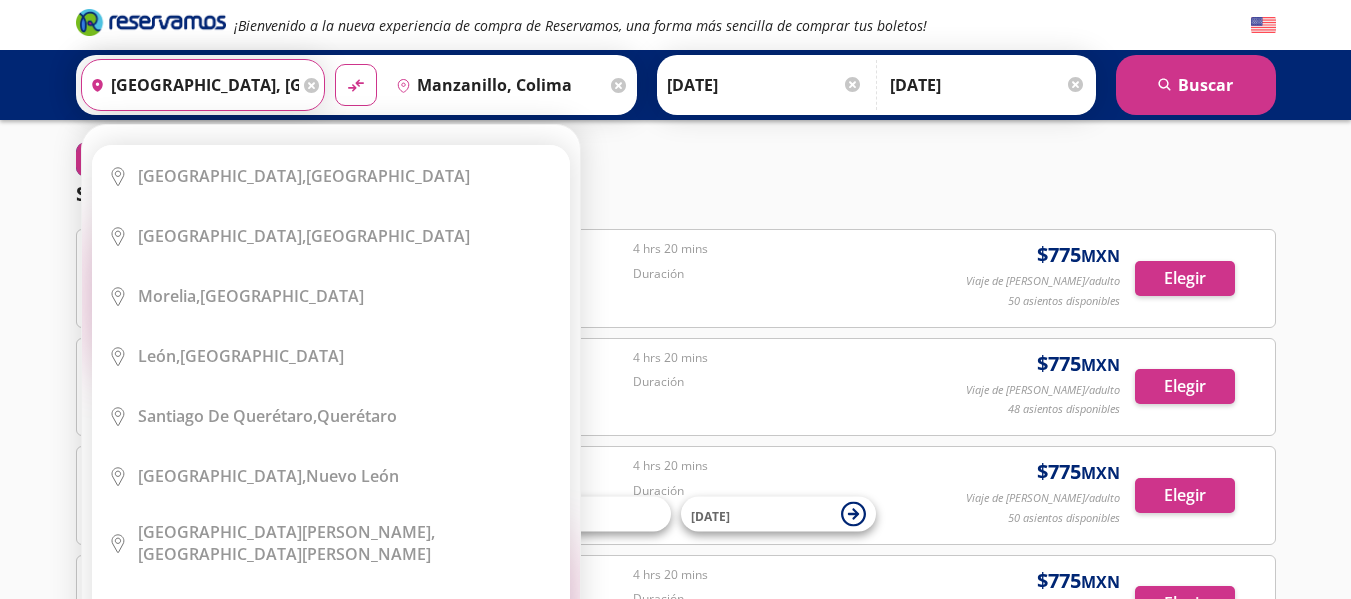click on "16-Jul-25" at bounding box center [765, 85] 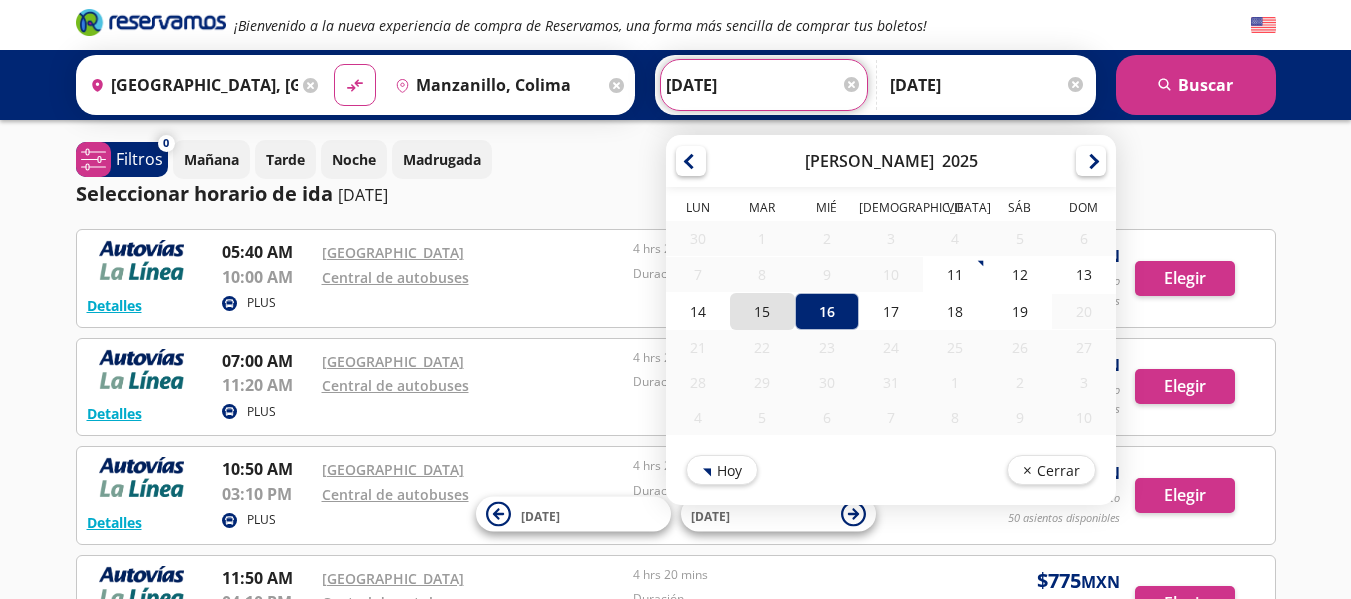 click on "15" at bounding box center (762, 311) 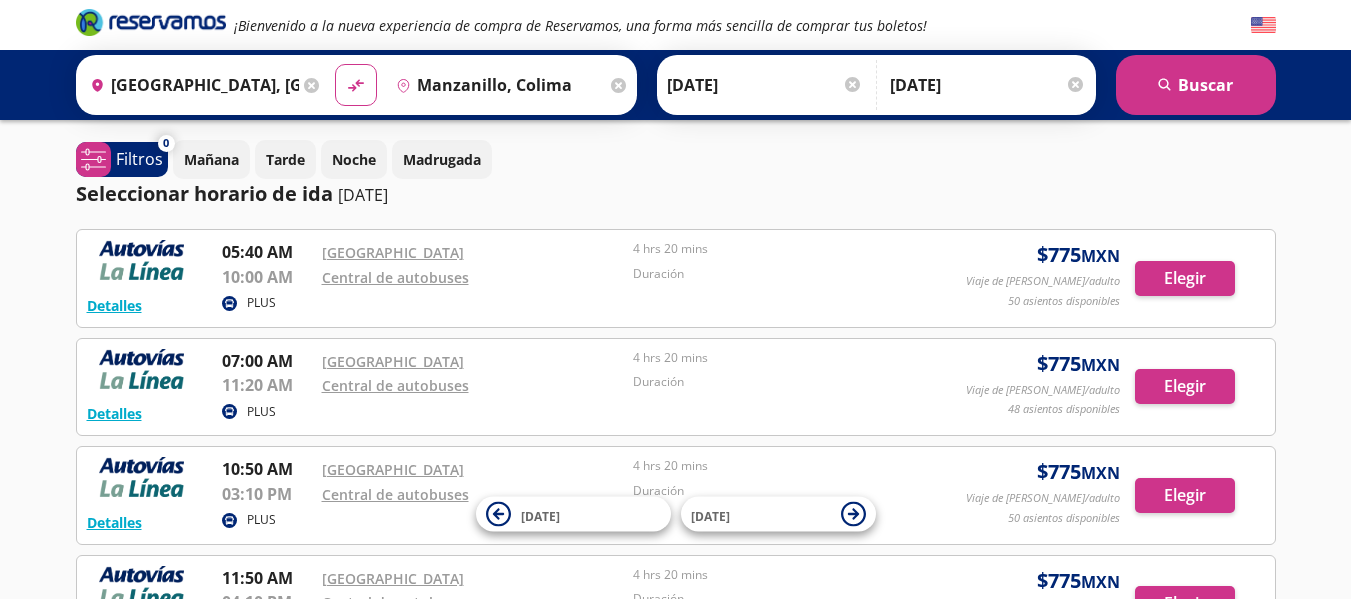 click on "19-Jul-25" at bounding box center (988, 85) 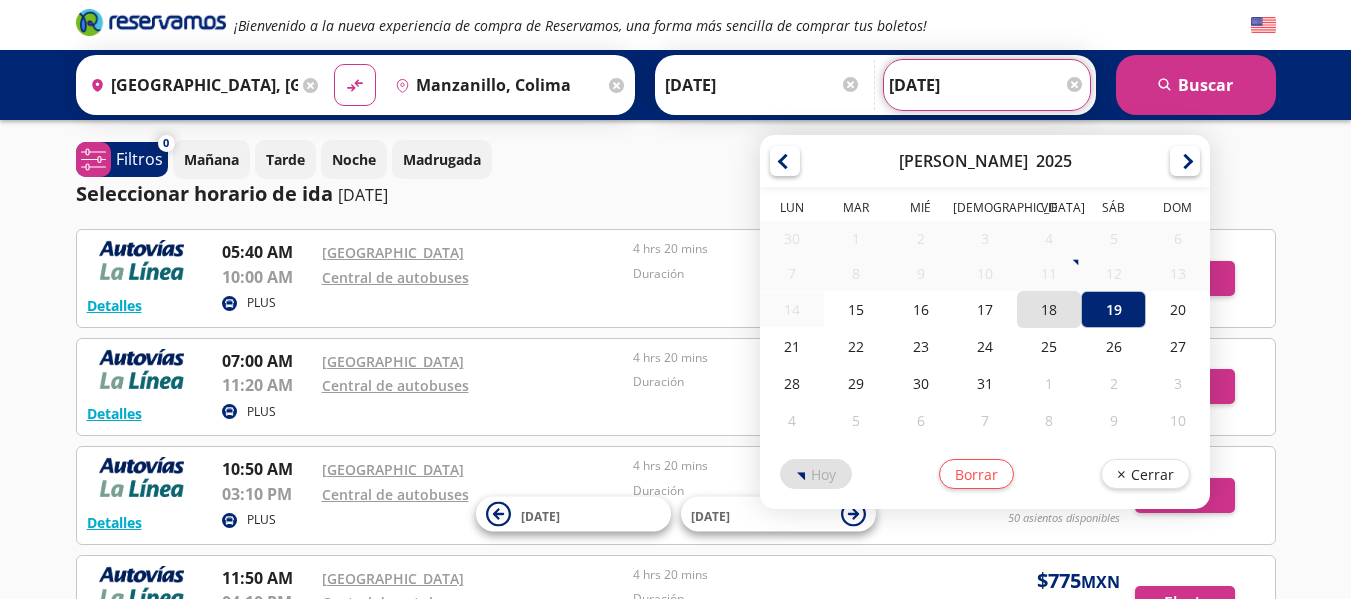 click on "18" at bounding box center [1049, 309] 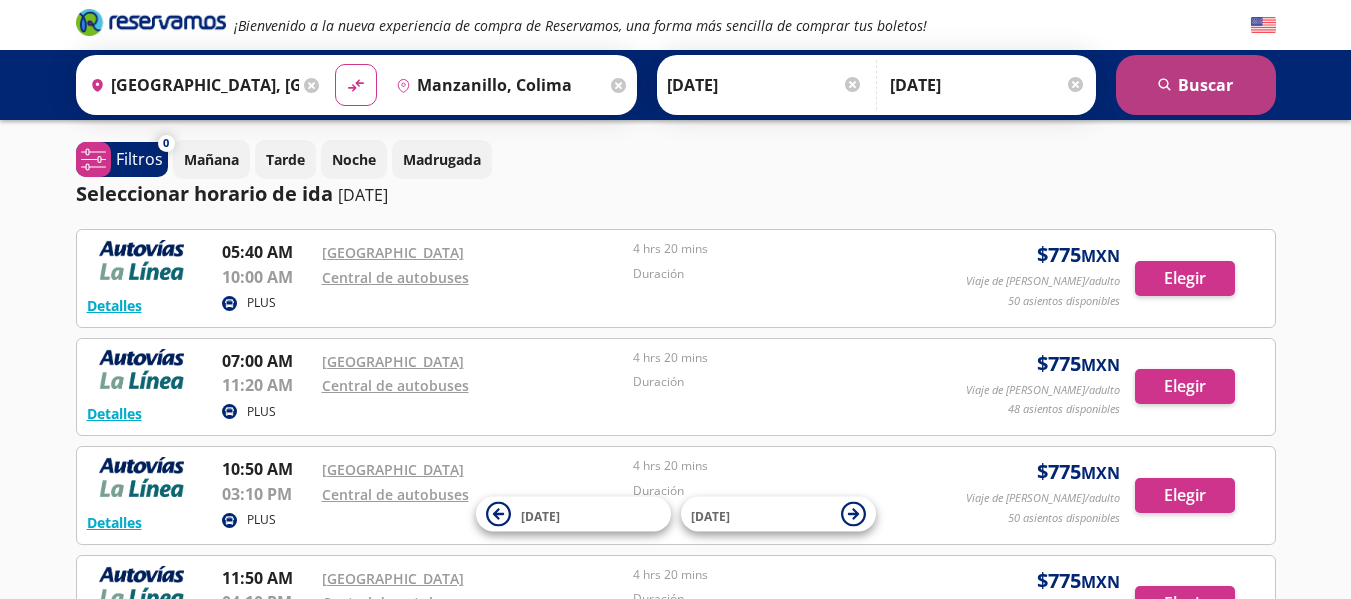 click on "search
Buscar" at bounding box center (1196, 85) 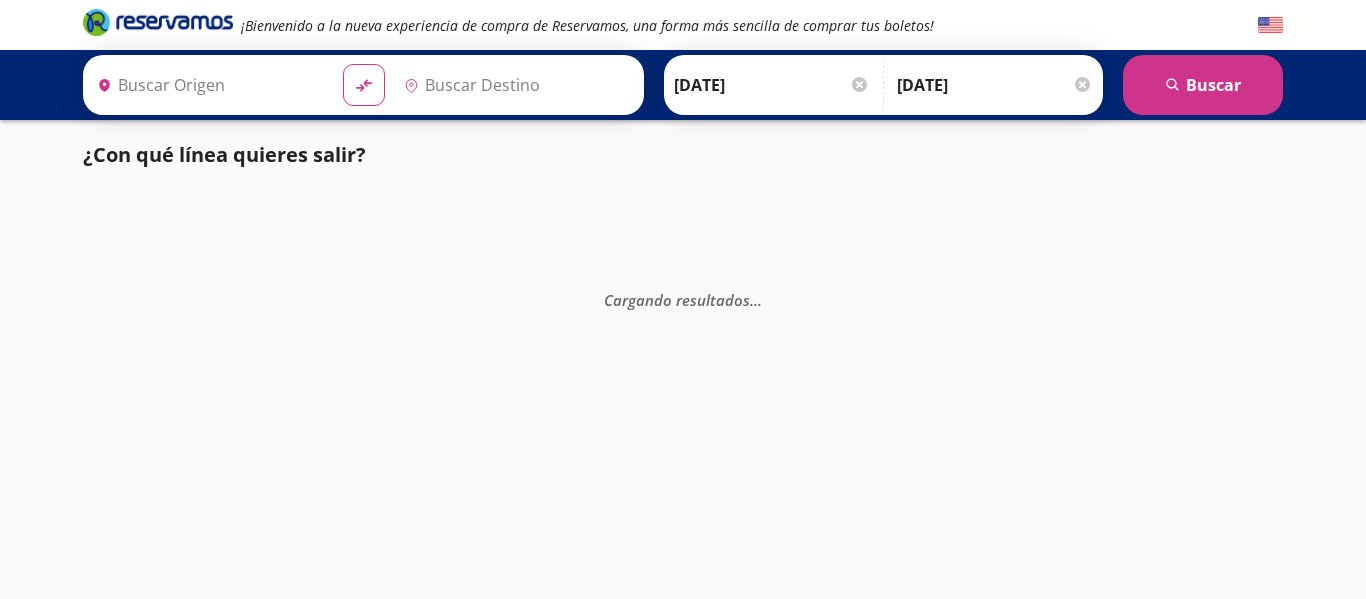 type on "Manzanillo, Colima" 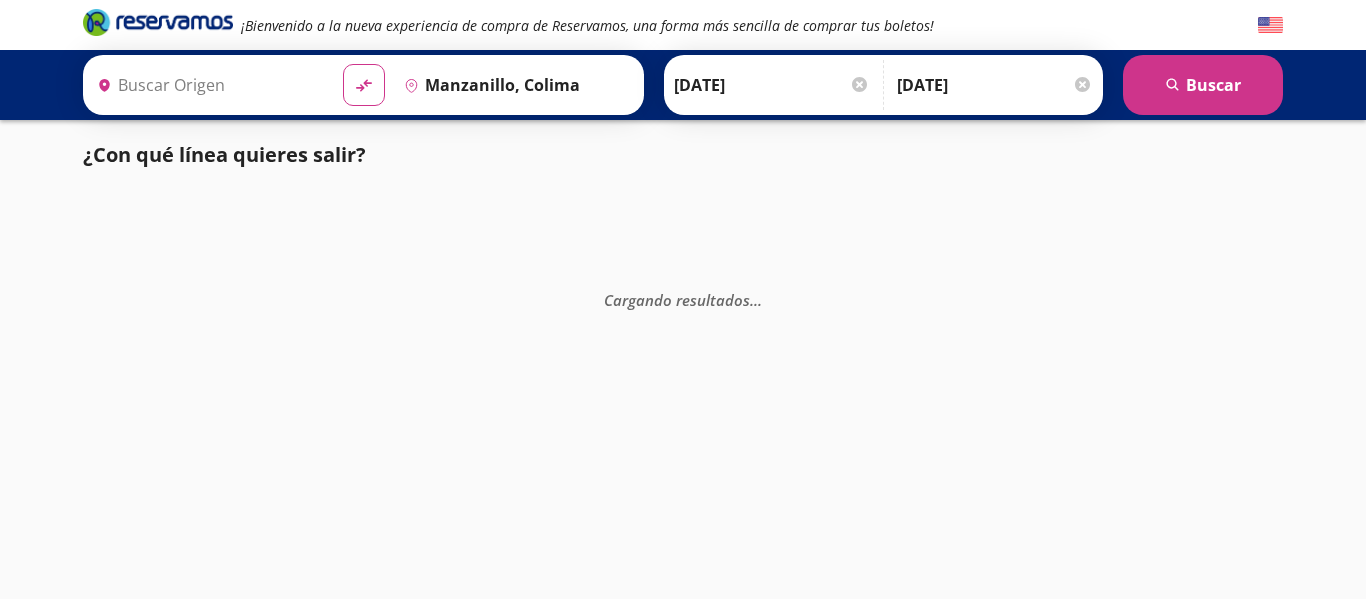type on "Central Nueva, Jalisco" 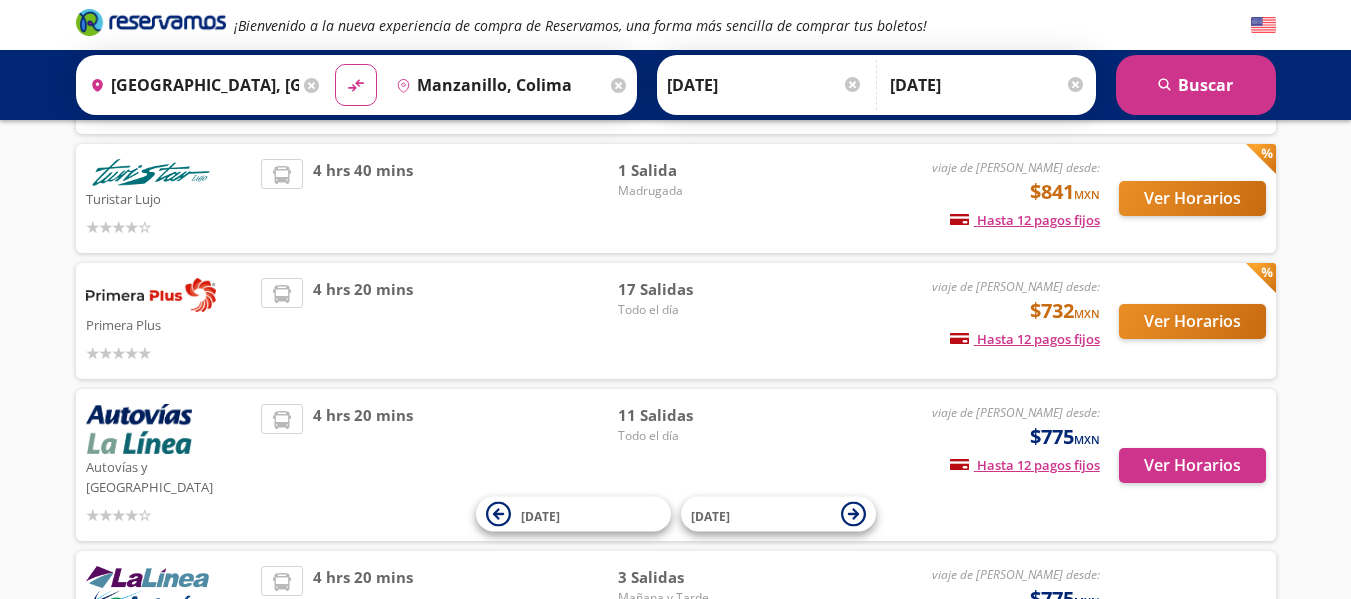 scroll, scrollTop: 300, scrollLeft: 0, axis: vertical 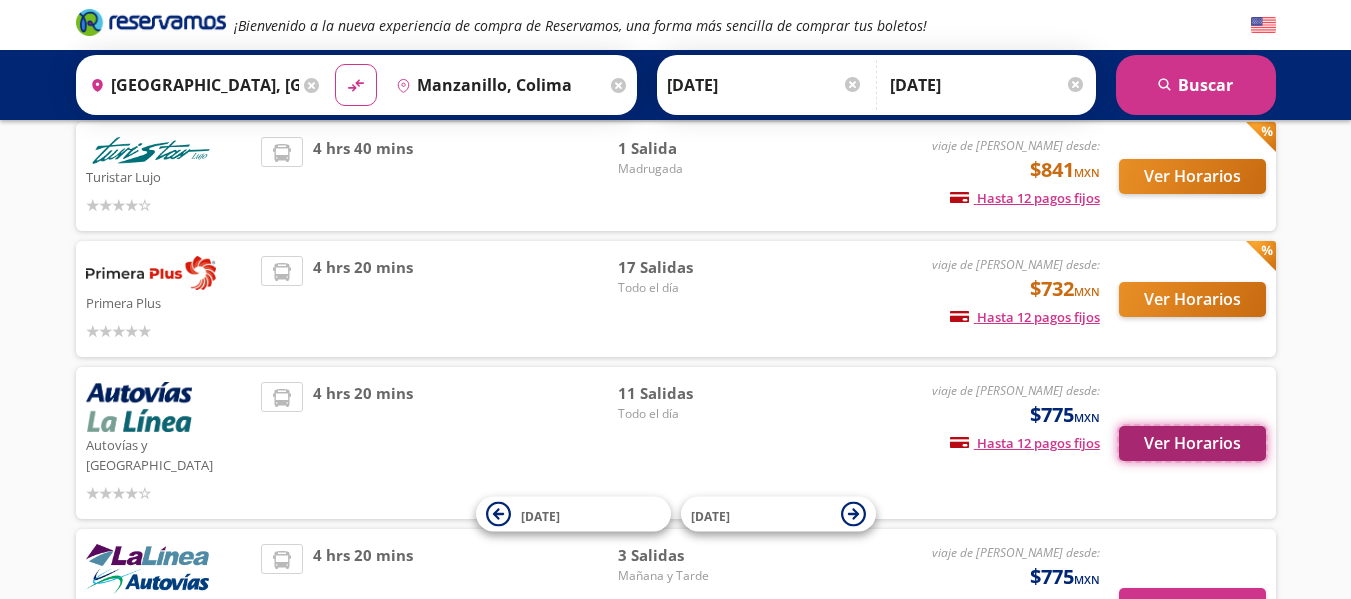 click on "Ver Horarios" at bounding box center (1192, 443) 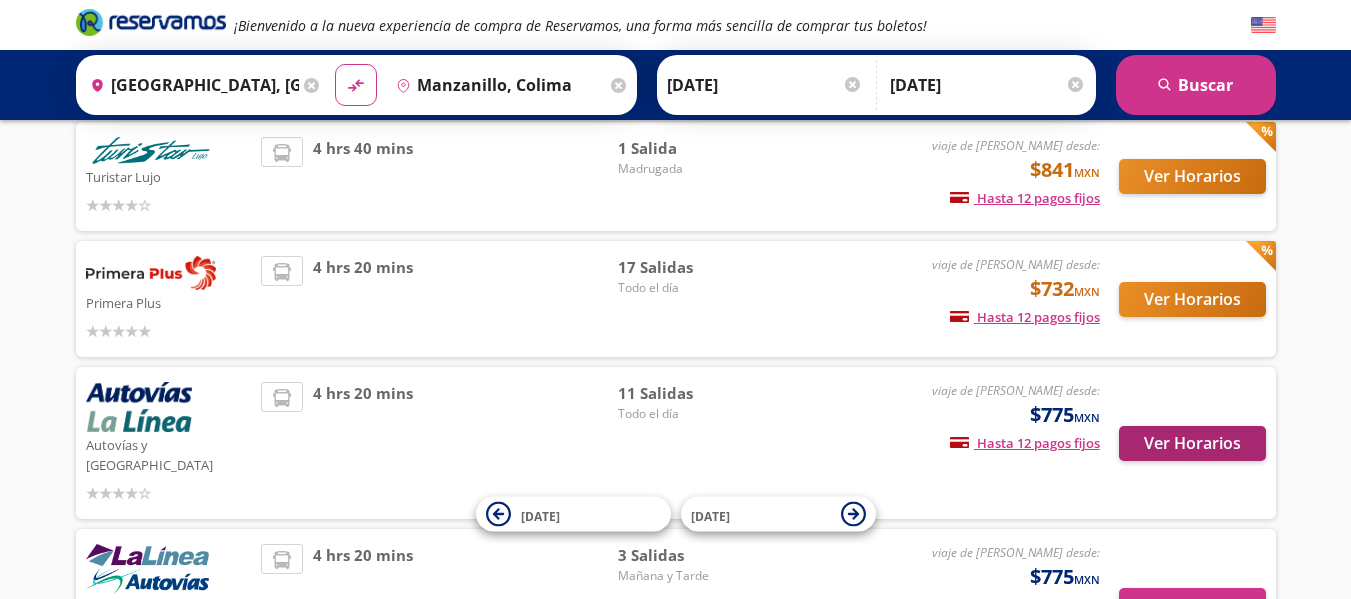 scroll, scrollTop: 0, scrollLeft: 0, axis: both 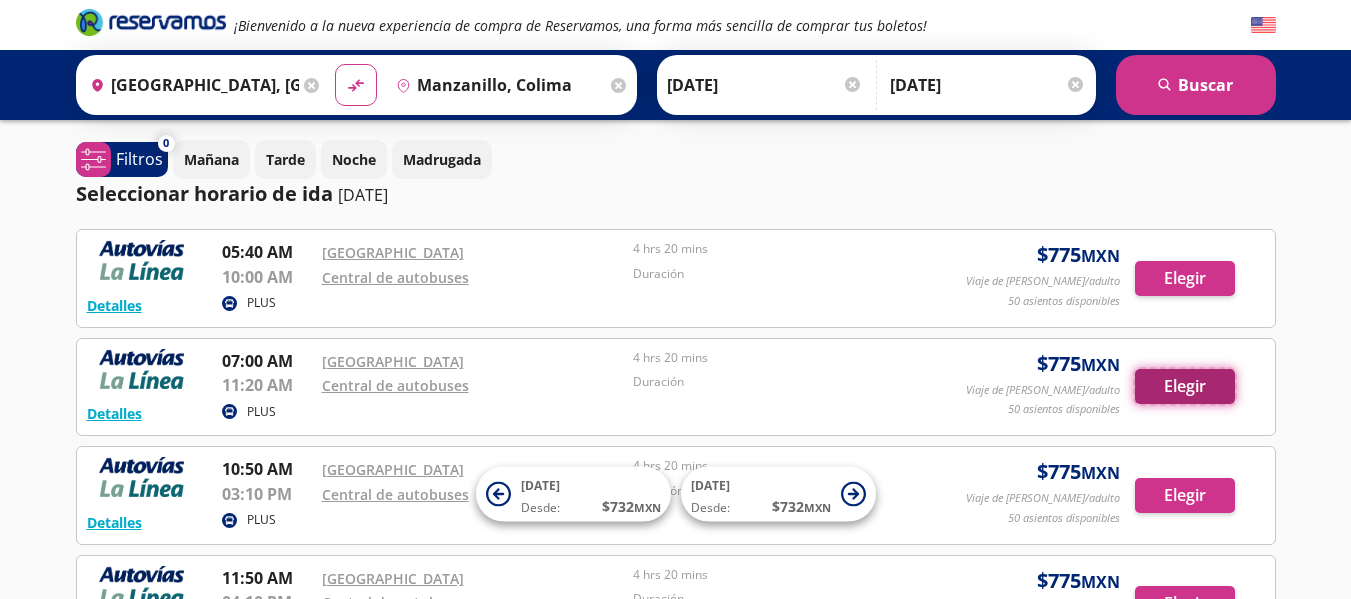 click on "Elegir" at bounding box center [1185, 386] 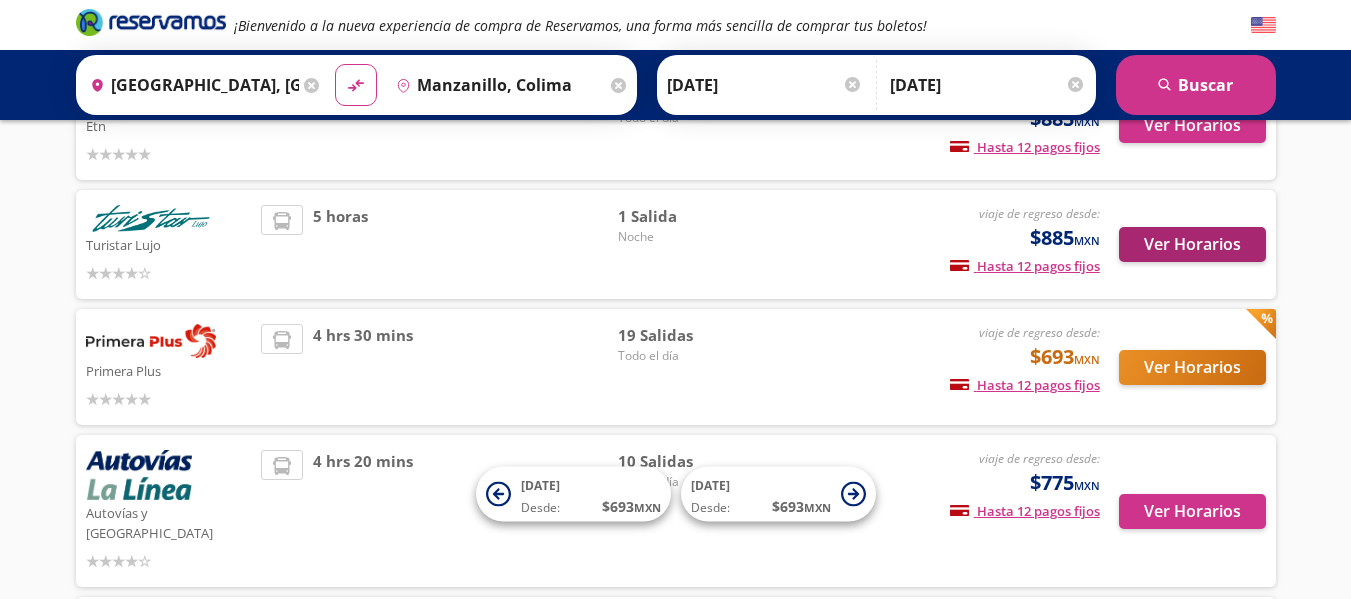 scroll, scrollTop: 200, scrollLeft: 0, axis: vertical 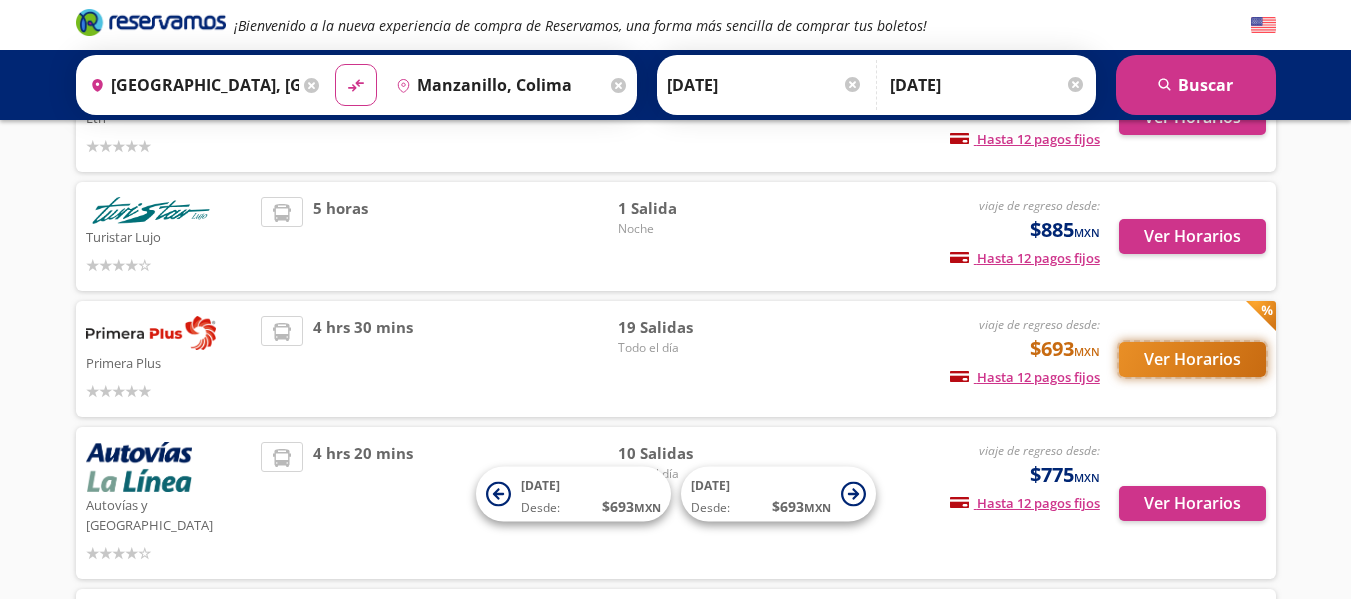 click on "Ver Horarios" at bounding box center (1192, 359) 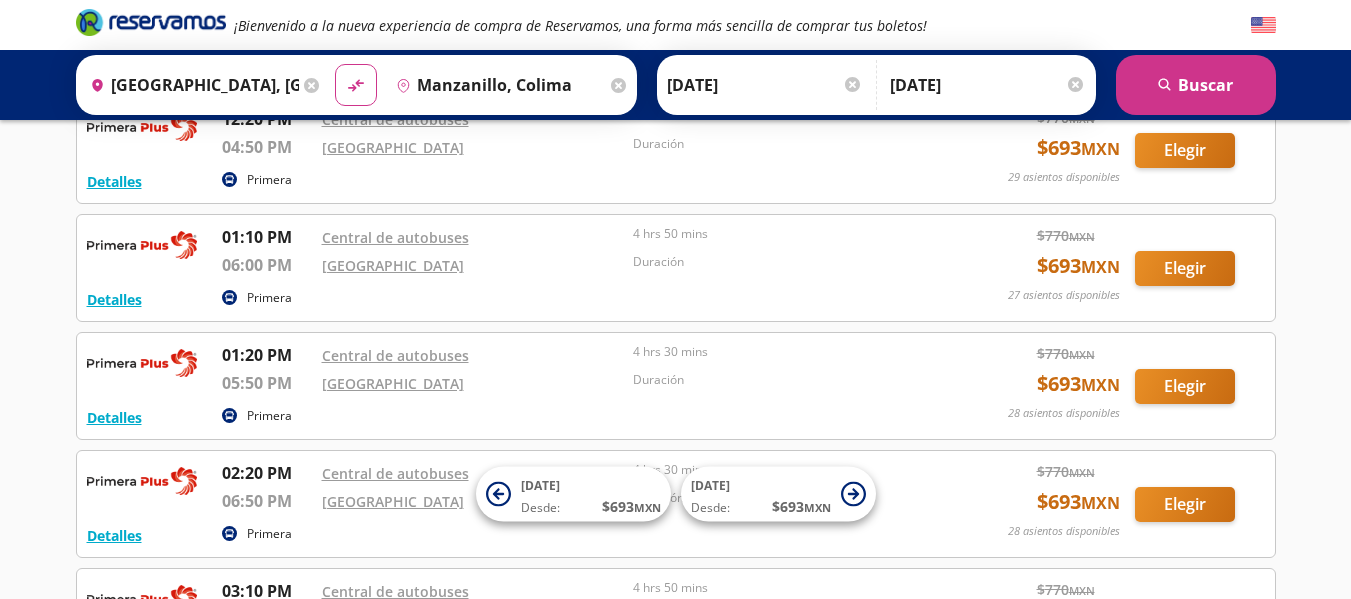 scroll, scrollTop: 1300, scrollLeft: 0, axis: vertical 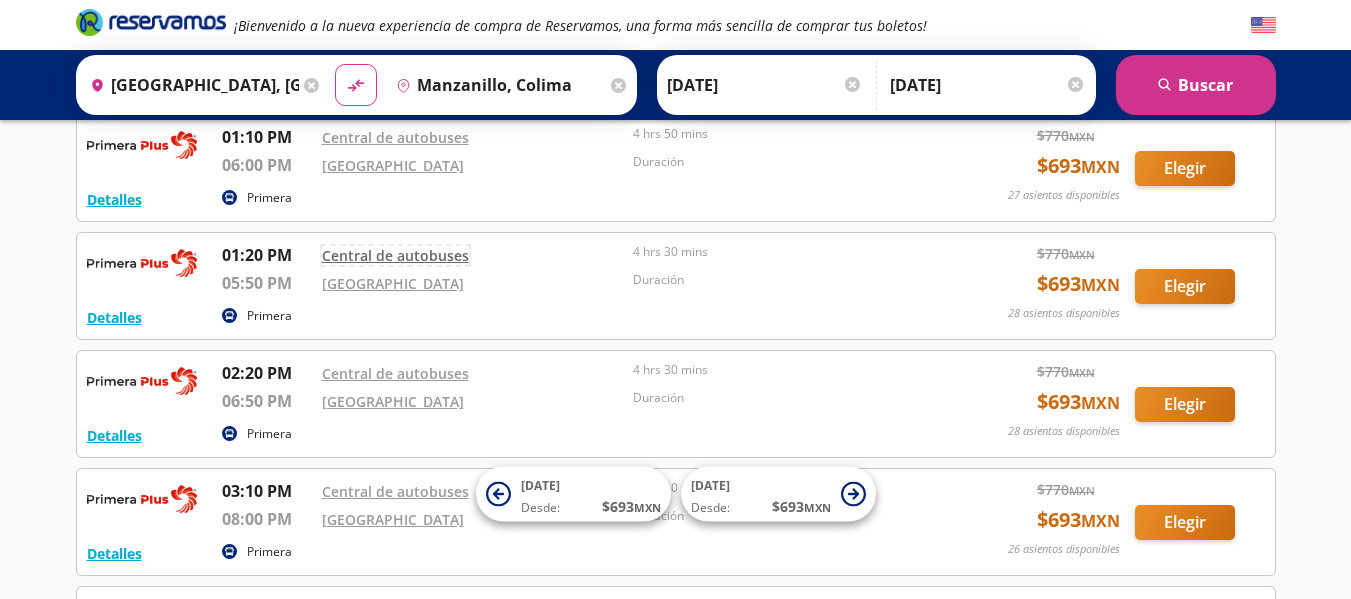 click on "Central de autobuses" at bounding box center [395, 255] 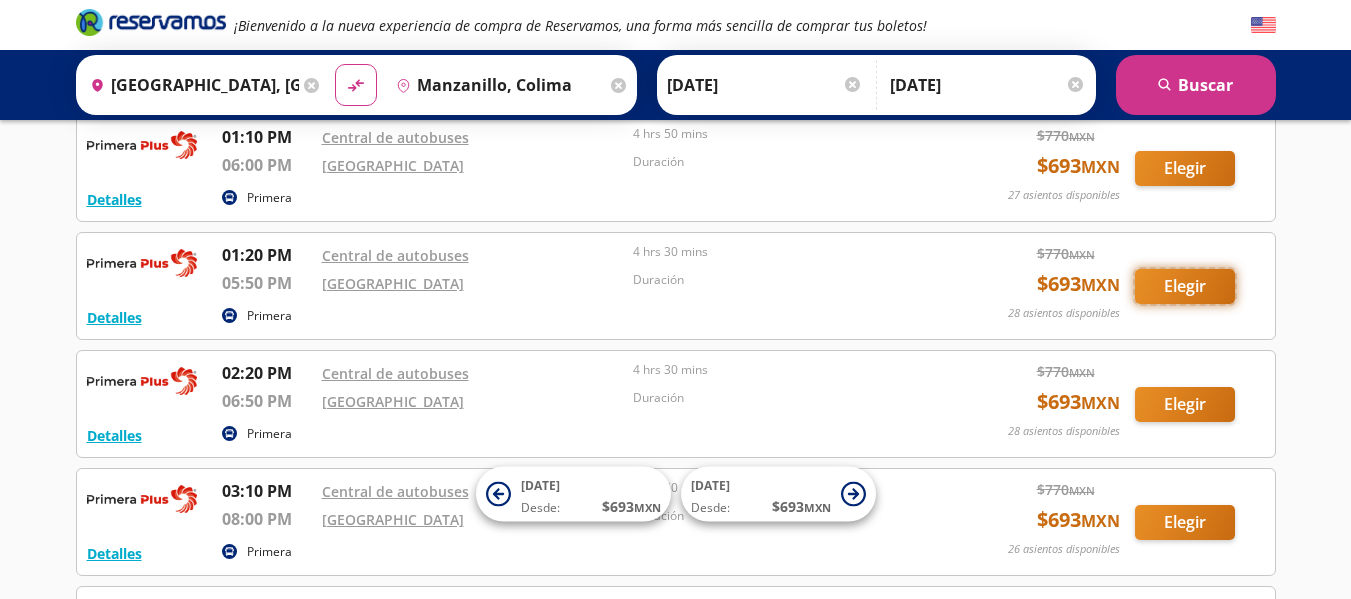 click on "Elegir" at bounding box center [1185, 286] 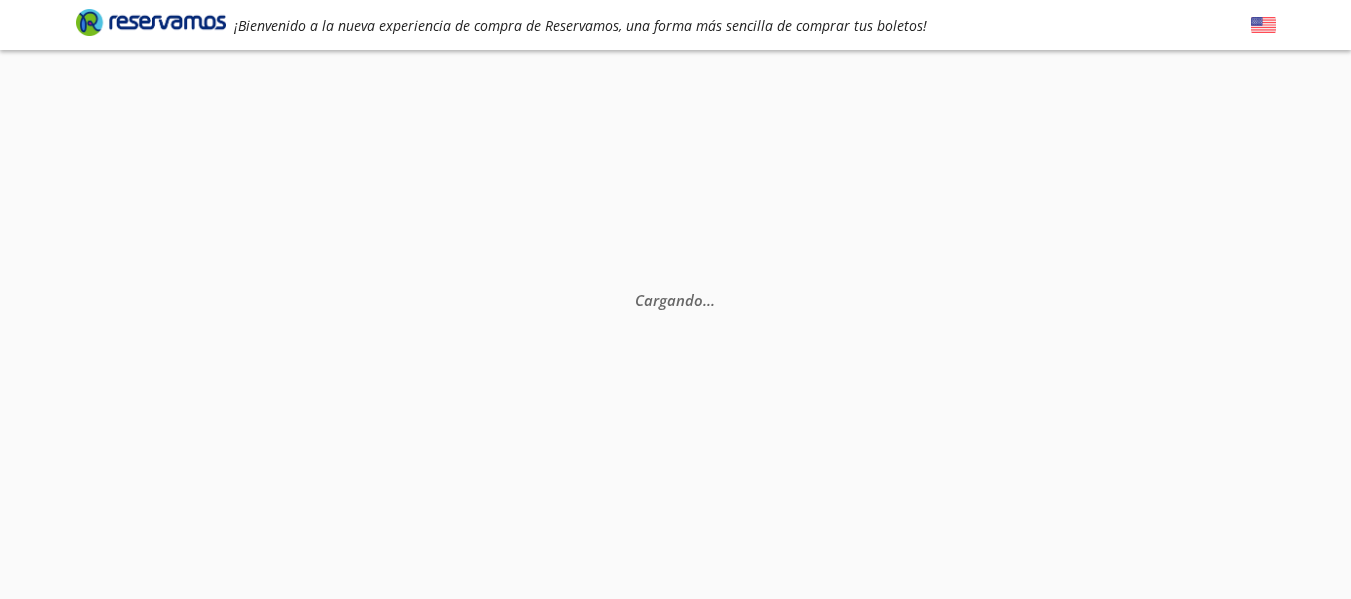 scroll, scrollTop: 0, scrollLeft: 0, axis: both 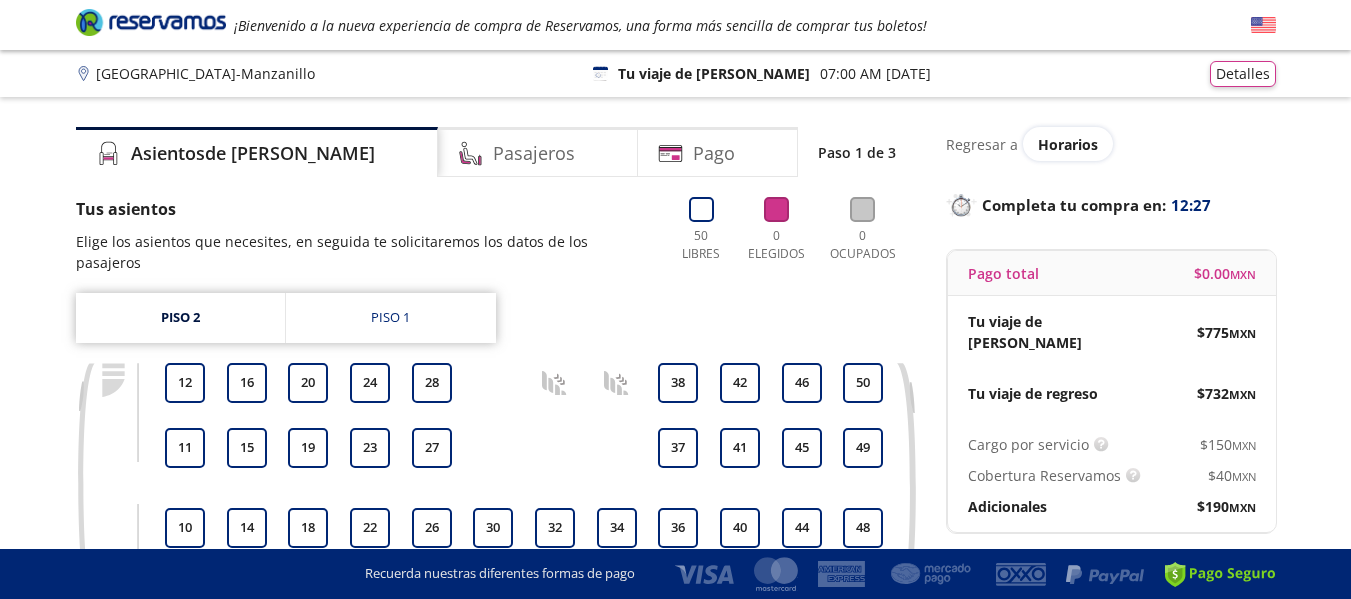 click on "Tus asientos Elige los asientos que necesites, en seguida te solicitaremos los datos de los pasajeros 50 Libres 0 Elegidos 0 Ocupados Piso 2 Piso 1 9 10 11 12   13 14 15 16   17 18 19 20   21 22 23 24   25 26 27 28   29 30   31 32   33 34   35 36 37 38   39 40 41 42   43 44 45 46   47 48 49 50   Elige al menos 1 asiento" at bounding box center (496, 455) 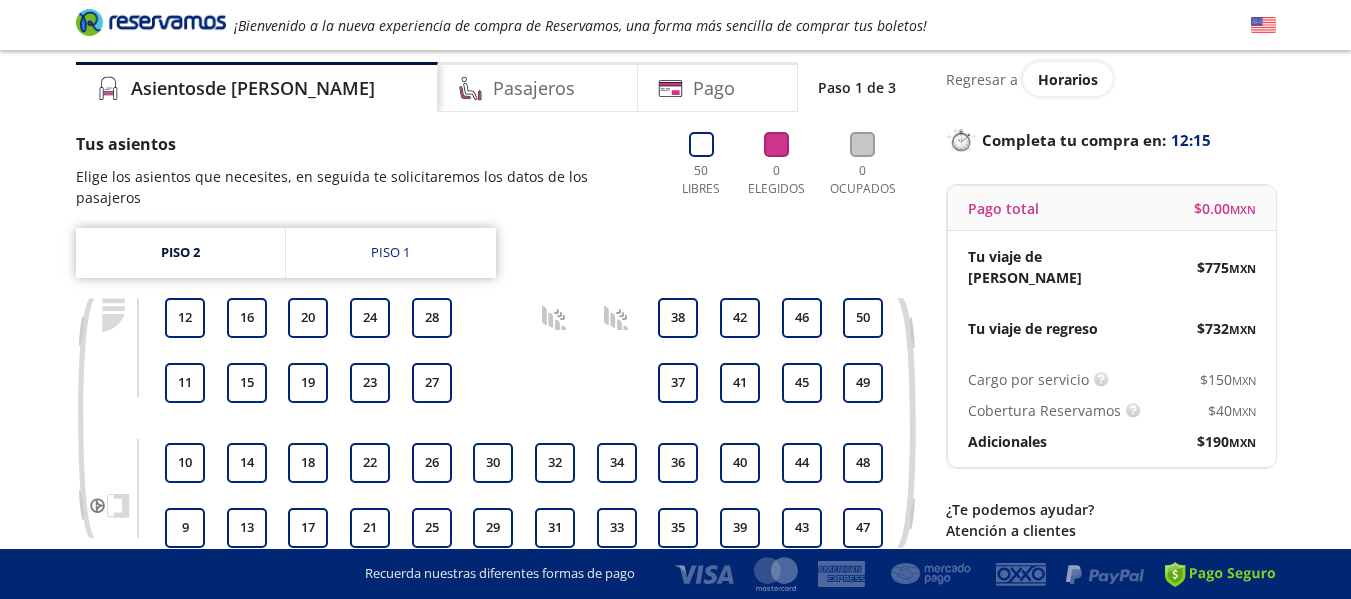 scroll, scrollTop: 100, scrollLeft: 0, axis: vertical 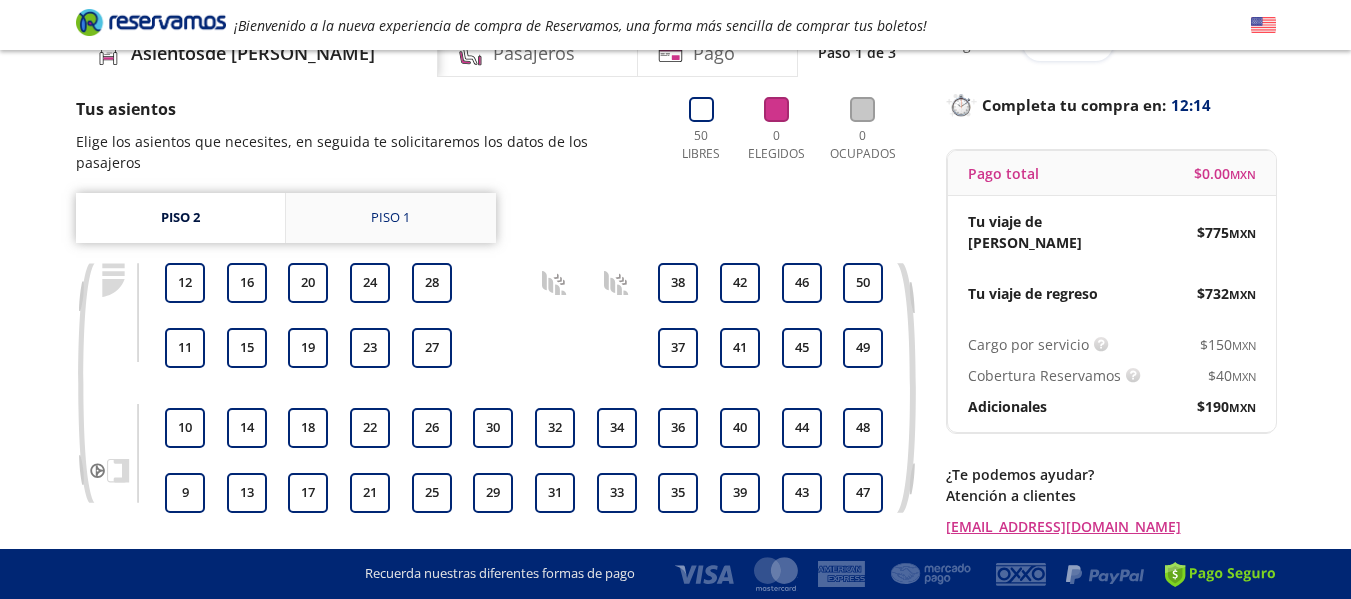 click on "Piso 1" at bounding box center (391, 218) 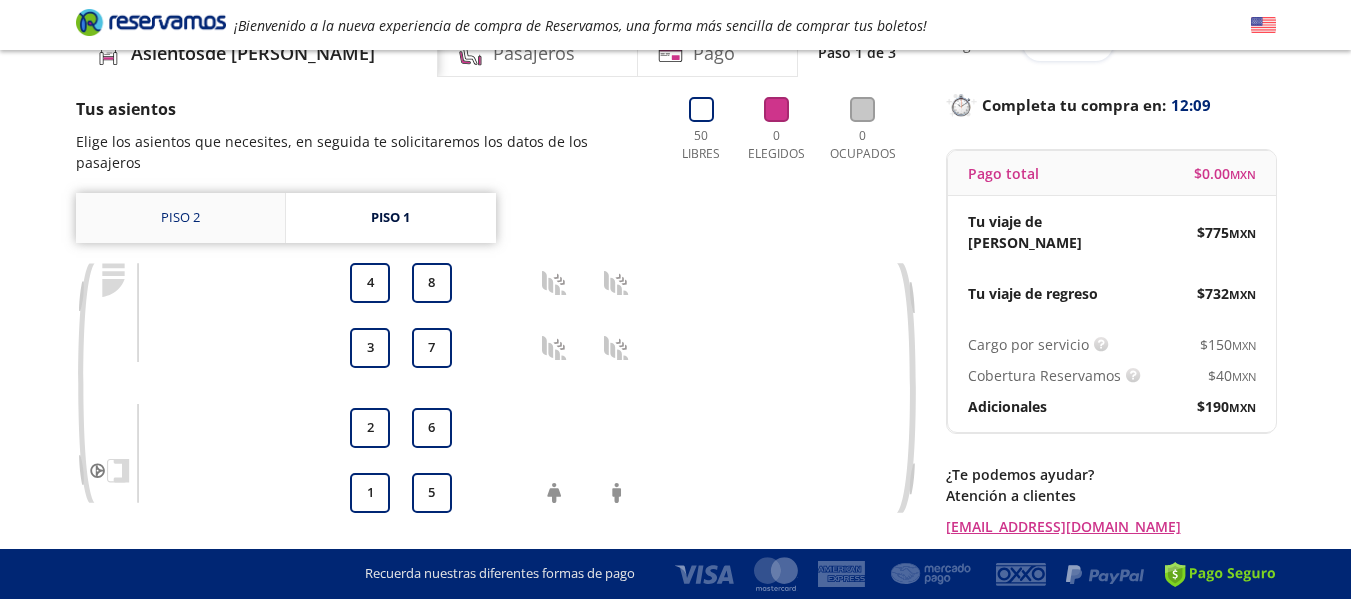 click on "Piso 2" at bounding box center [180, 218] 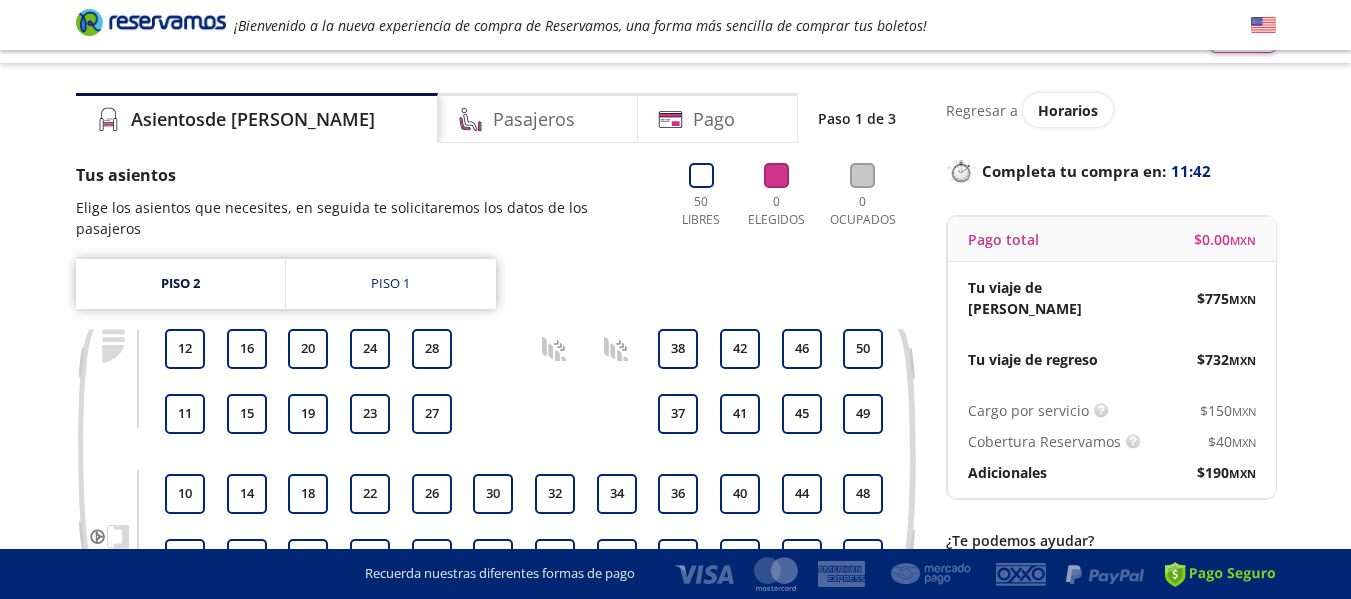 scroll, scrollTop: 0, scrollLeft: 0, axis: both 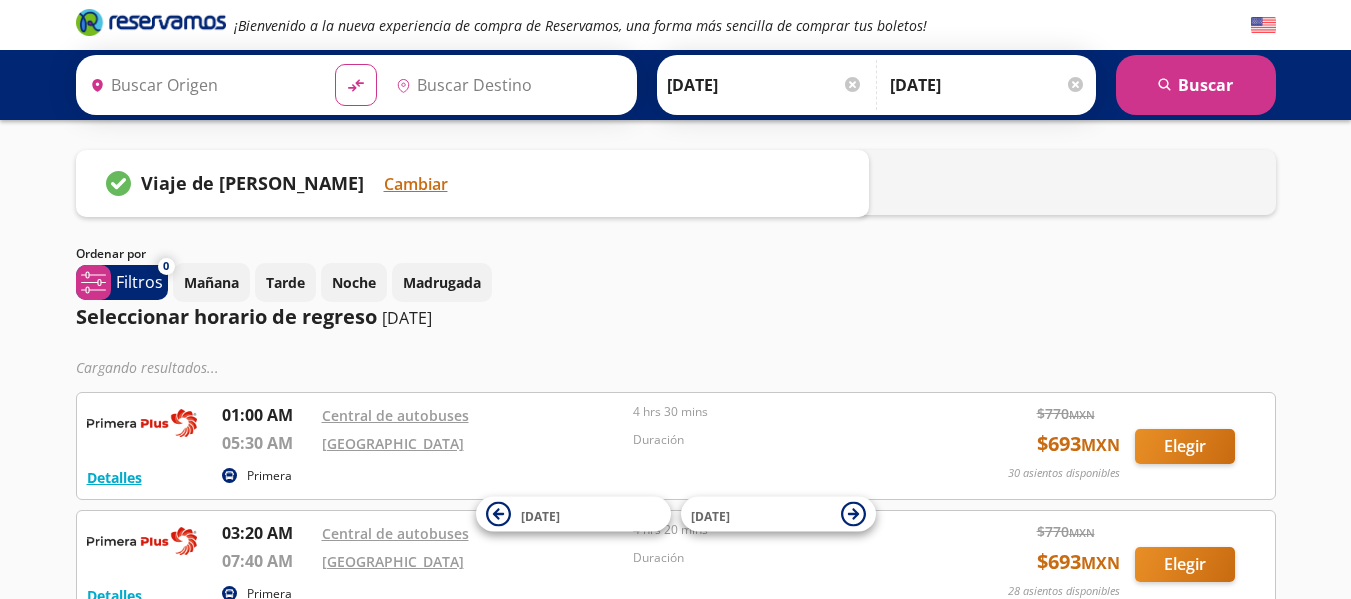type on "Central Nueva, Jalisco" 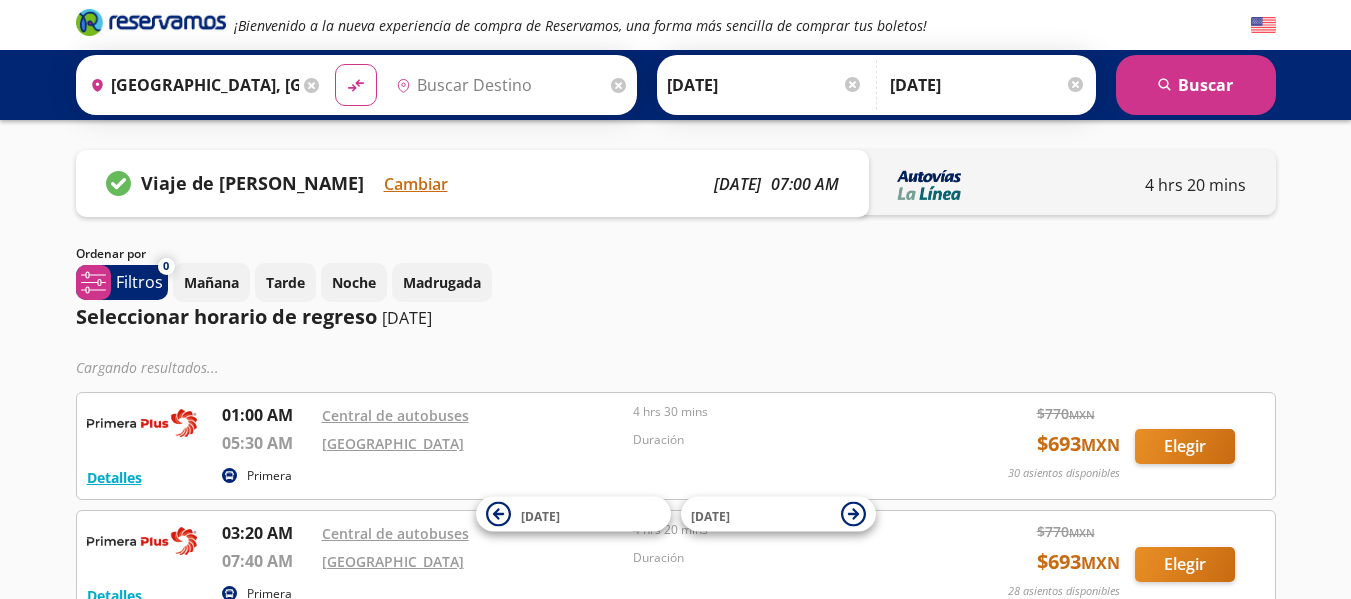 type on "Manzanillo, Colima" 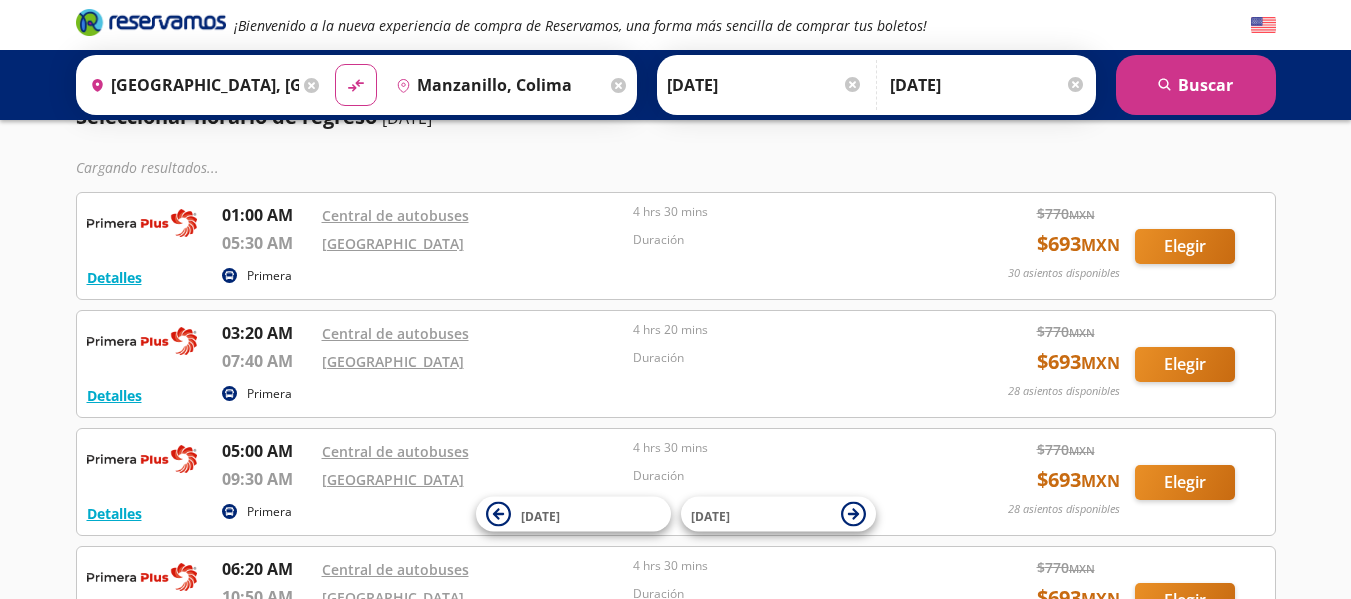 scroll, scrollTop: 0, scrollLeft: 0, axis: both 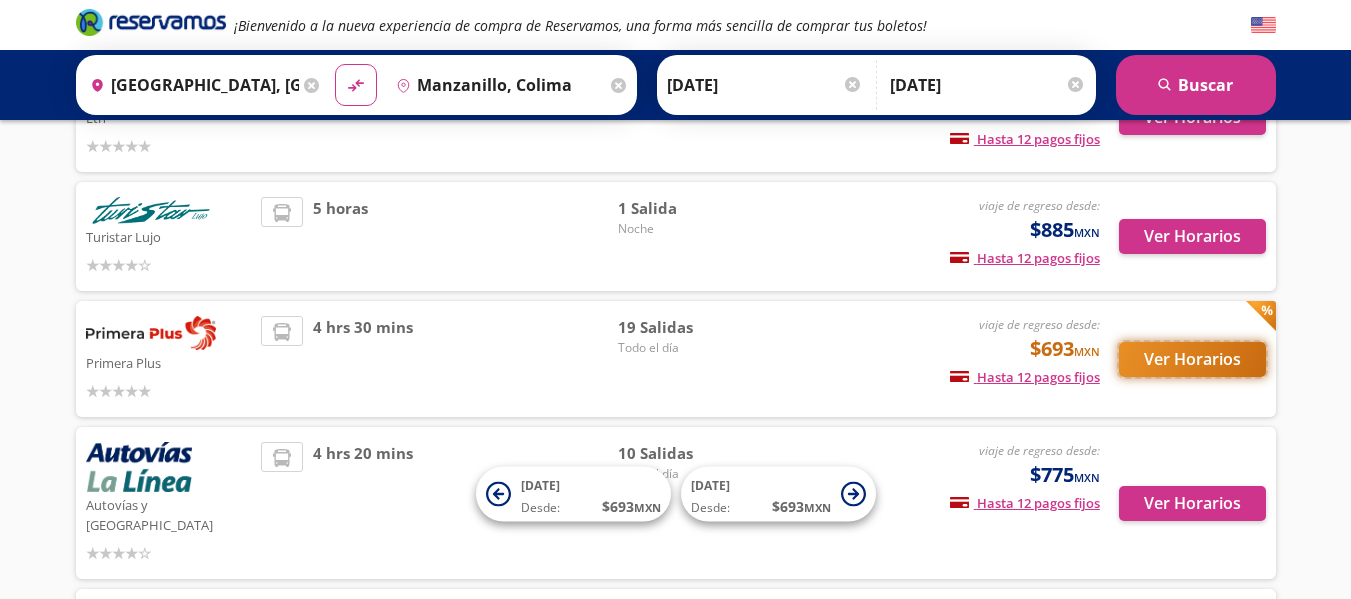 click on "Ver Horarios" at bounding box center [1192, 359] 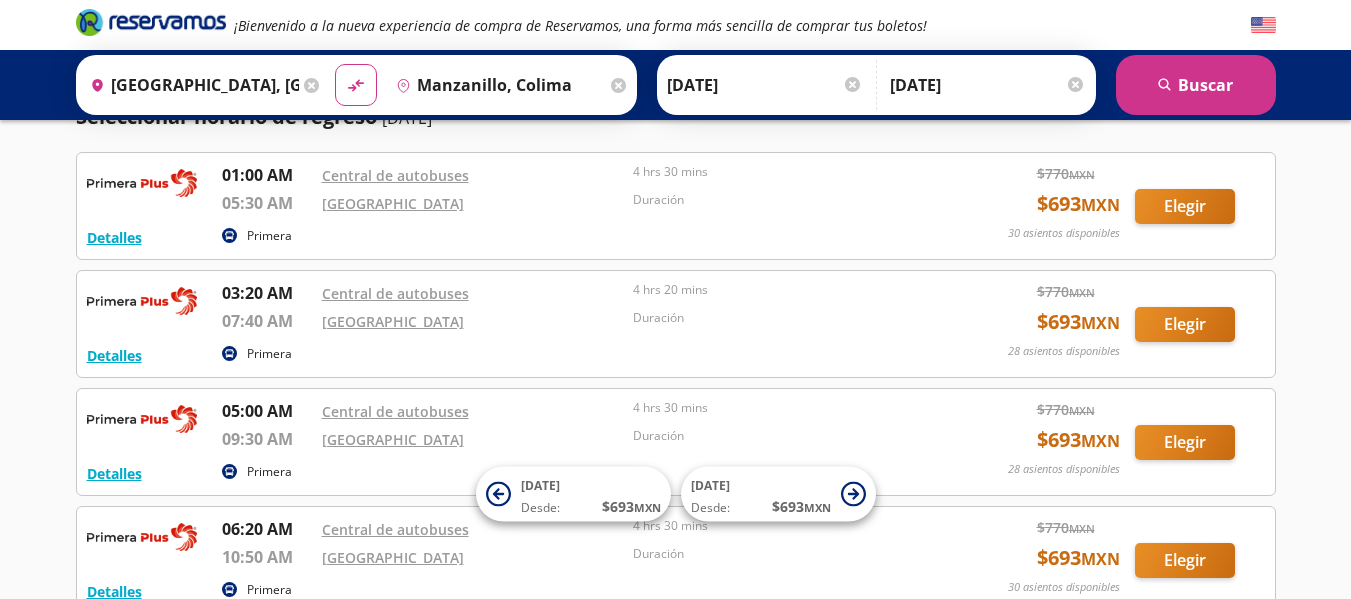 scroll, scrollTop: 0, scrollLeft: 0, axis: both 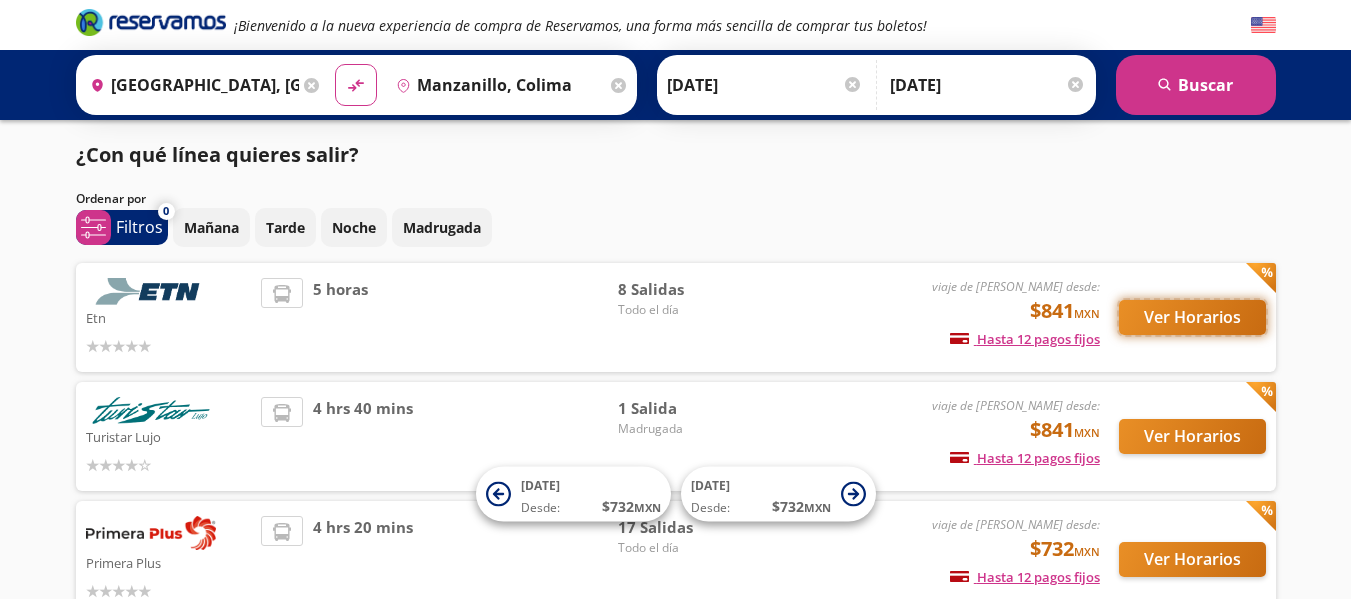 click on "Ver Horarios" at bounding box center [1192, 317] 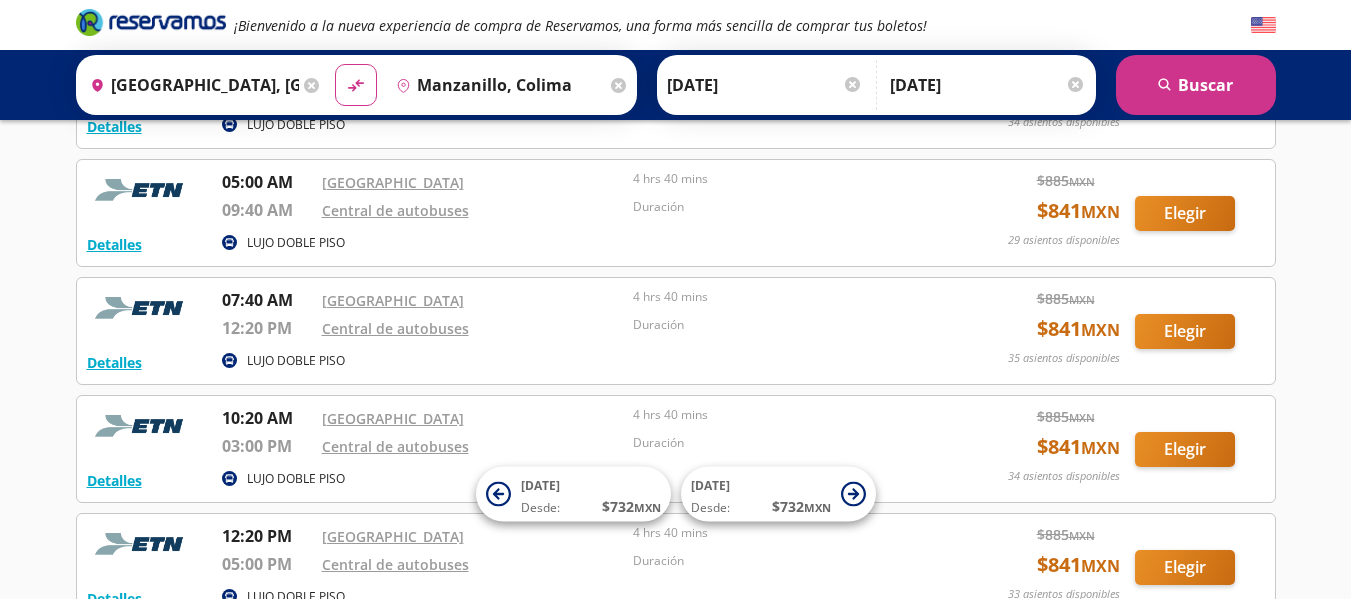 scroll, scrollTop: 200, scrollLeft: 0, axis: vertical 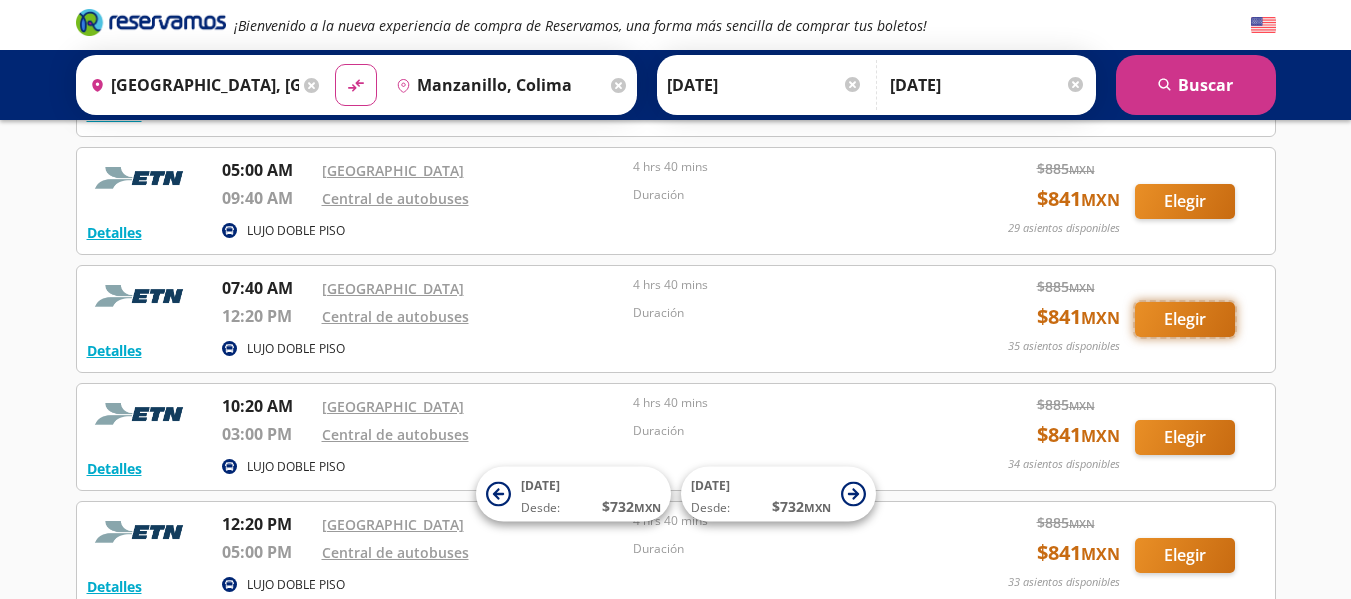 click on "Elegir" at bounding box center [1185, 319] 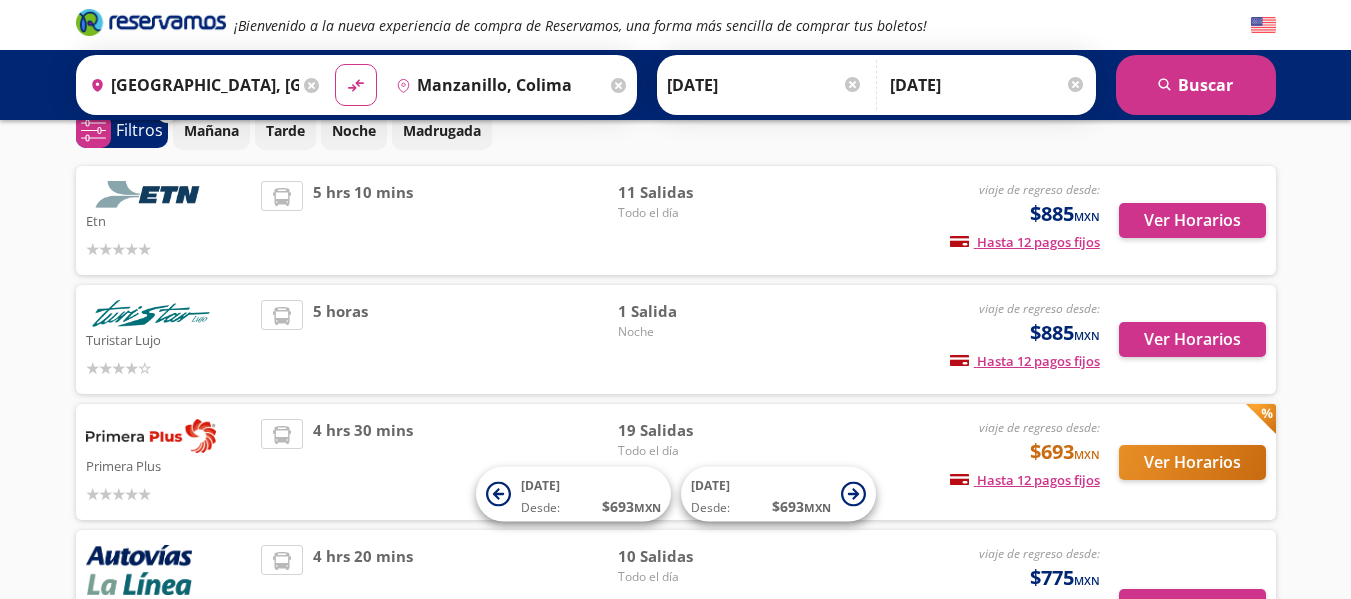 scroll, scrollTop: 0, scrollLeft: 0, axis: both 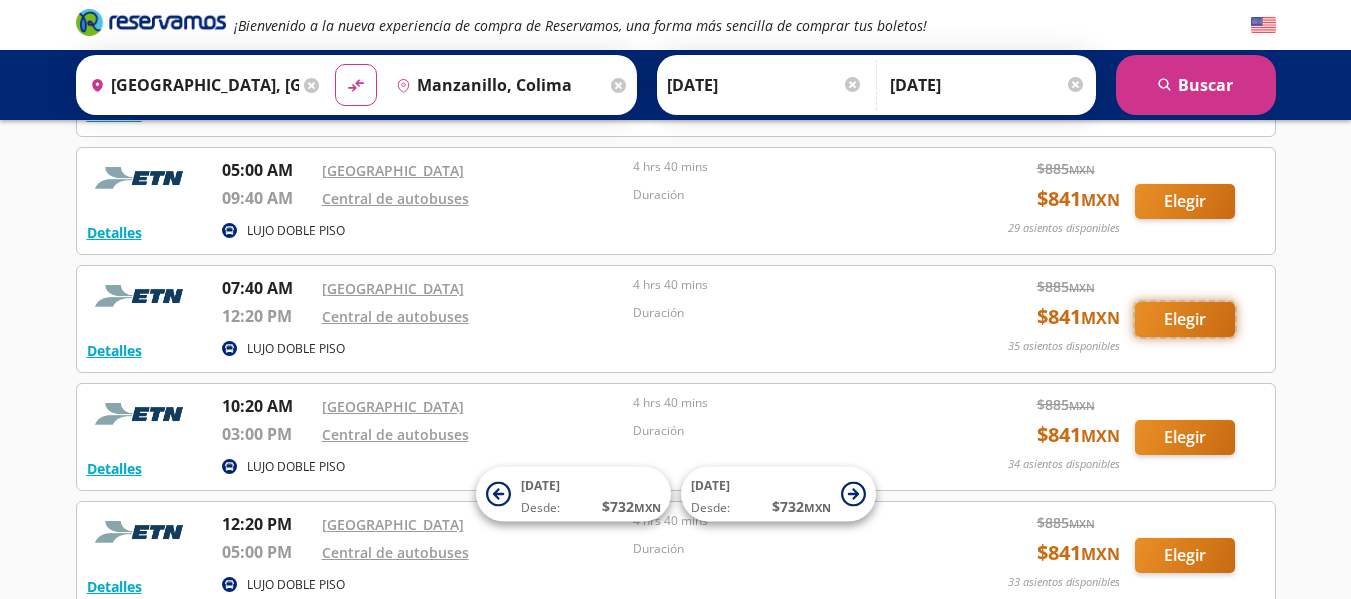click on "Elegir" at bounding box center [1185, 319] 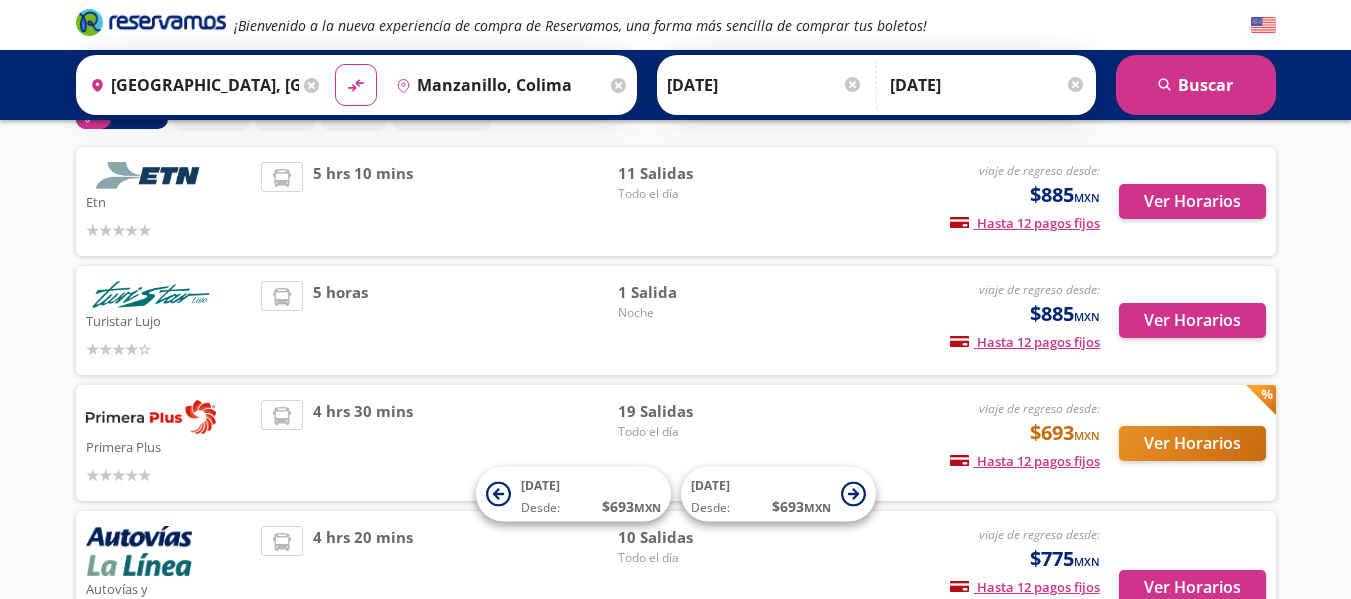 scroll, scrollTop: 0, scrollLeft: 0, axis: both 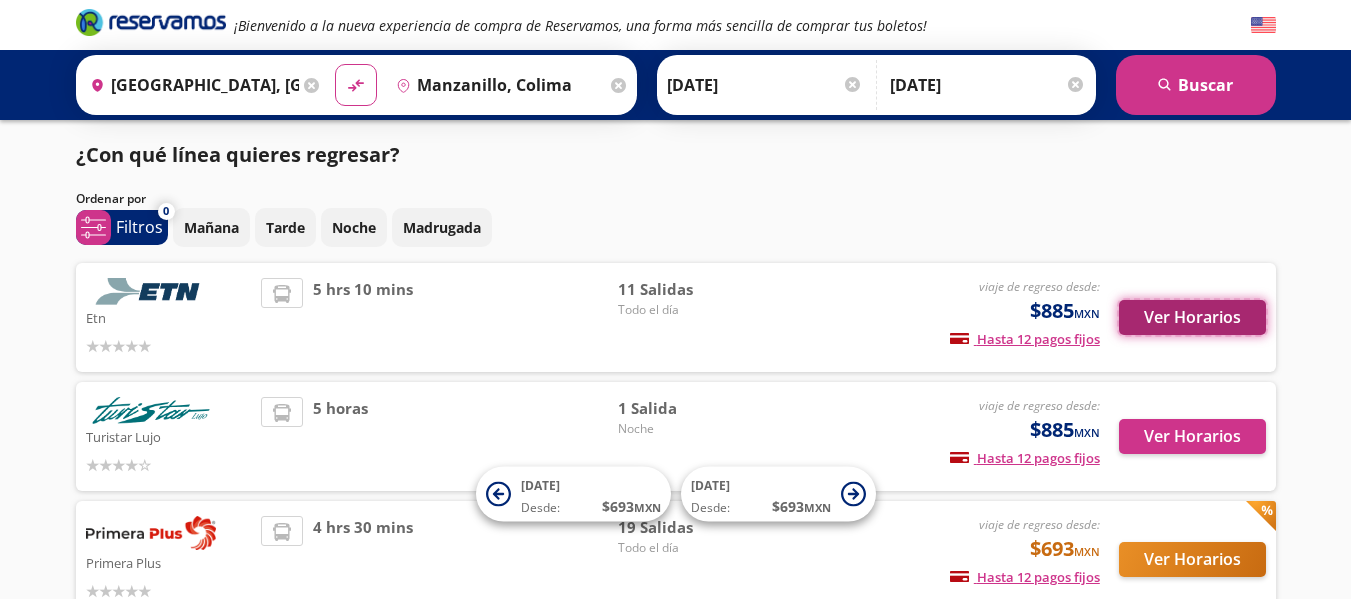 click on "Ver Horarios" at bounding box center [1192, 317] 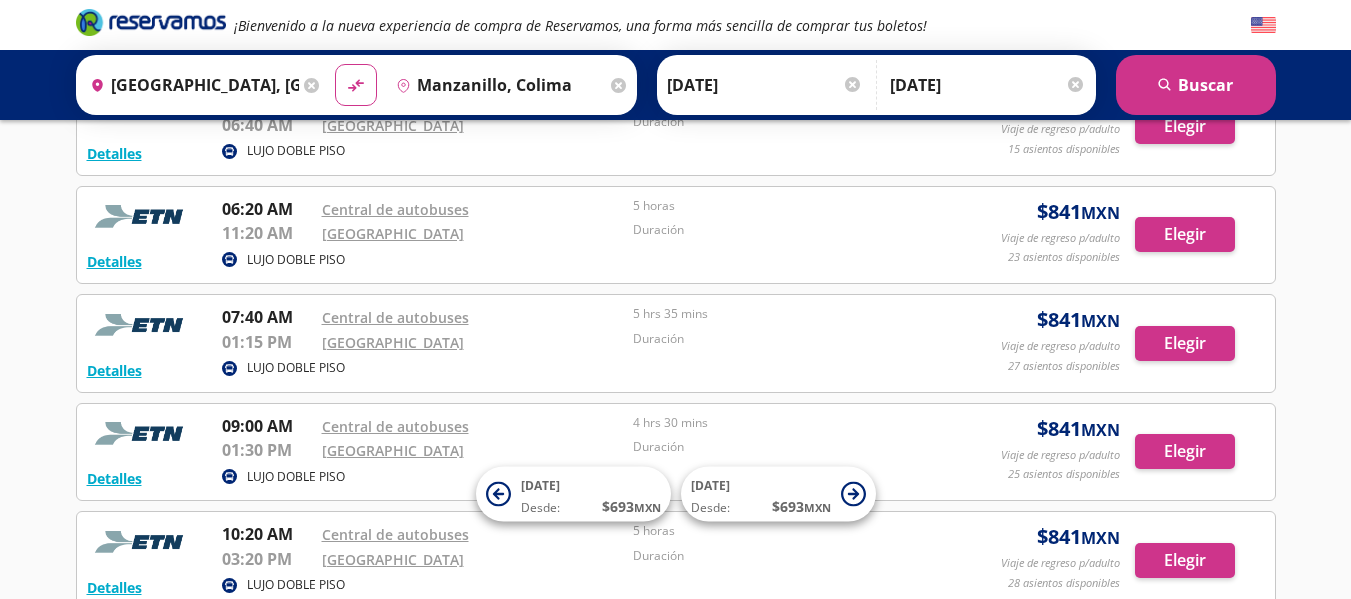 scroll, scrollTop: 300, scrollLeft: 0, axis: vertical 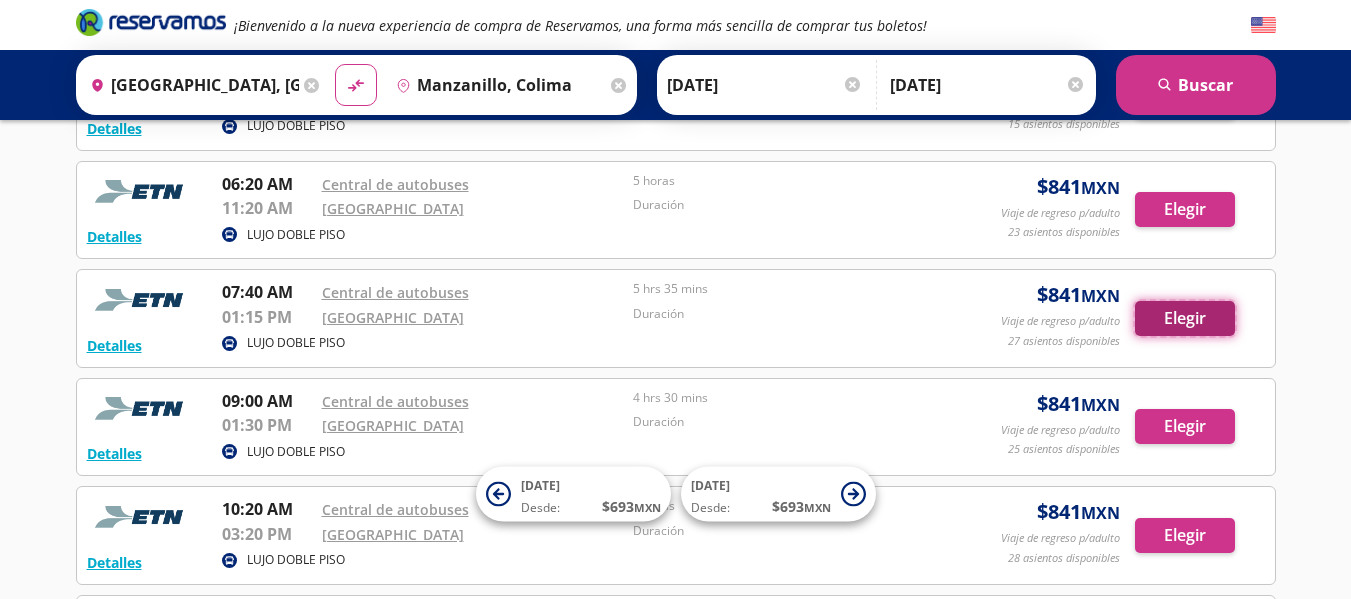 click on "Elegir" at bounding box center [1185, 318] 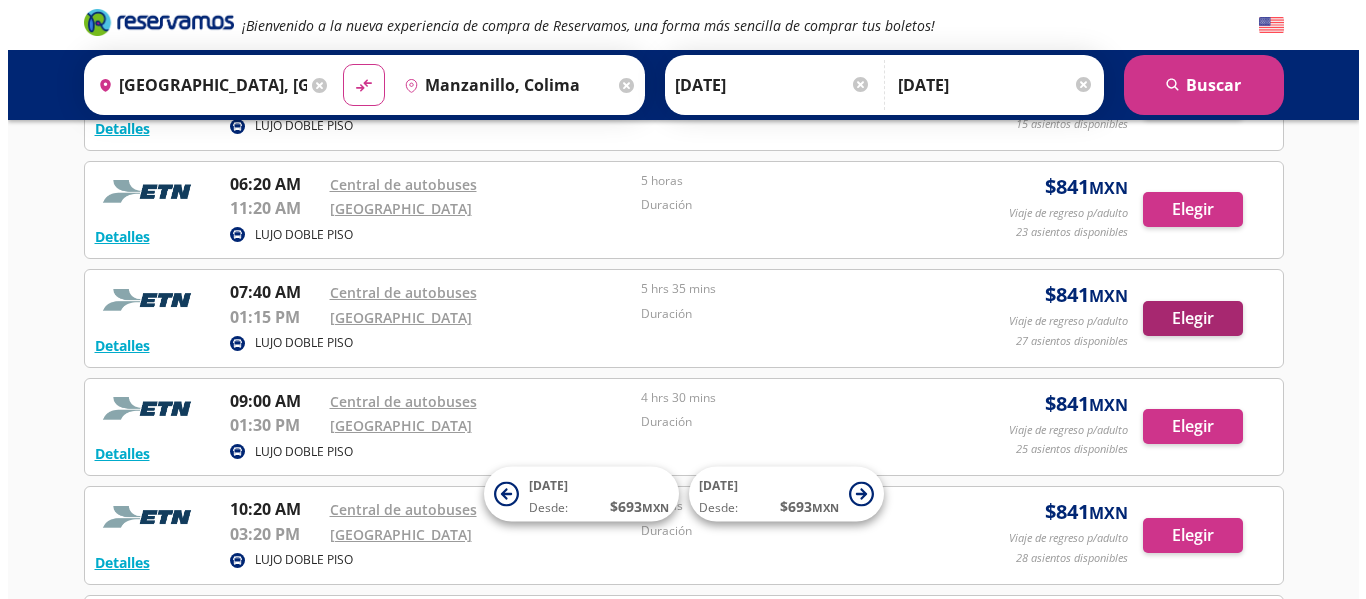 scroll, scrollTop: 0, scrollLeft: 0, axis: both 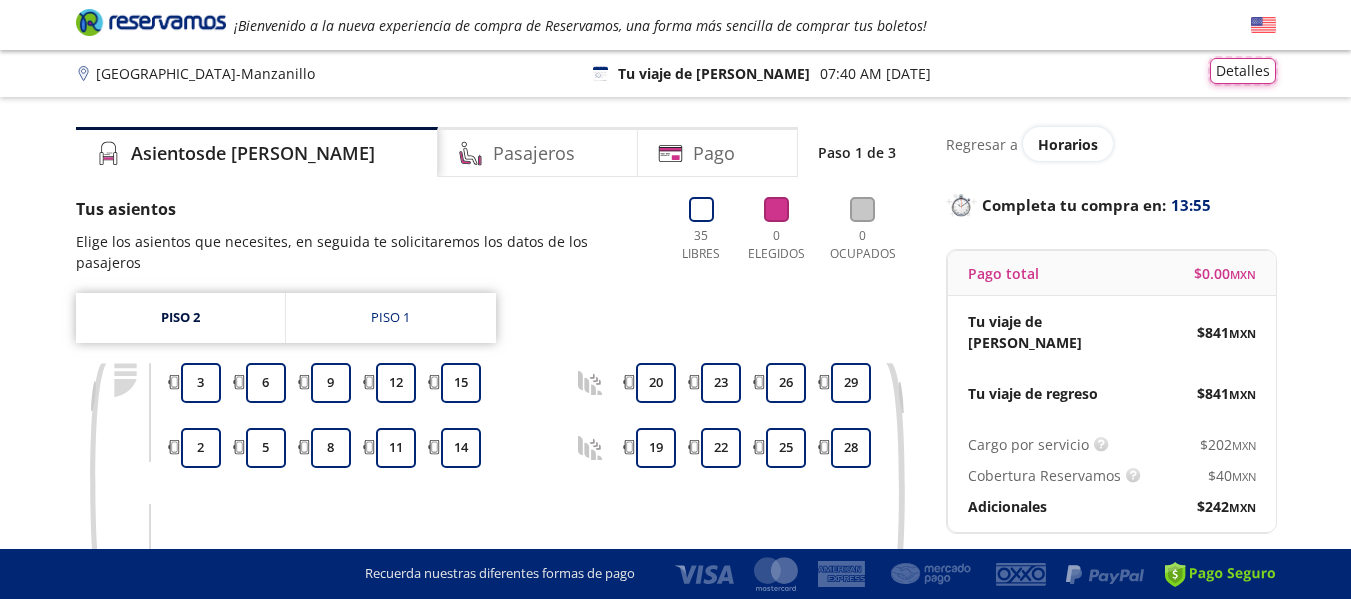 click on "Detalles" at bounding box center [1243, 71] 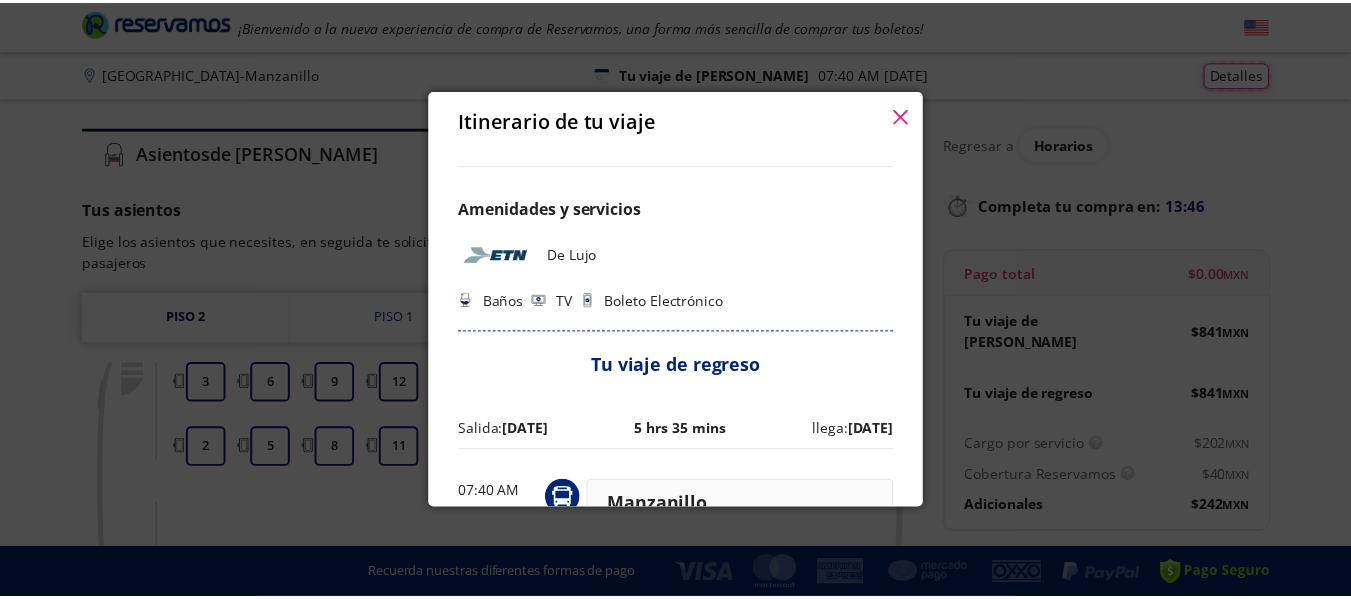 scroll, scrollTop: 600, scrollLeft: 0, axis: vertical 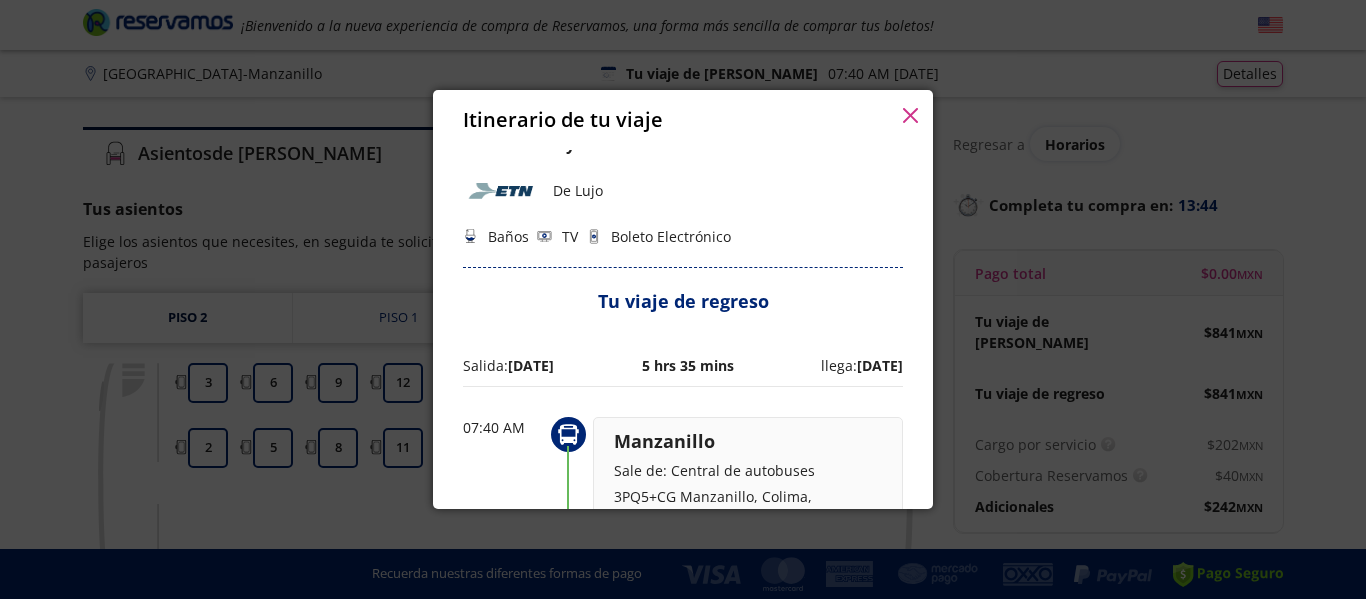 click on "Itinerario de tu viaje" at bounding box center [683, 120] 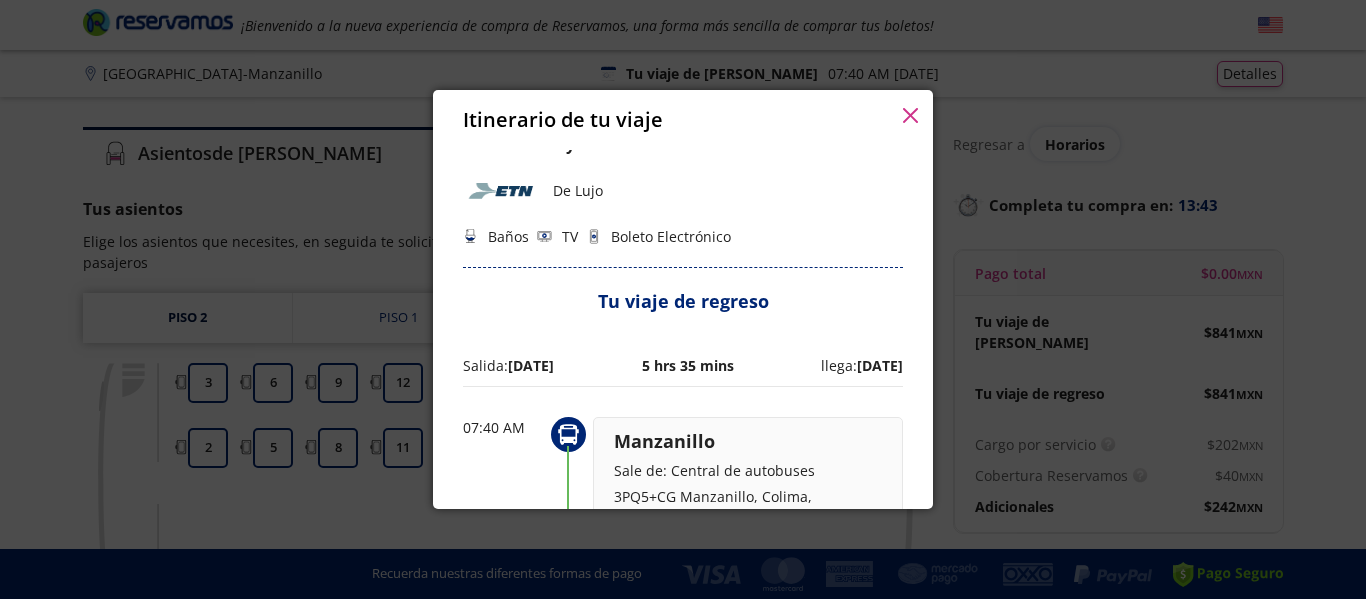 click 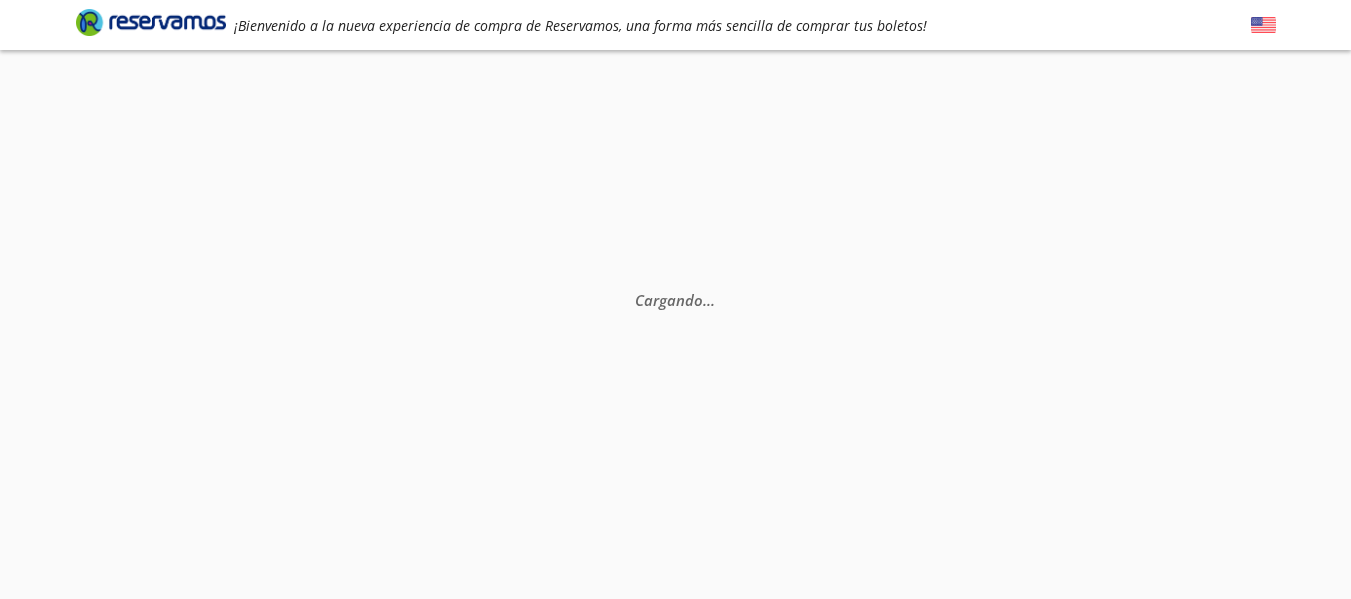scroll, scrollTop: 0, scrollLeft: 0, axis: both 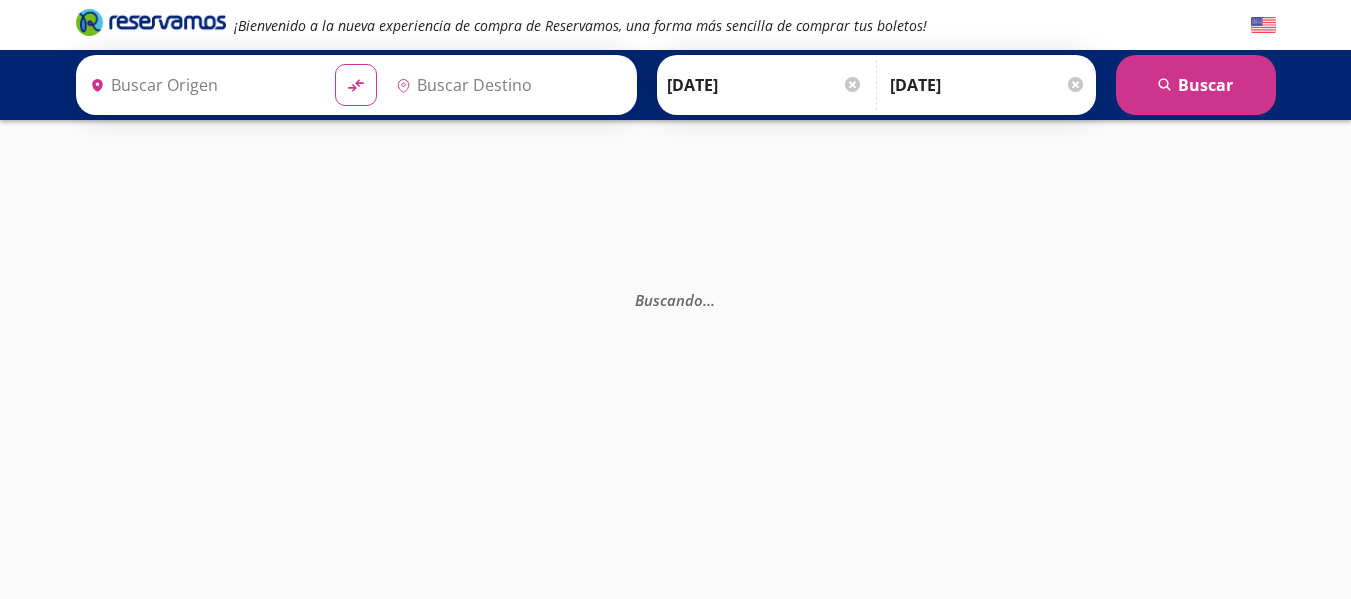 type on "Central Nueva, Jalisco" 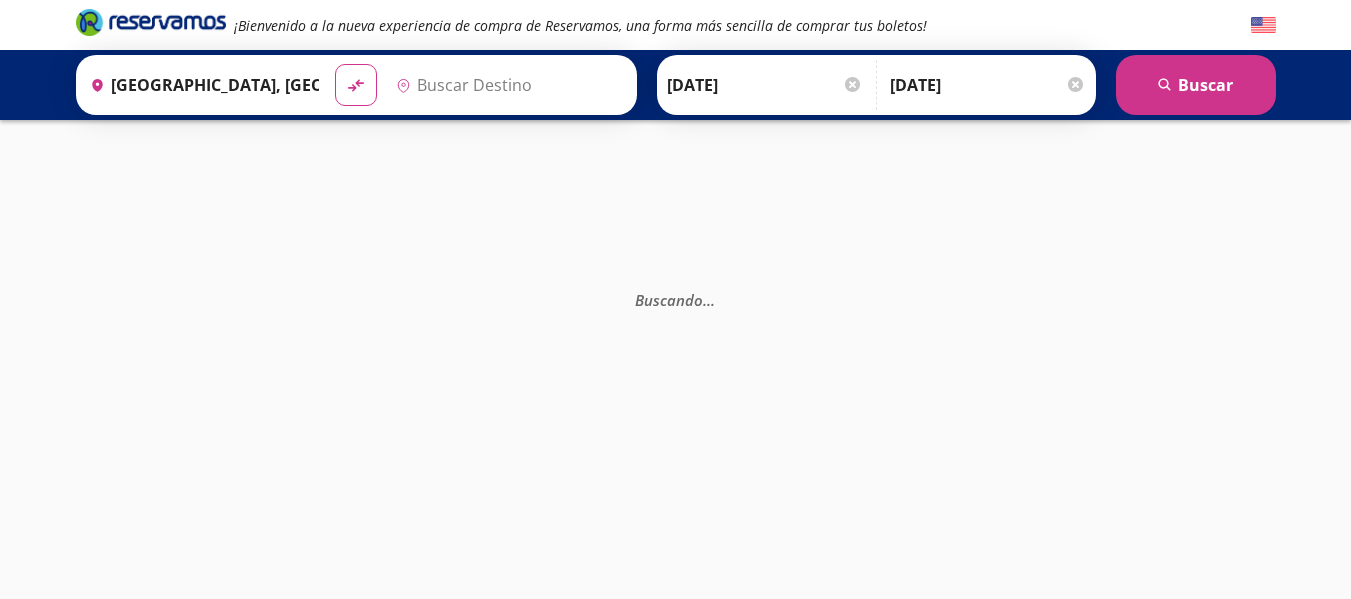 type on "Manzanillo, Colima" 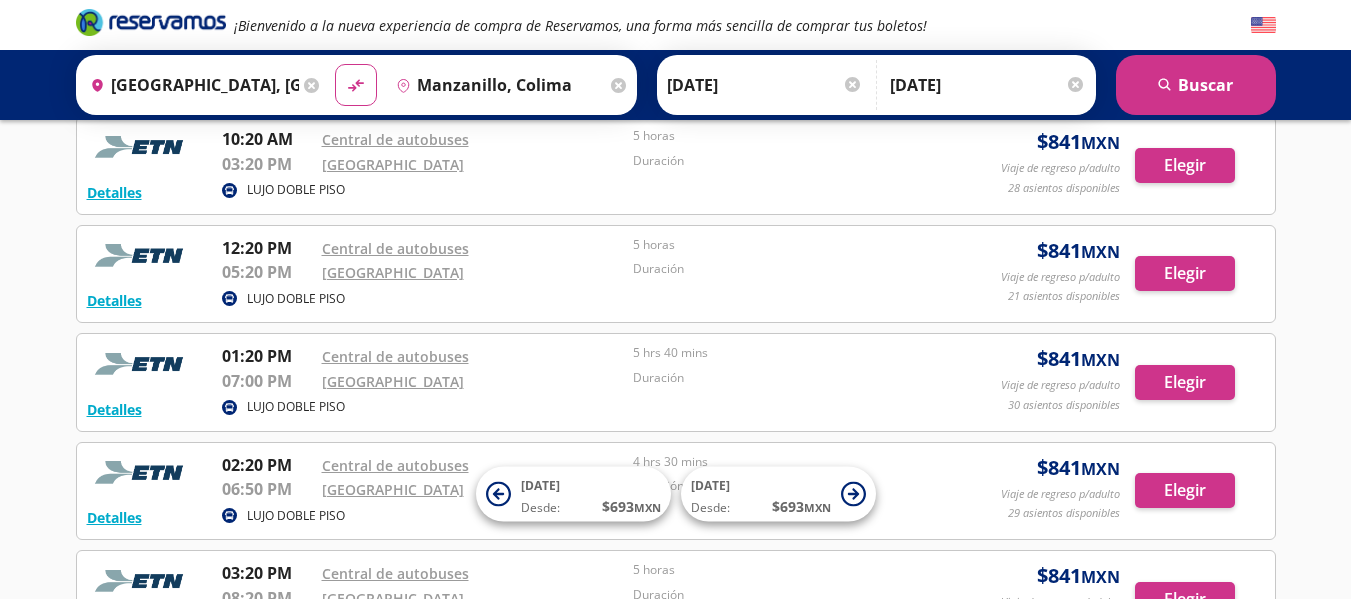 scroll, scrollTop: 700, scrollLeft: 0, axis: vertical 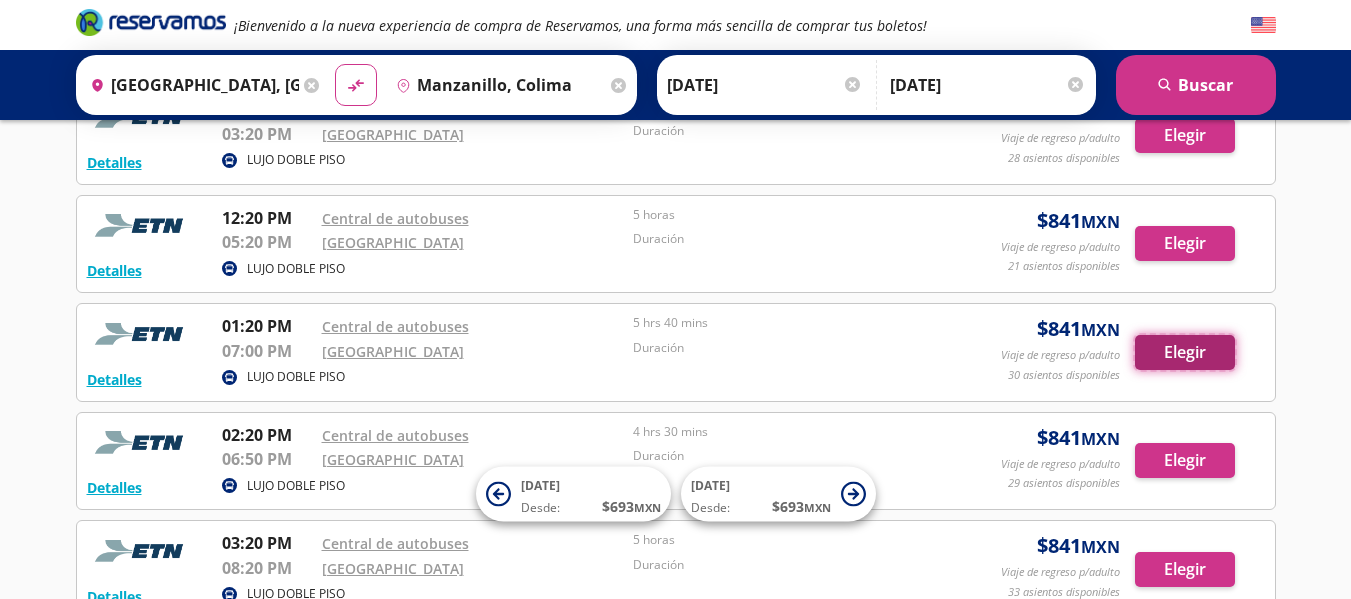 click on "Elegir" at bounding box center (1185, 352) 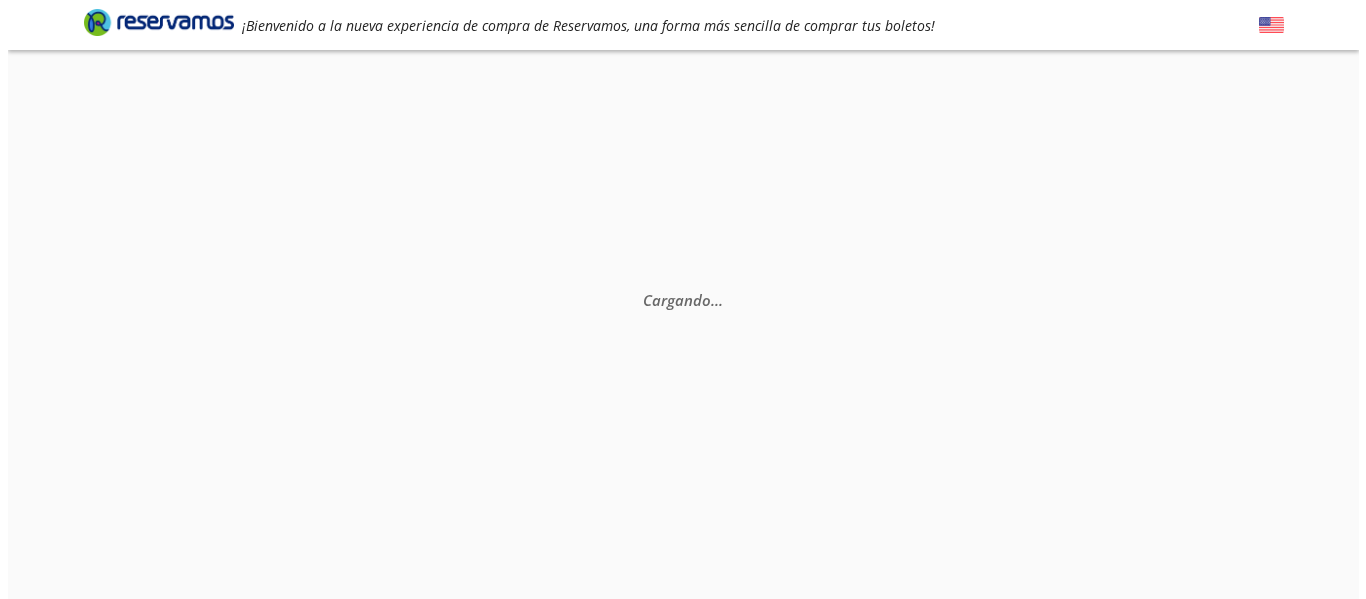 scroll, scrollTop: 0, scrollLeft: 0, axis: both 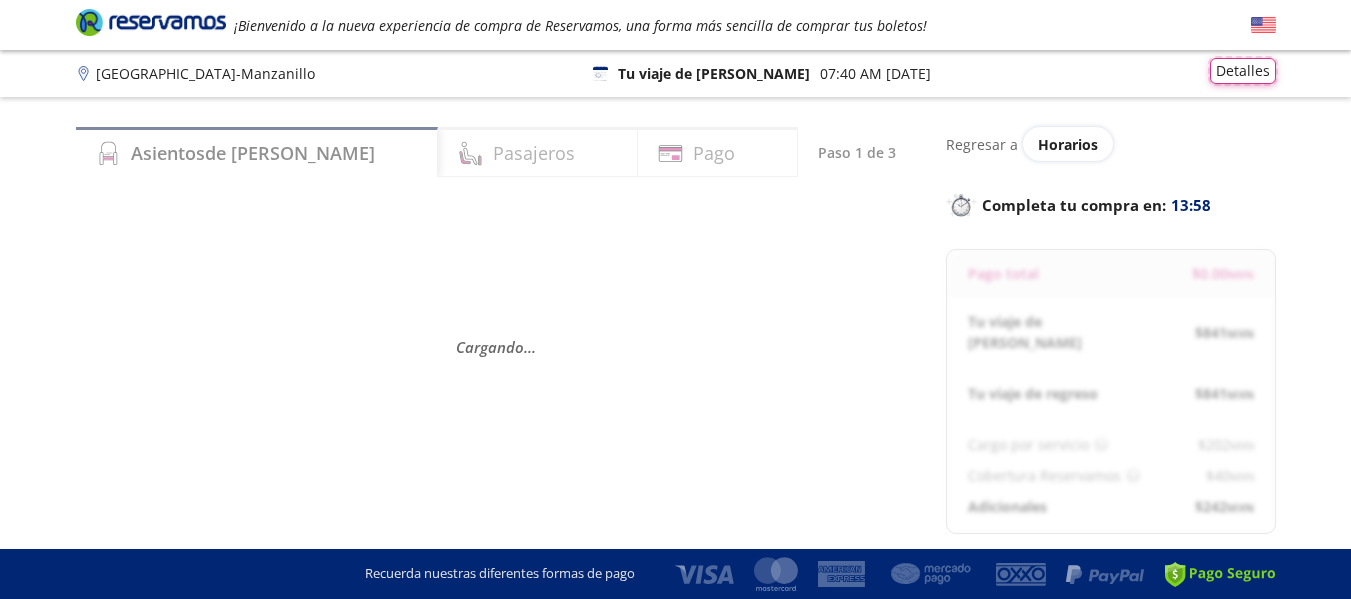 click on "Detalles" at bounding box center (1243, 71) 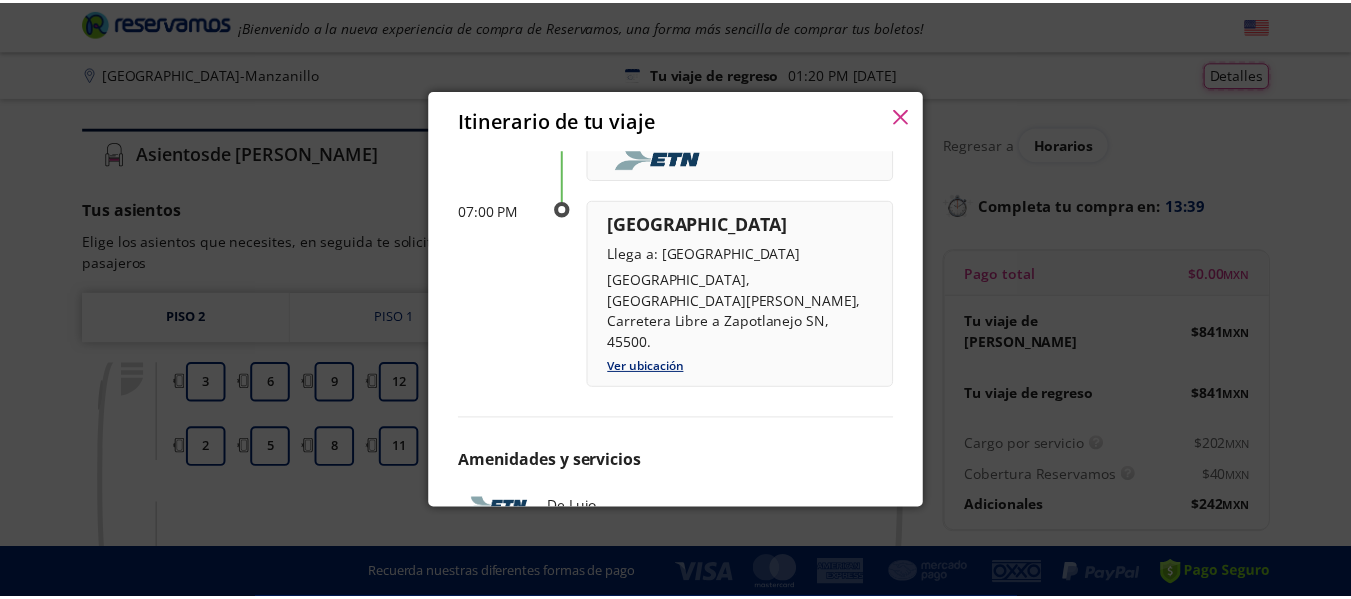 scroll, scrollTop: 1012, scrollLeft: 0, axis: vertical 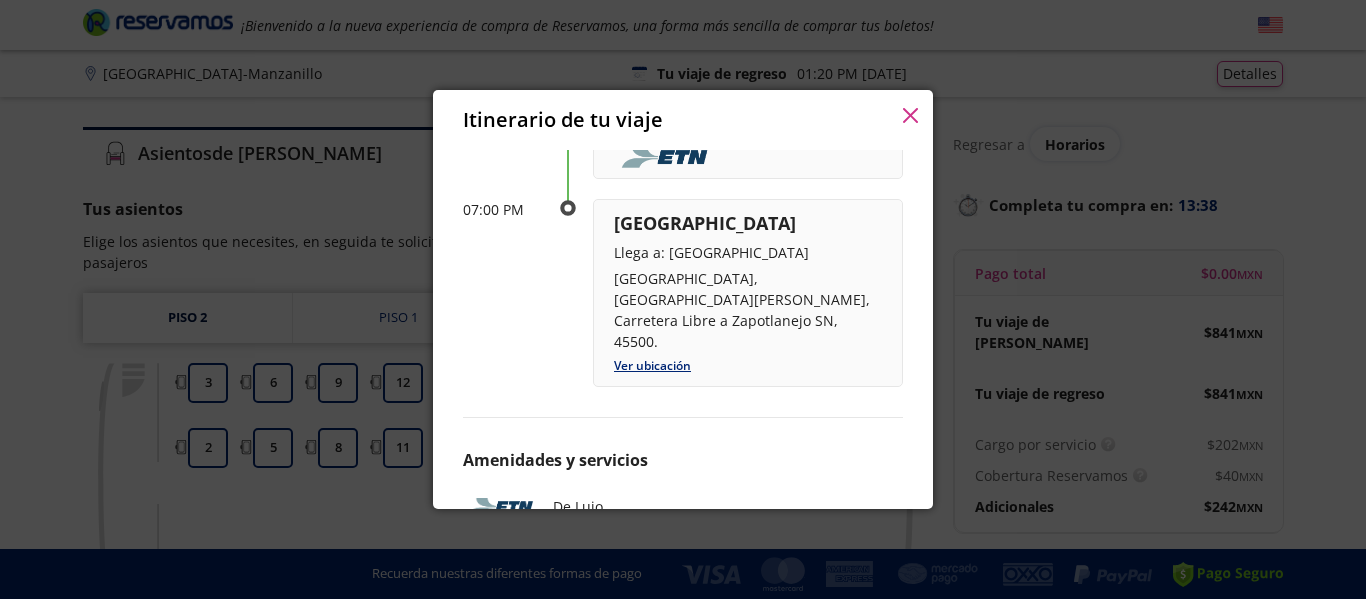 click 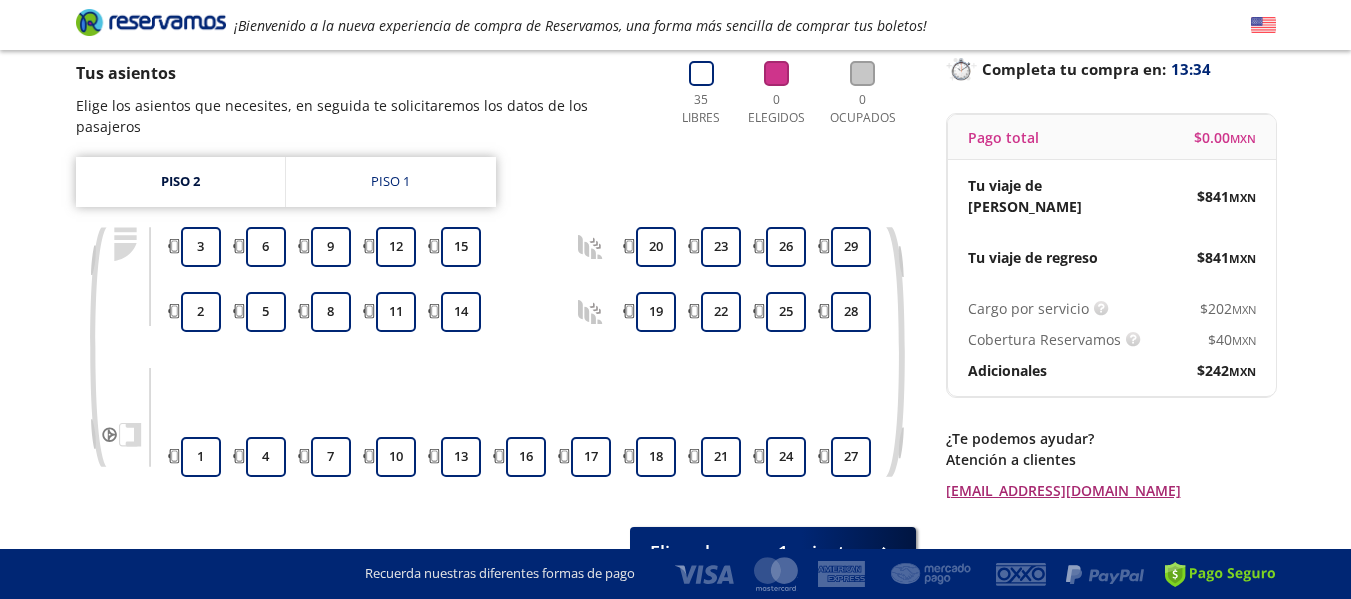 scroll, scrollTop: 100, scrollLeft: 0, axis: vertical 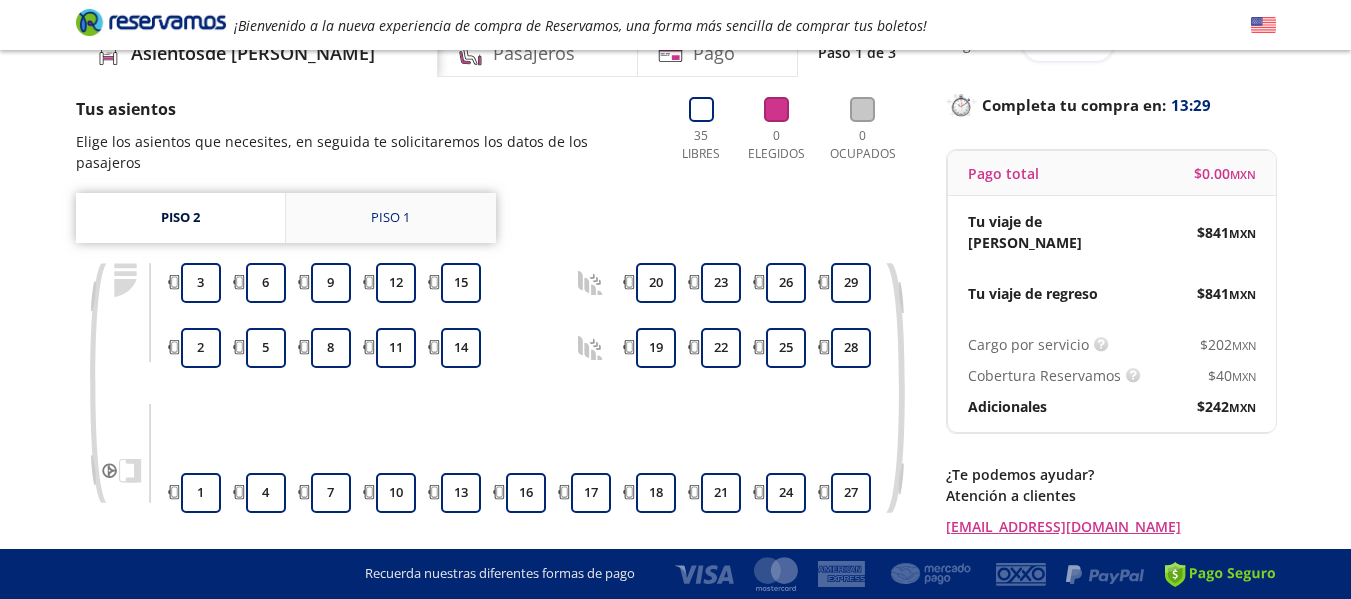 click on "Piso 1" at bounding box center [390, 218] 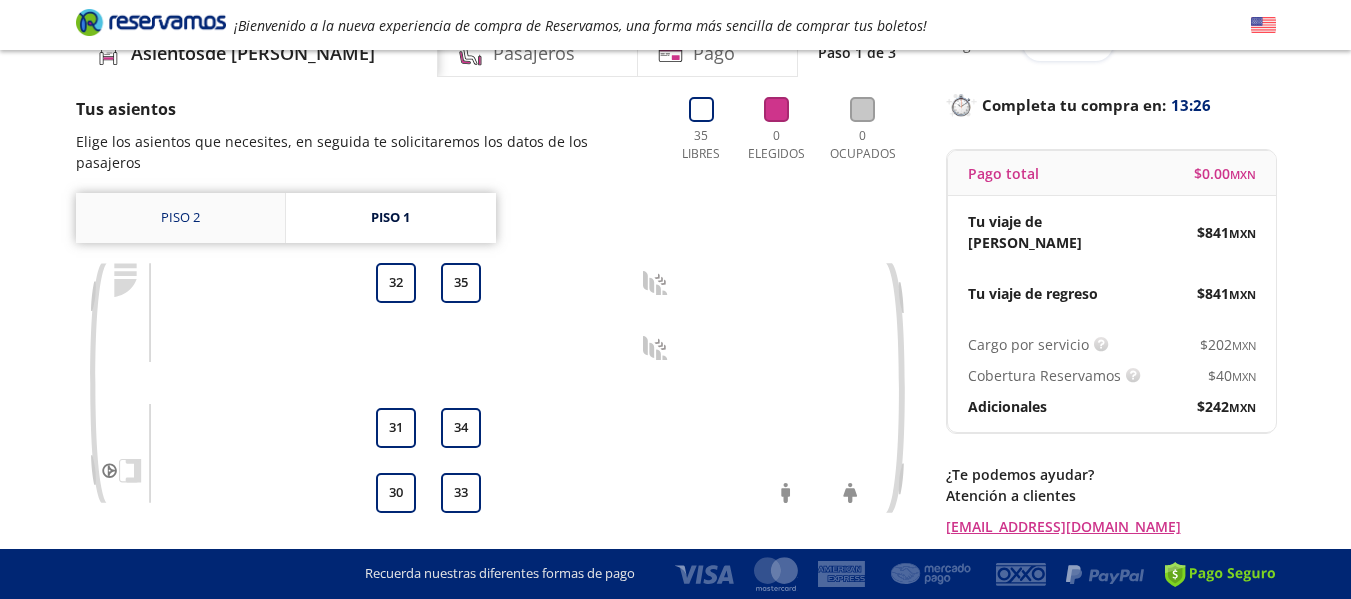 click on "Piso 2" at bounding box center [180, 218] 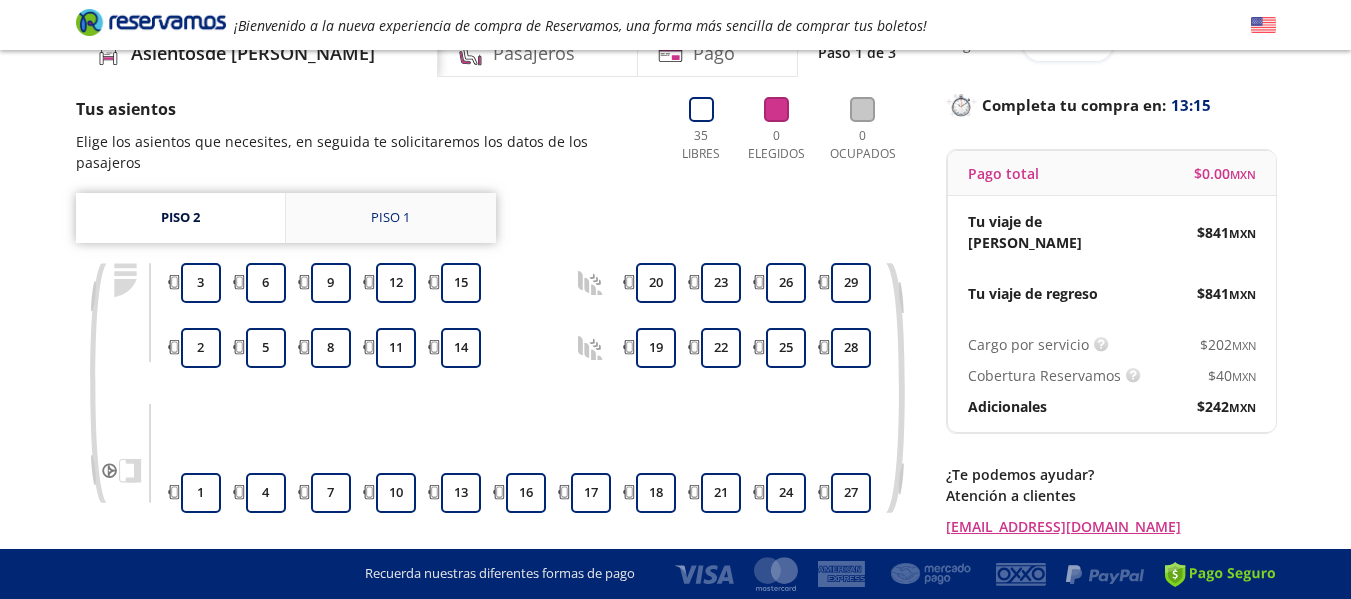 click on "Piso 1" at bounding box center [390, 218] 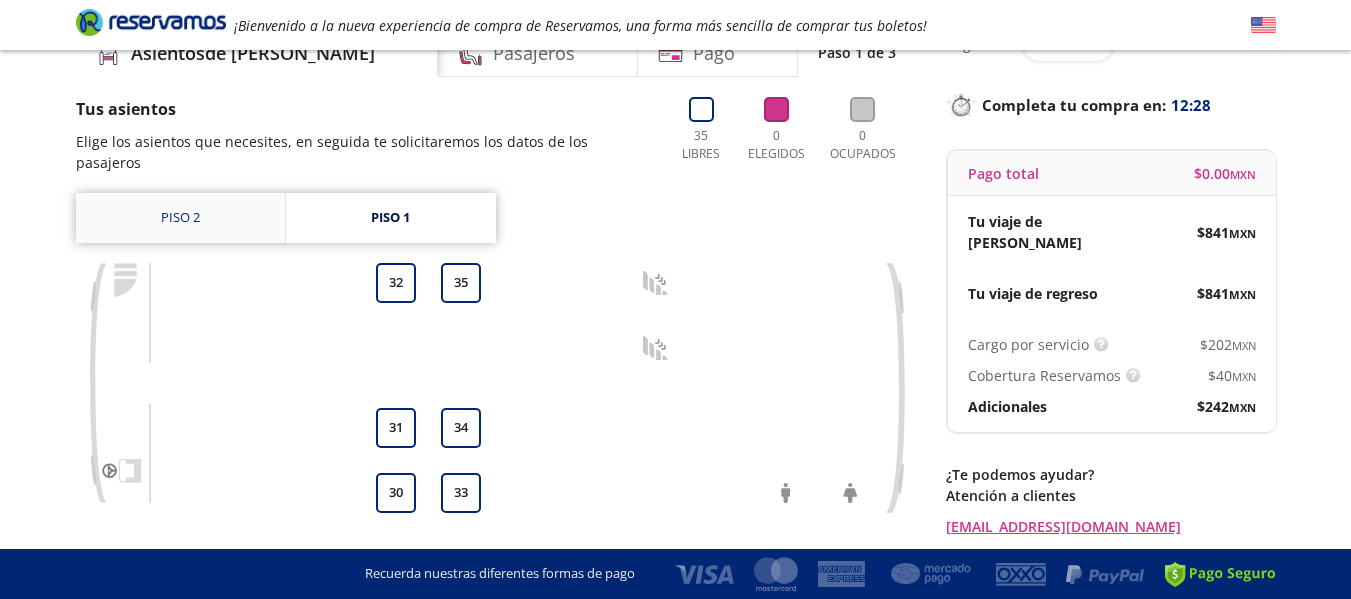 click on "Piso 2" at bounding box center [180, 218] 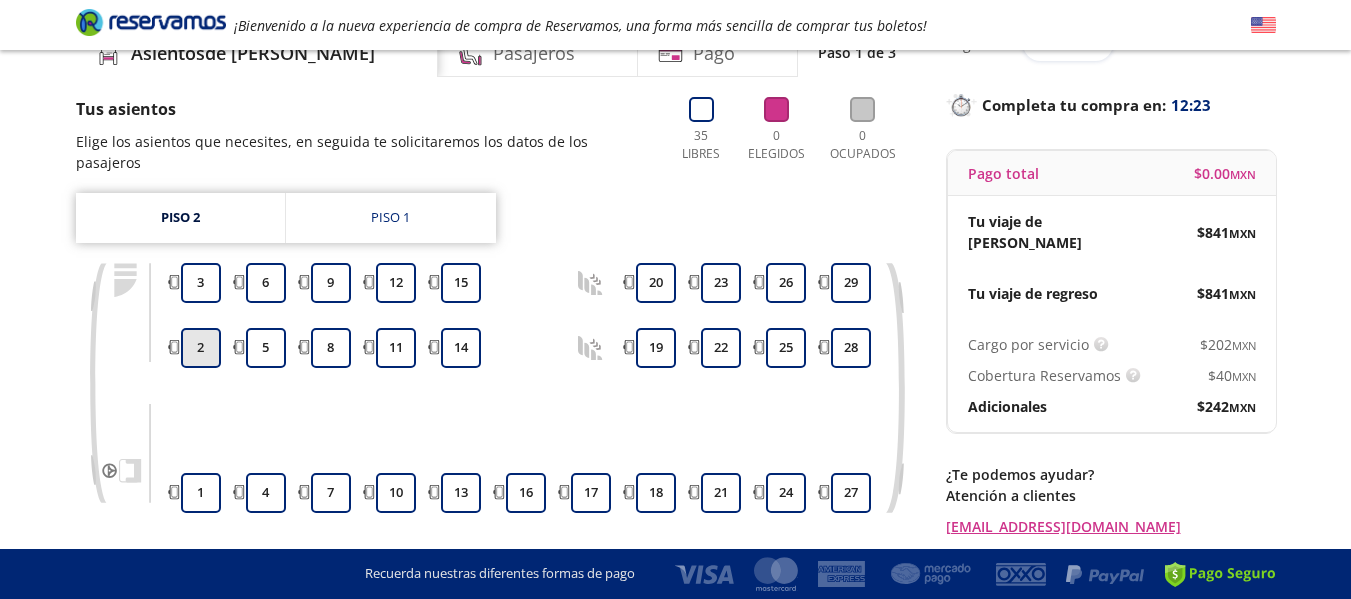 click on "2" at bounding box center (201, 348) 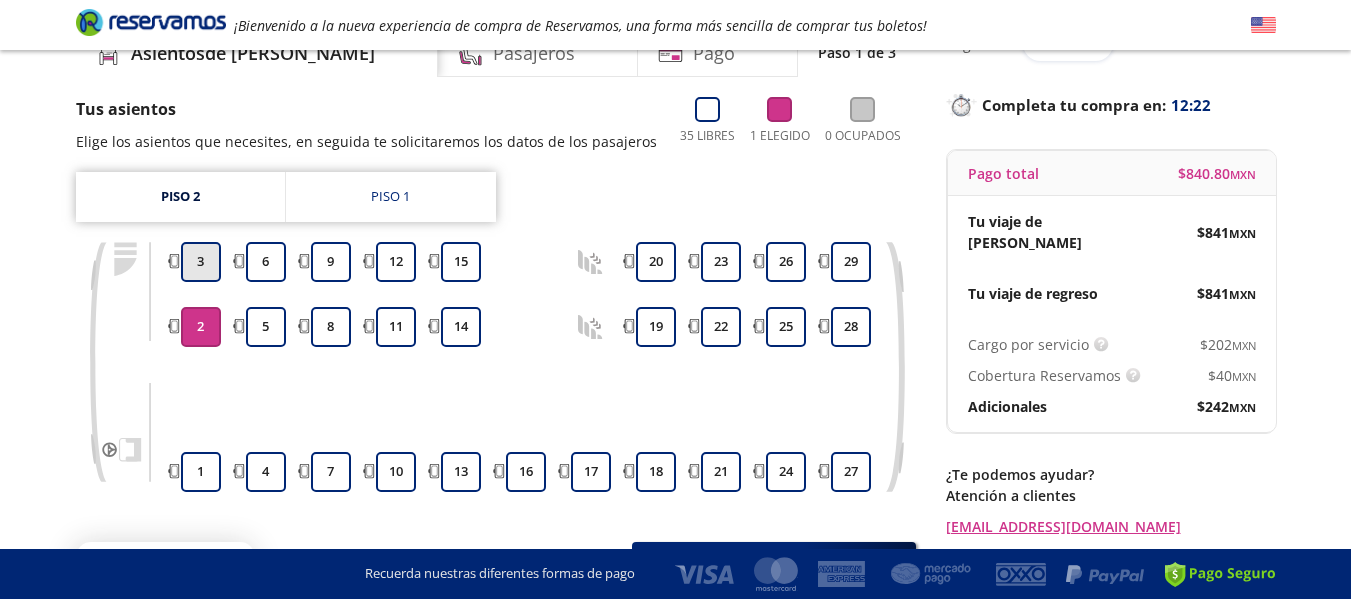 click on "3" at bounding box center [201, 262] 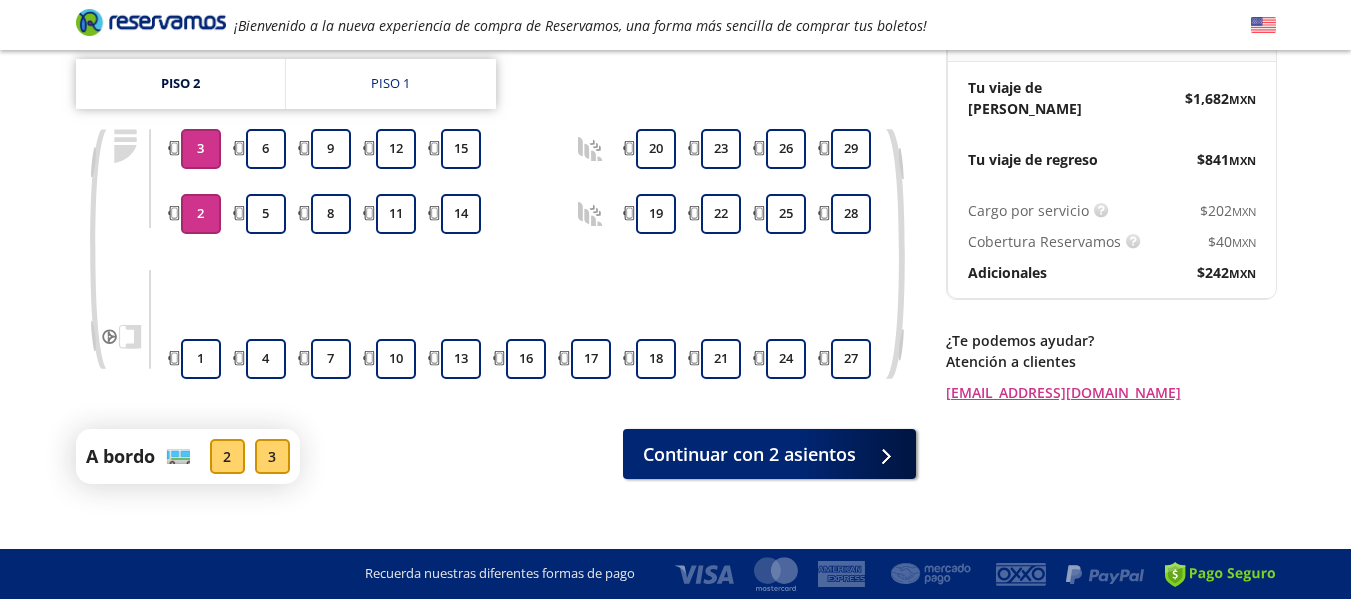 scroll, scrollTop: 238, scrollLeft: 0, axis: vertical 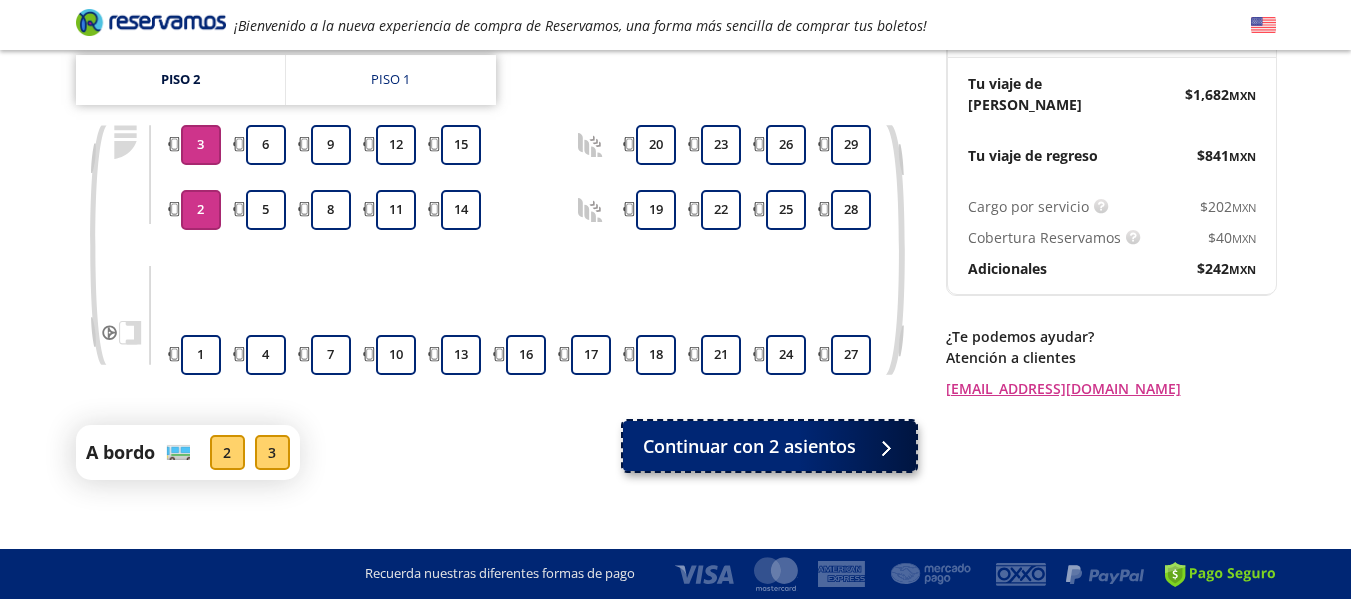 click on "Continuar con 2 asientos" at bounding box center (749, 446) 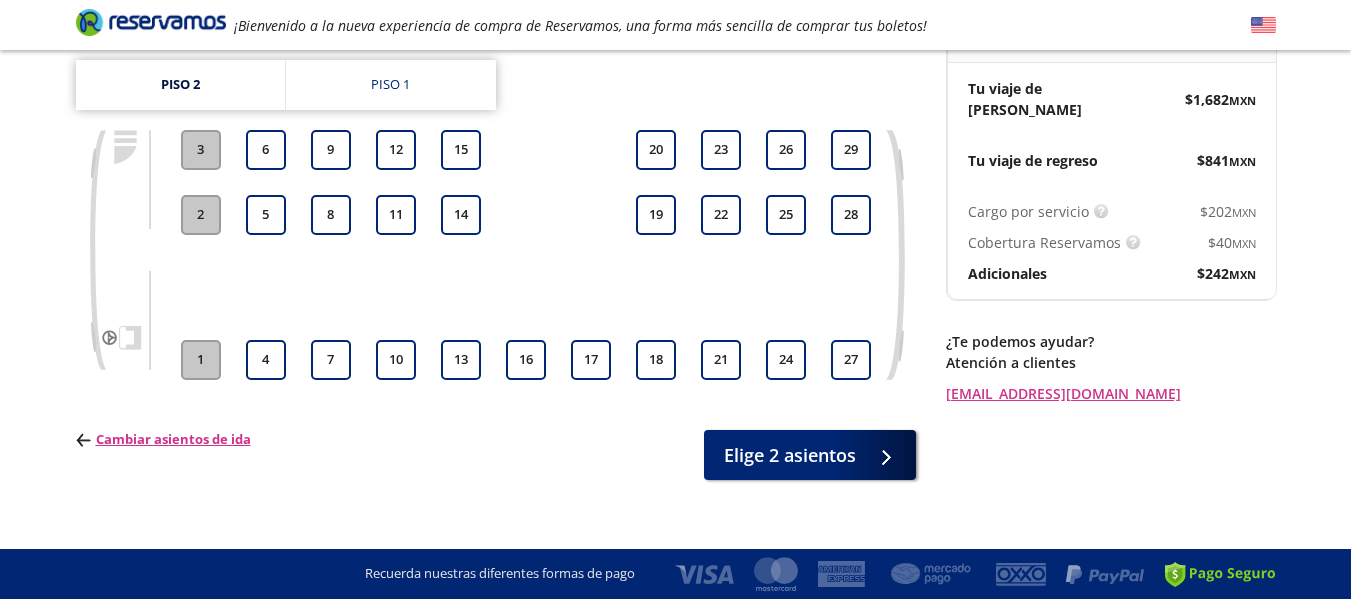 scroll, scrollTop: 33, scrollLeft: 0, axis: vertical 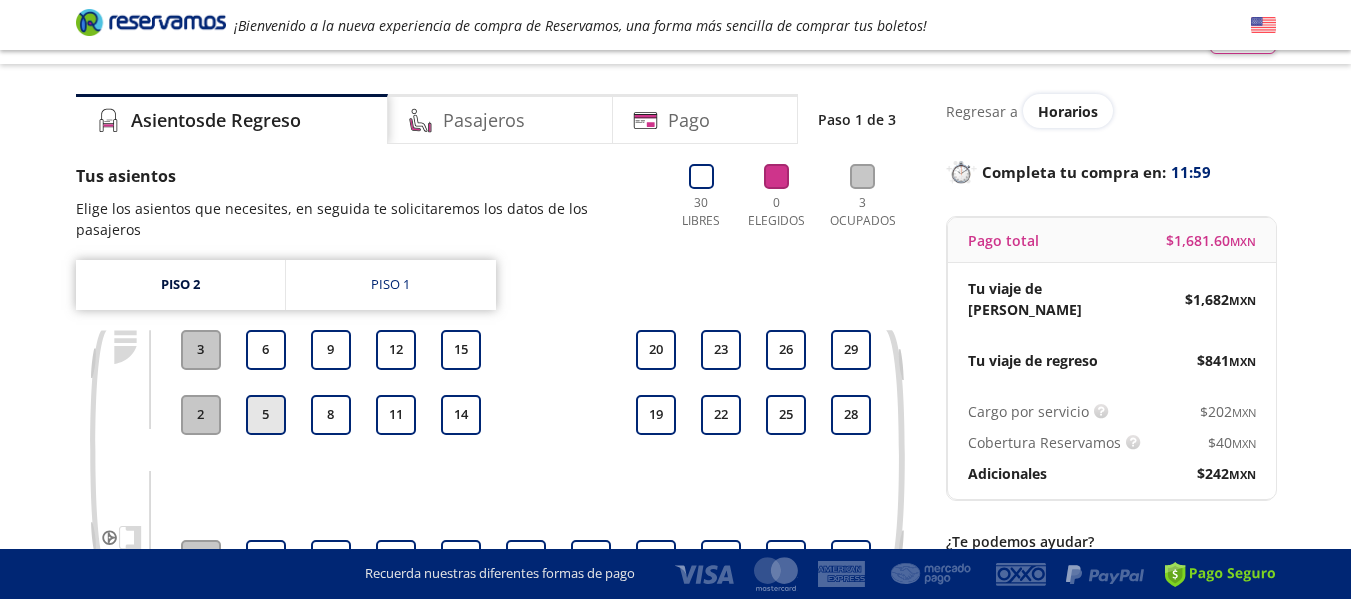 click on "5" at bounding box center (266, 415) 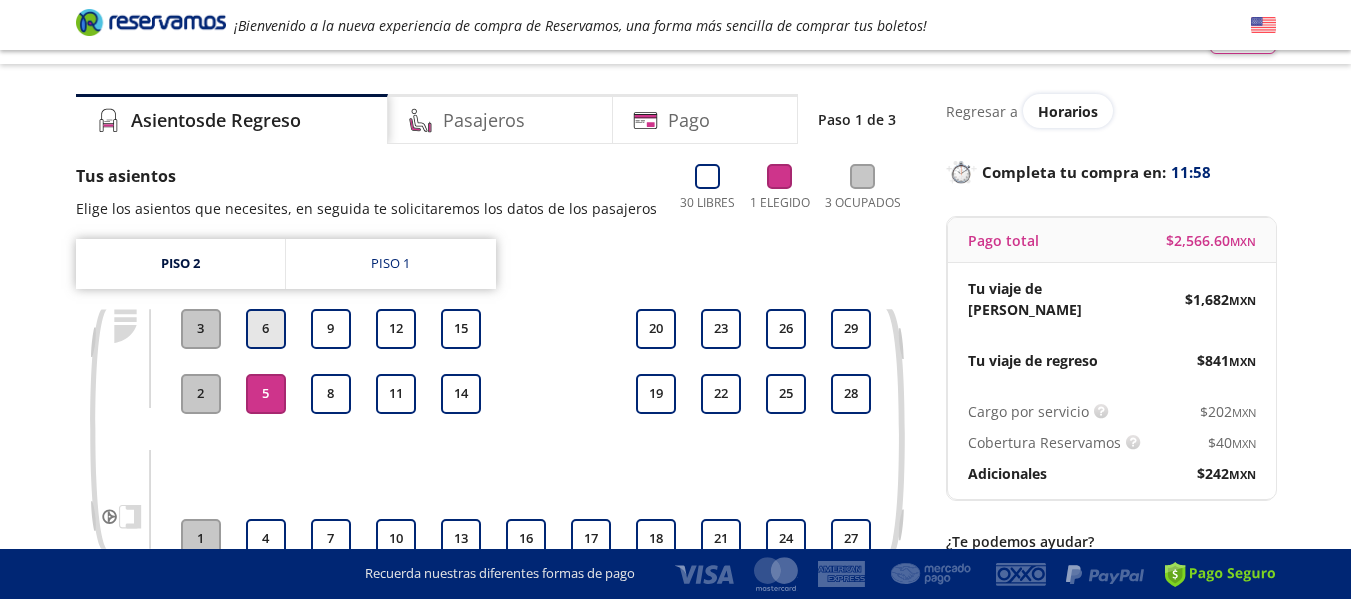 click on "6" at bounding box center (266, 329) 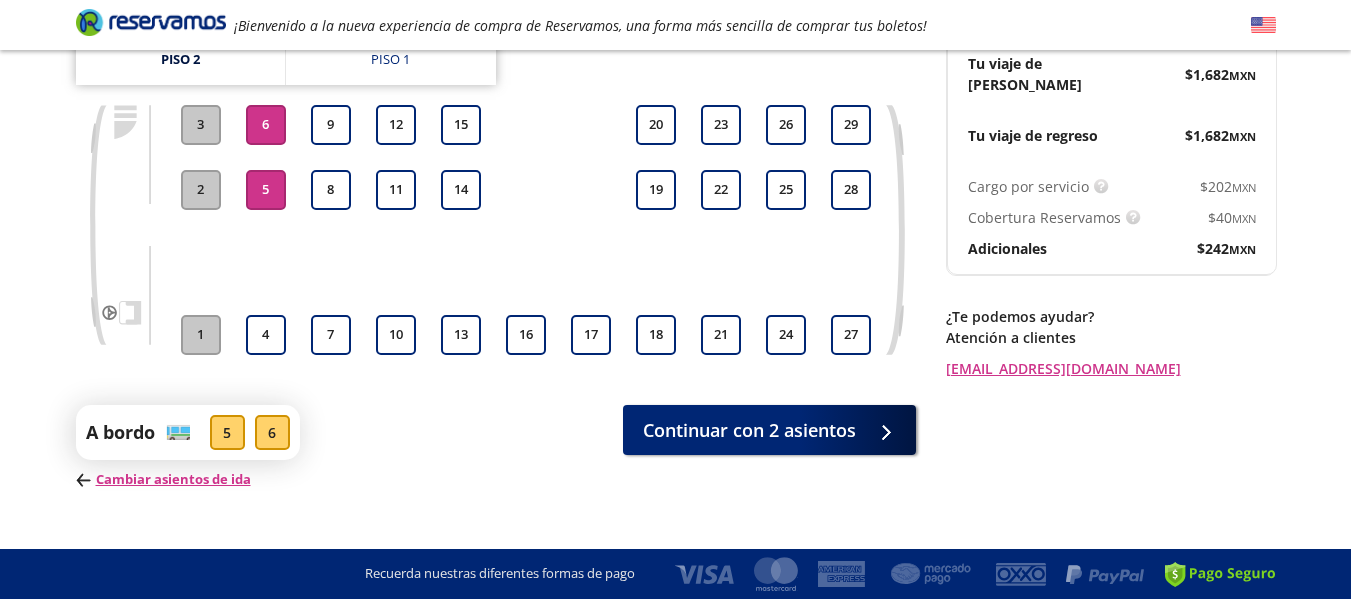 scroll, scrollTop: 268, scrollLeft: 0, axis: vertical 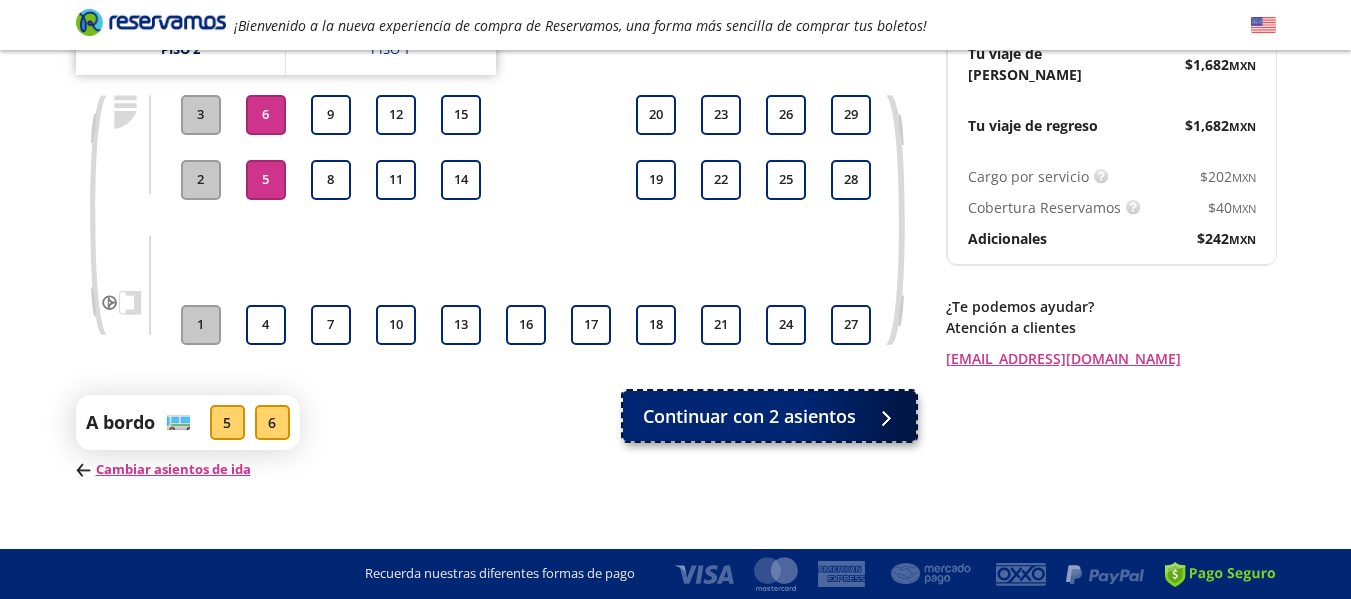 click on "Continuar con 2 asientos" at bounding box center [749, 416] 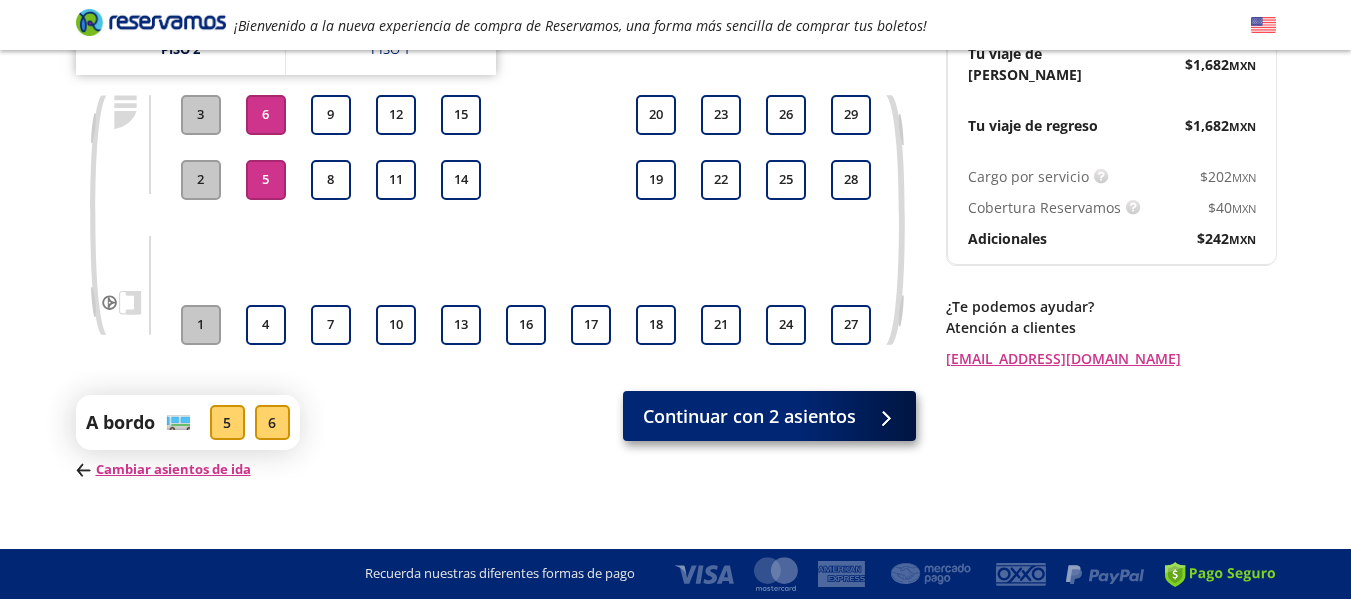 scroll, scrollTop: 0, scrollLeft: 0, axis: both 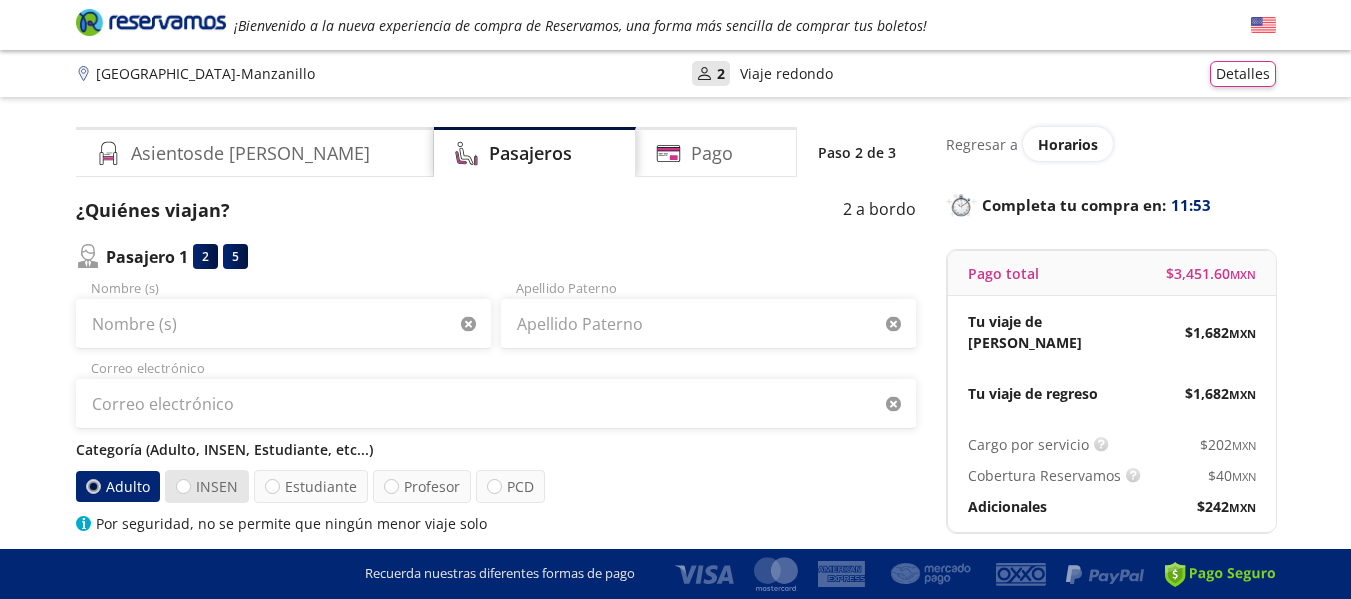 click on "INSEN" at bounding box center (207, 486) 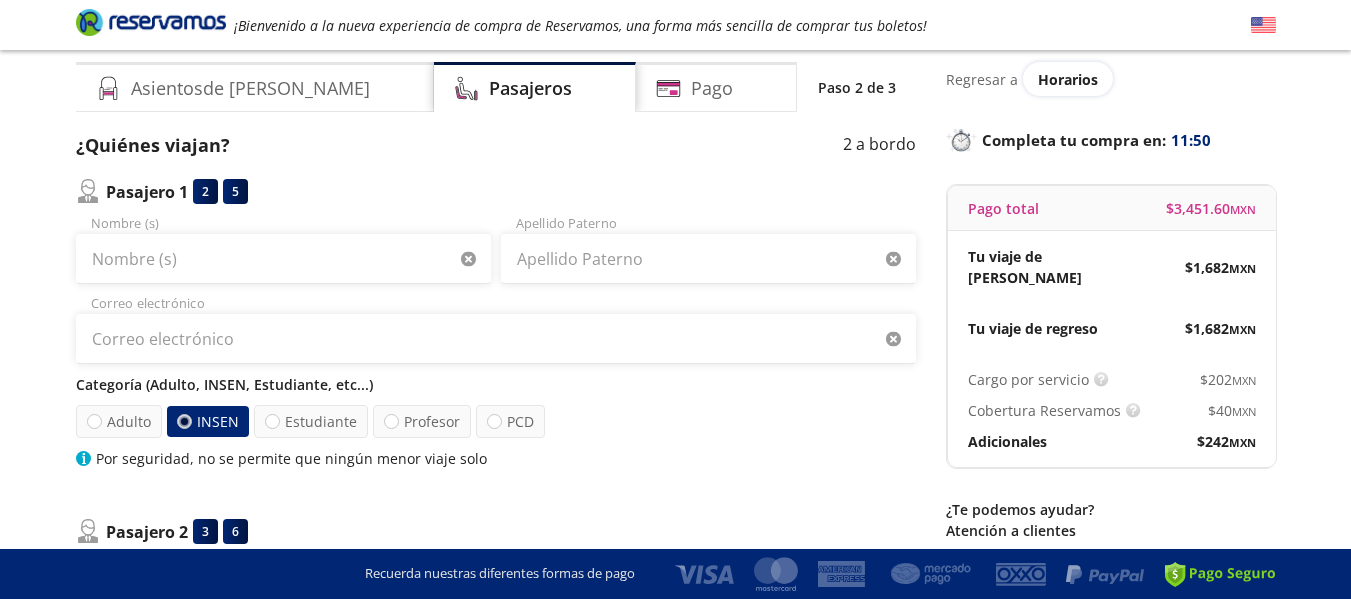 scroll, scrollTop: 100, scrollLeft: 0, axis: vertical 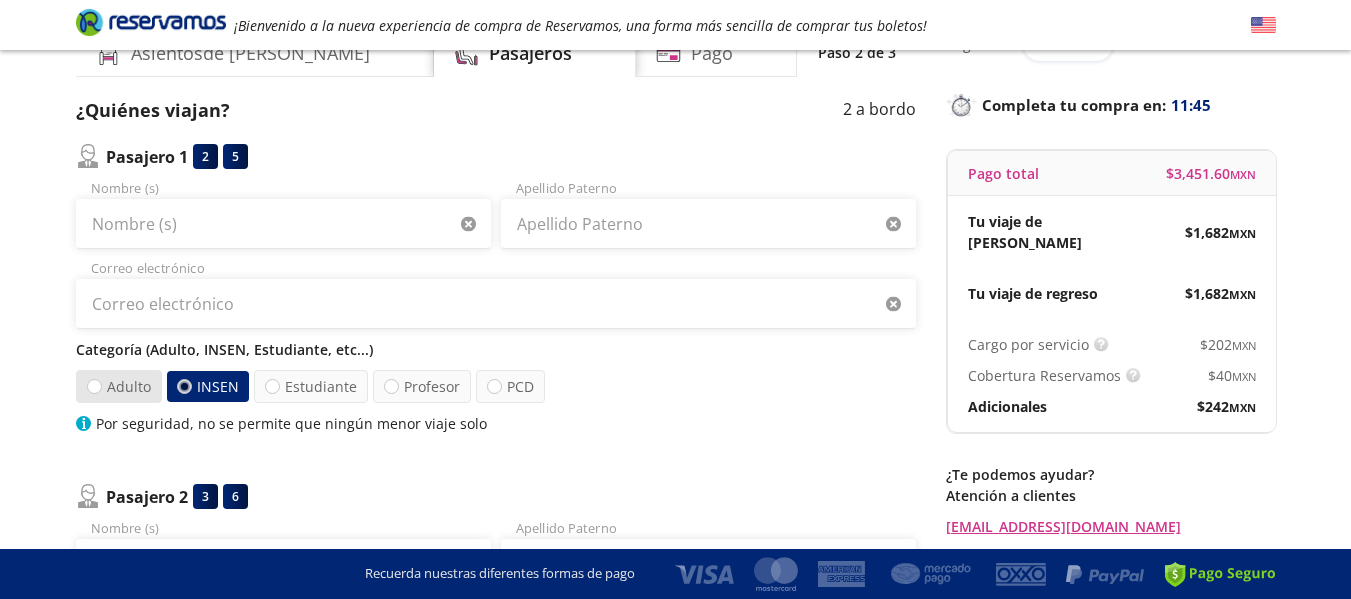 click on "Adulto" at bounding box center (118, 386) 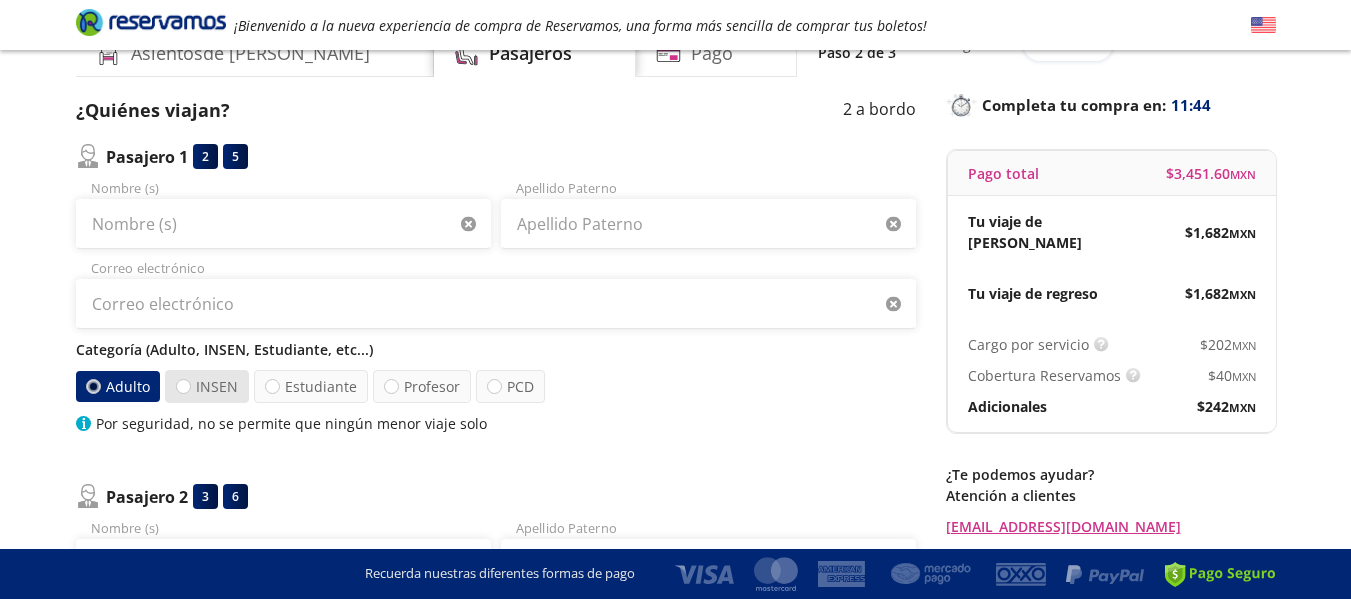 click on "INSEN" at bounding box center [206, 386] 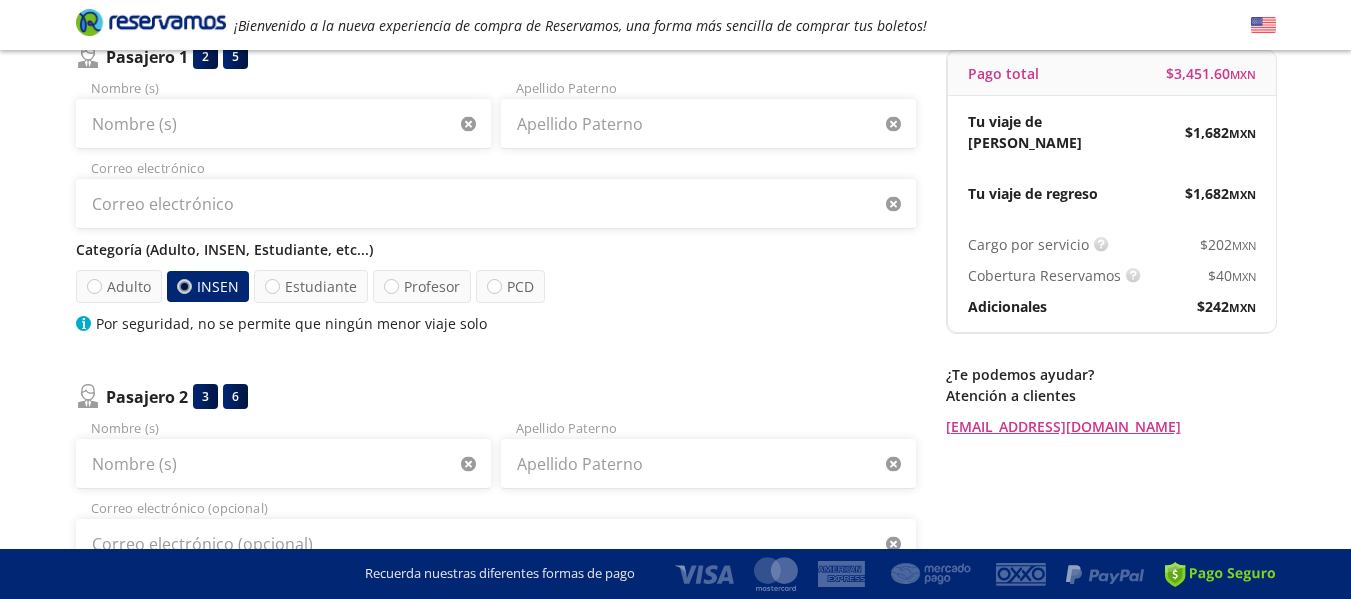 scroll, scrollTop: 100, scrollLeft: 0, axis: vertical 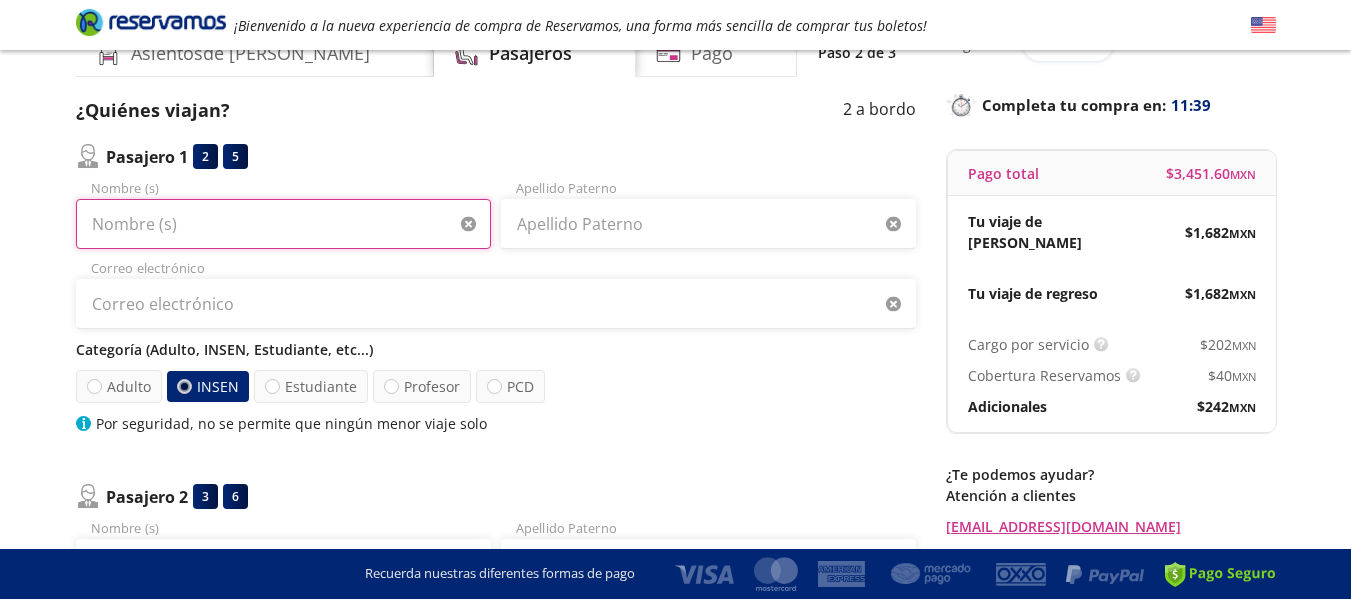 click on "Nombre (s)" at bounding box center [283, 224] 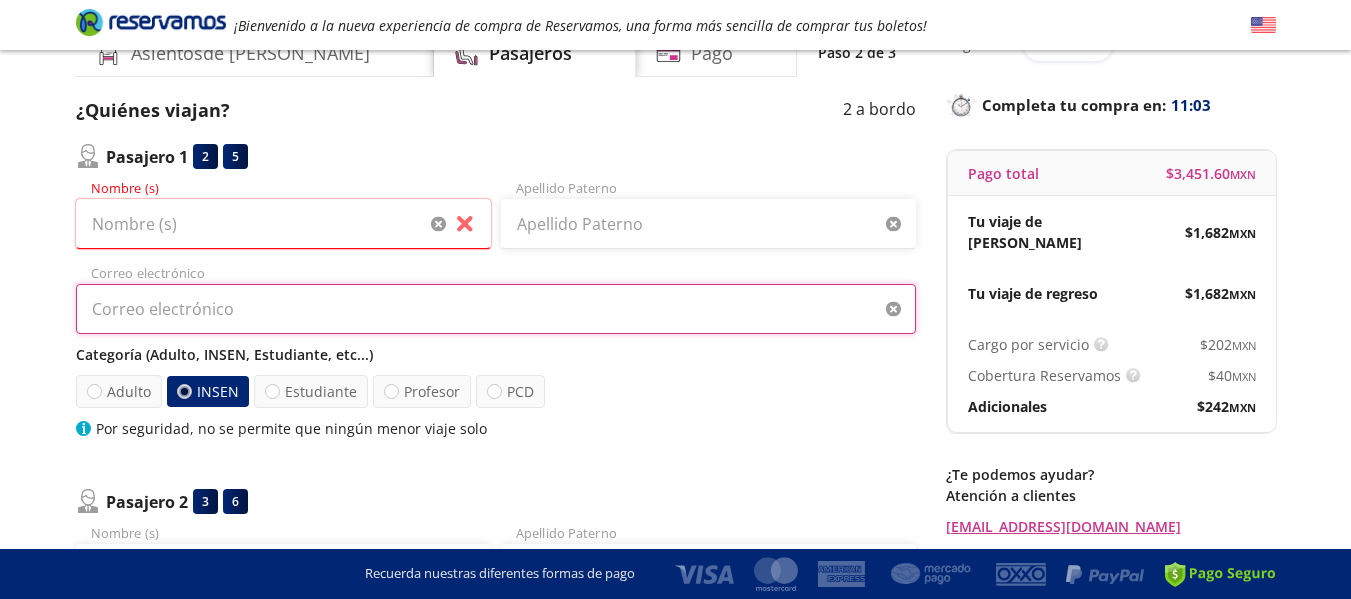 click on "Correo electrónico" at bounding box center [496, 309] 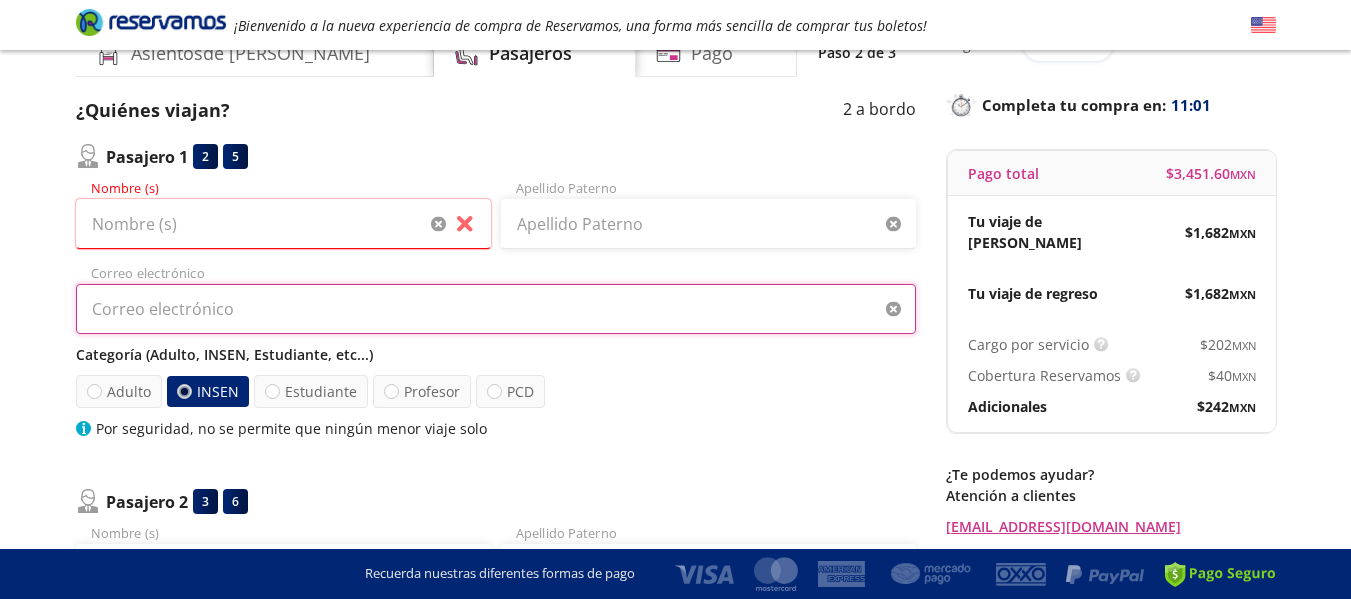 paste on "jgsbernal@gmail.com" 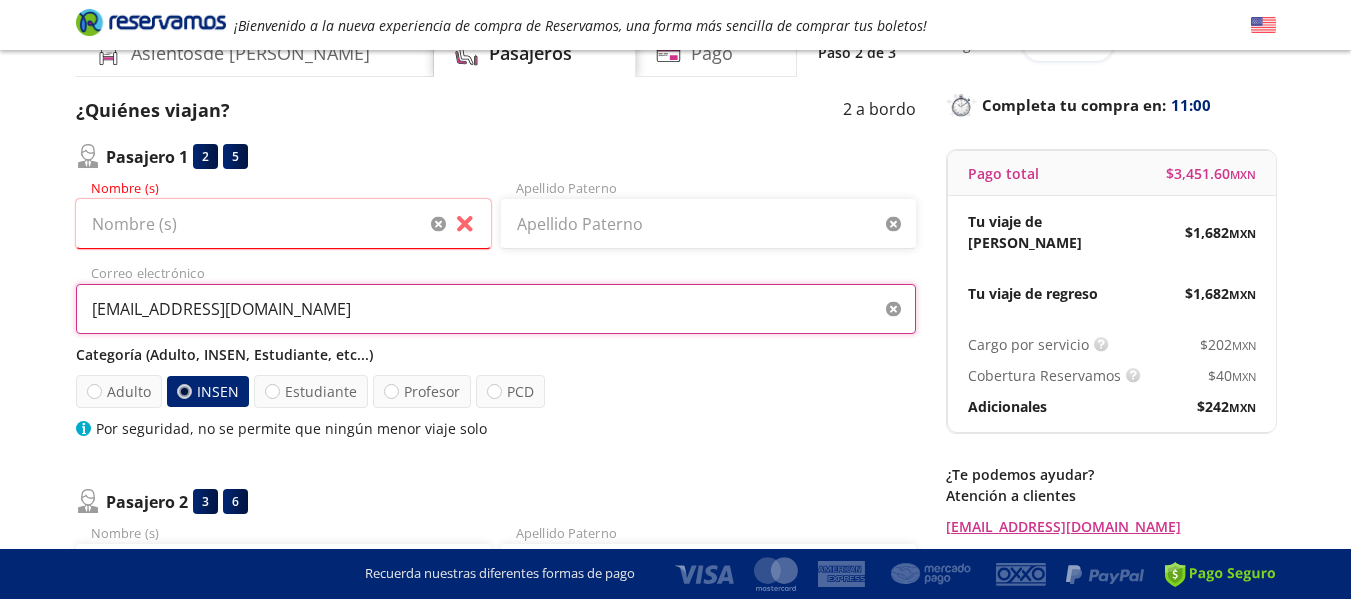 type on "jgsbernal@gmail.com" 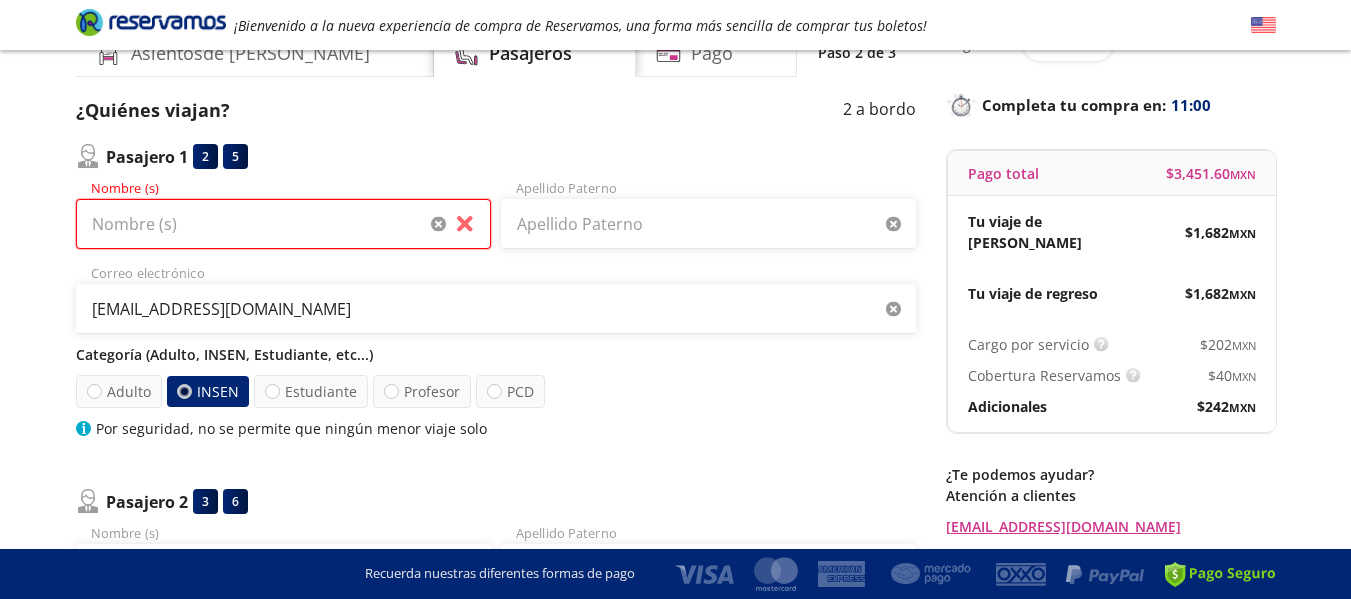 click on "Nombre (s)" at bounding box center [283, 224] 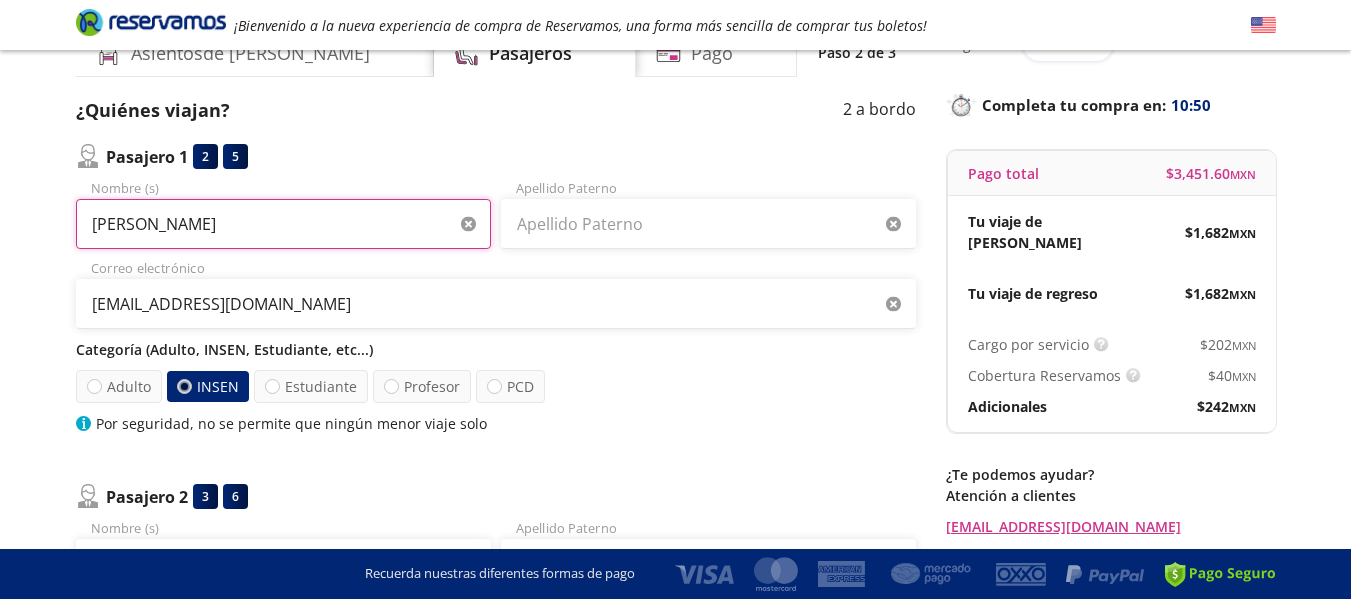 type on "JOSE GERARDO" 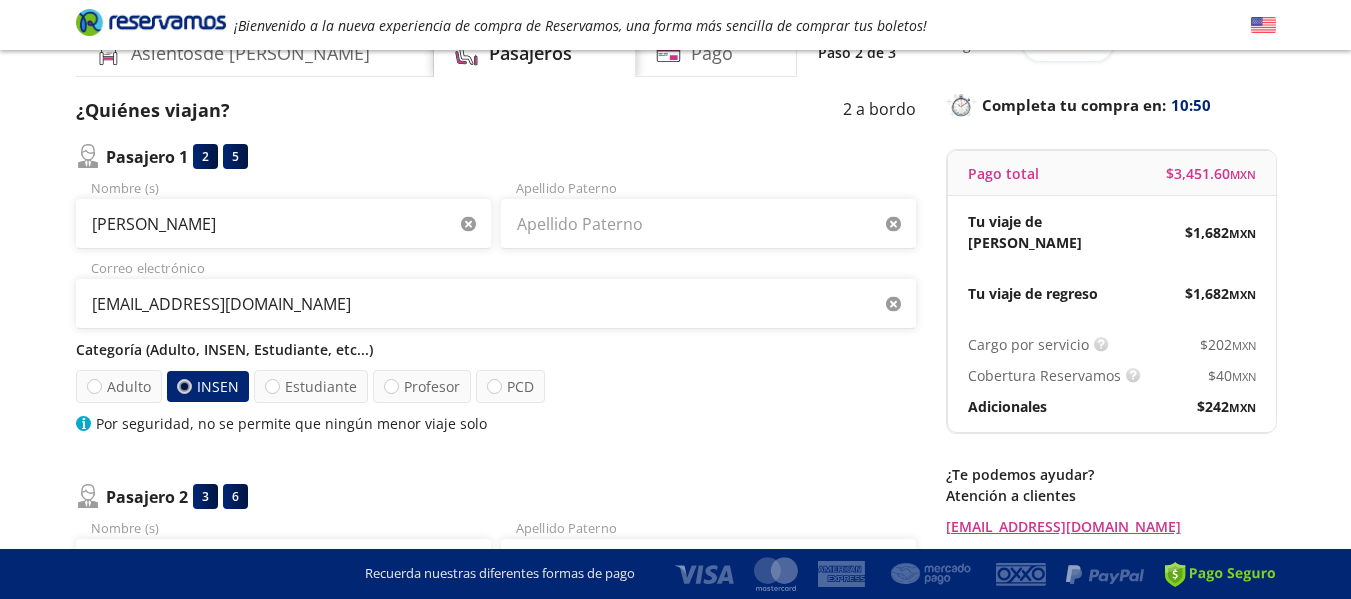 type 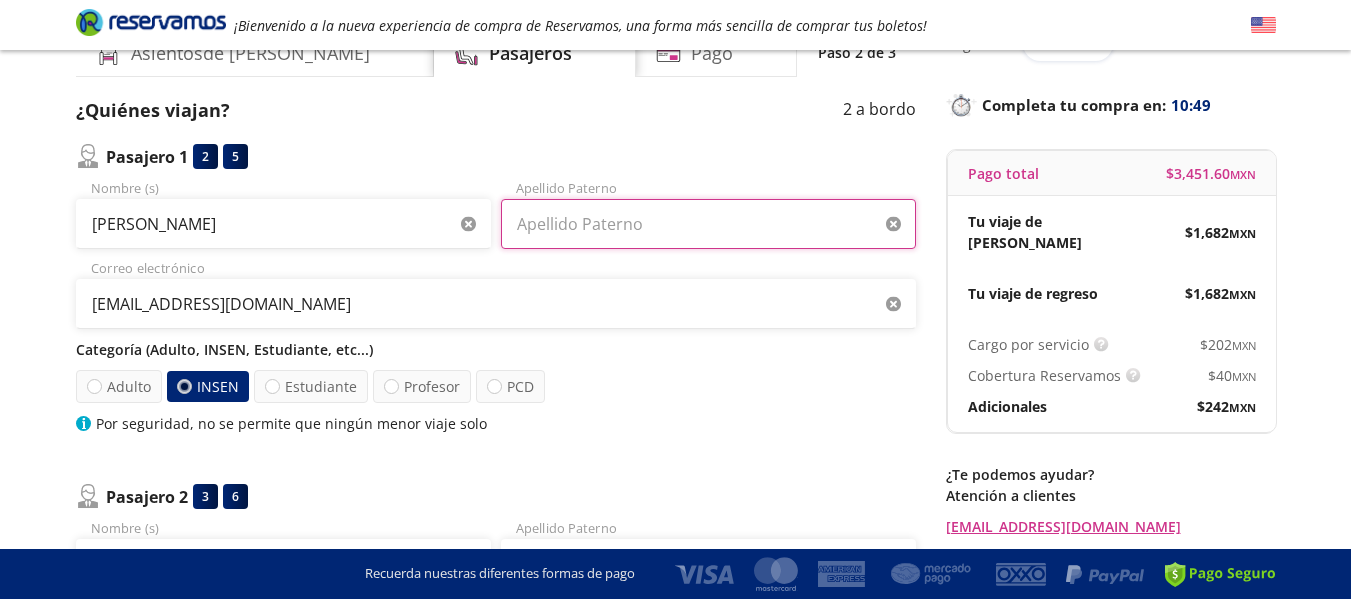 click on "Apellido Paterno" at bounding box center (708, 224) 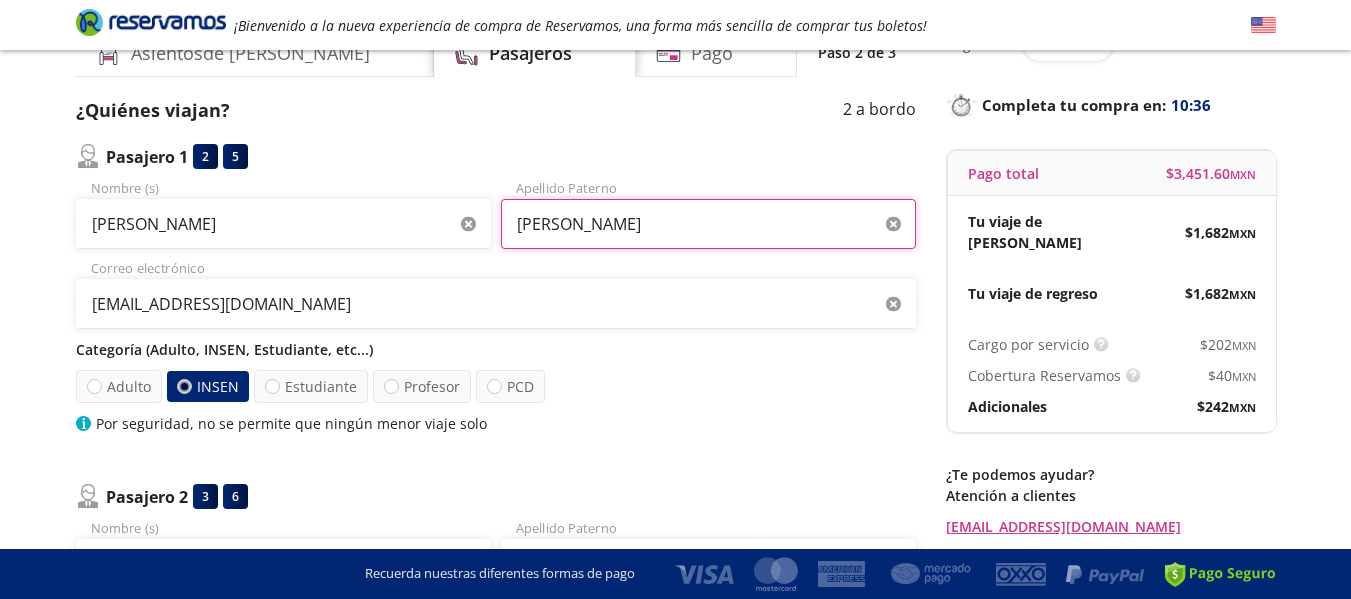 type on "BERNAL SEDEÑO" 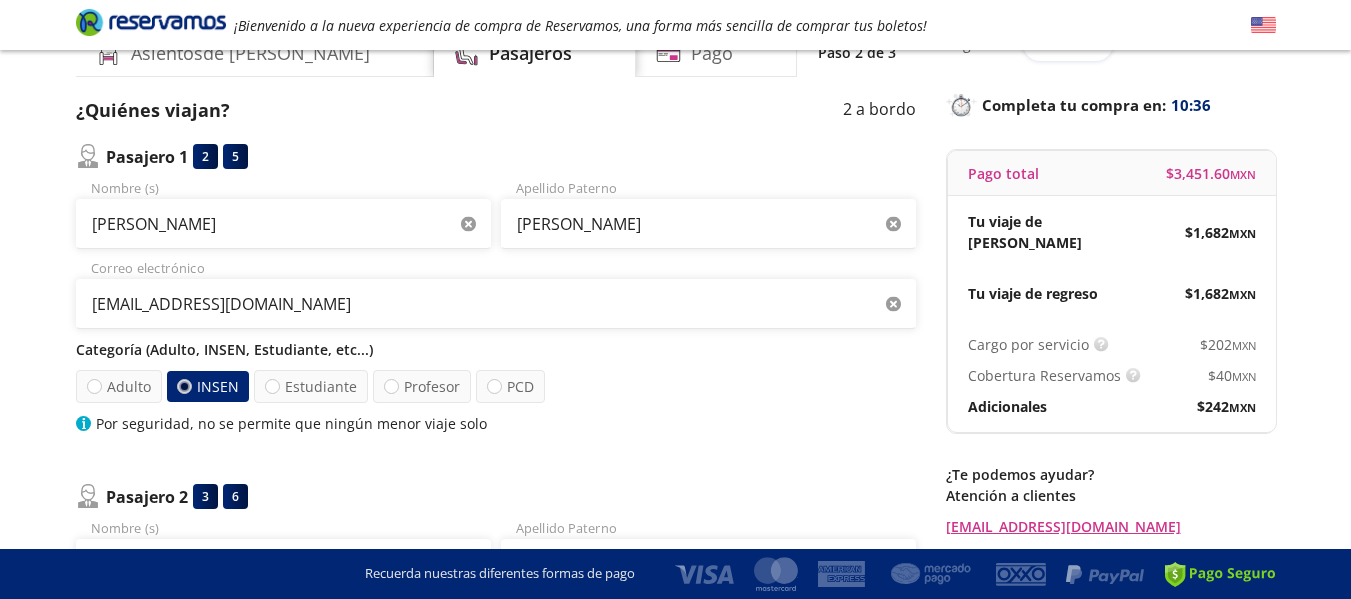 click on "Adulto INSEN Estudiante Profesor PCD" at bounding box center [496, 386] 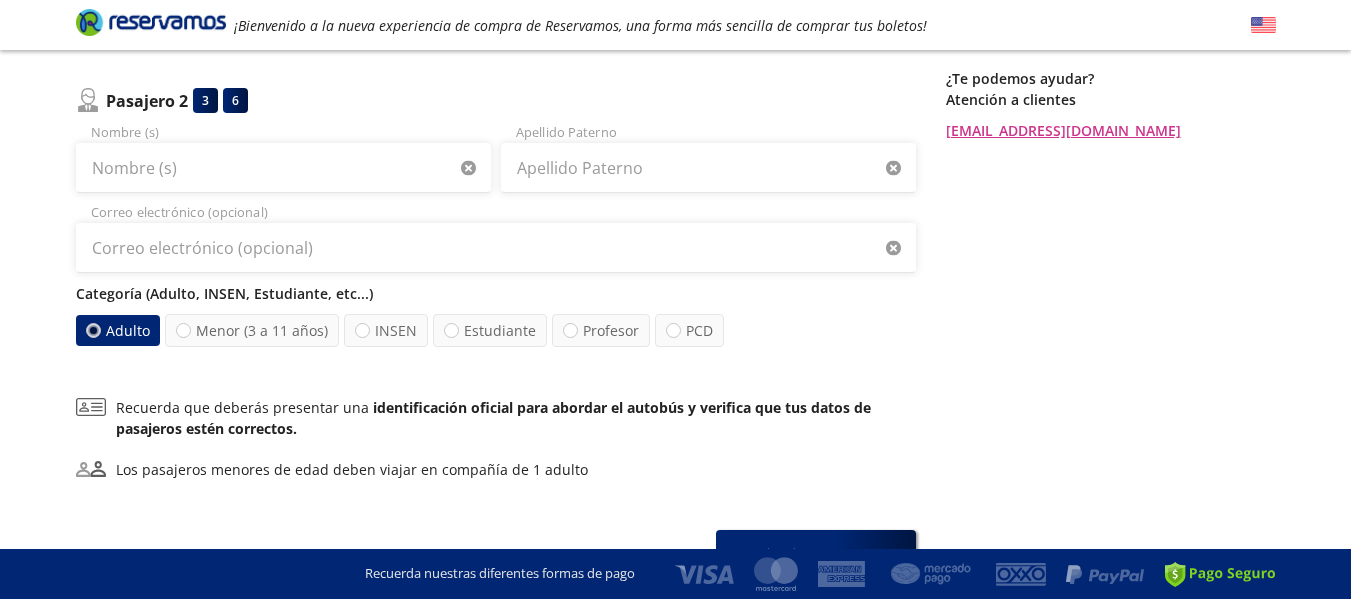 scroll, scrollTop: 500, scrollLeft: 0, axis: vertical 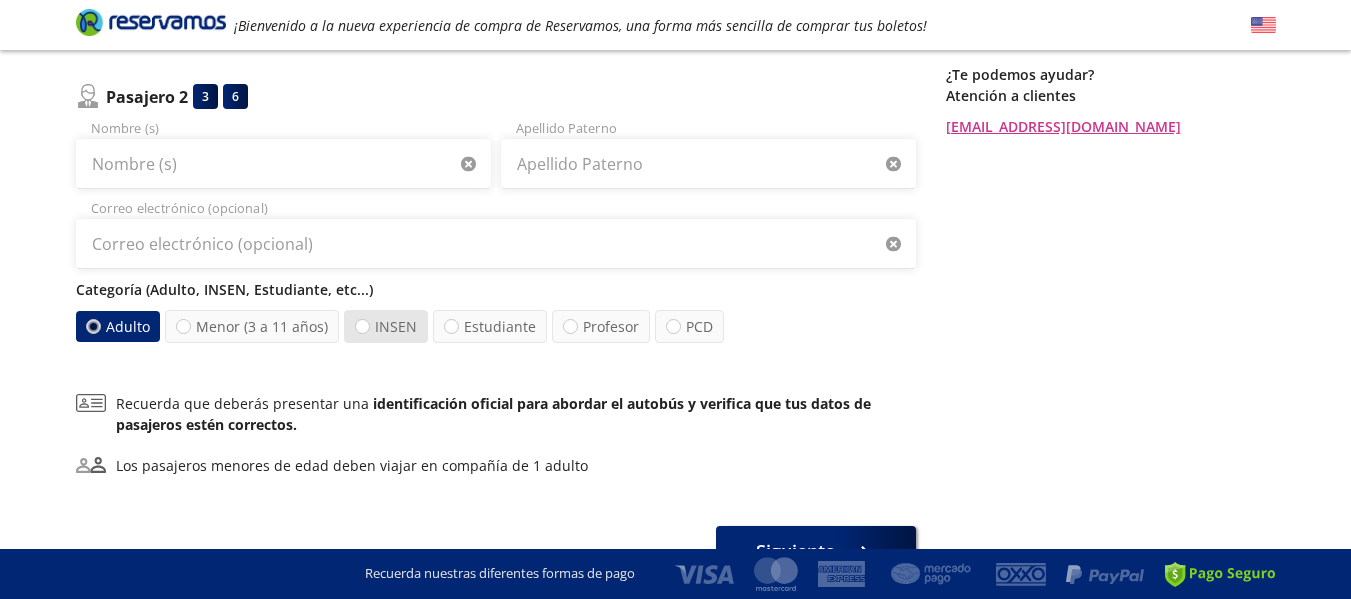click on "INSEN" at bounding box center [386, 326] 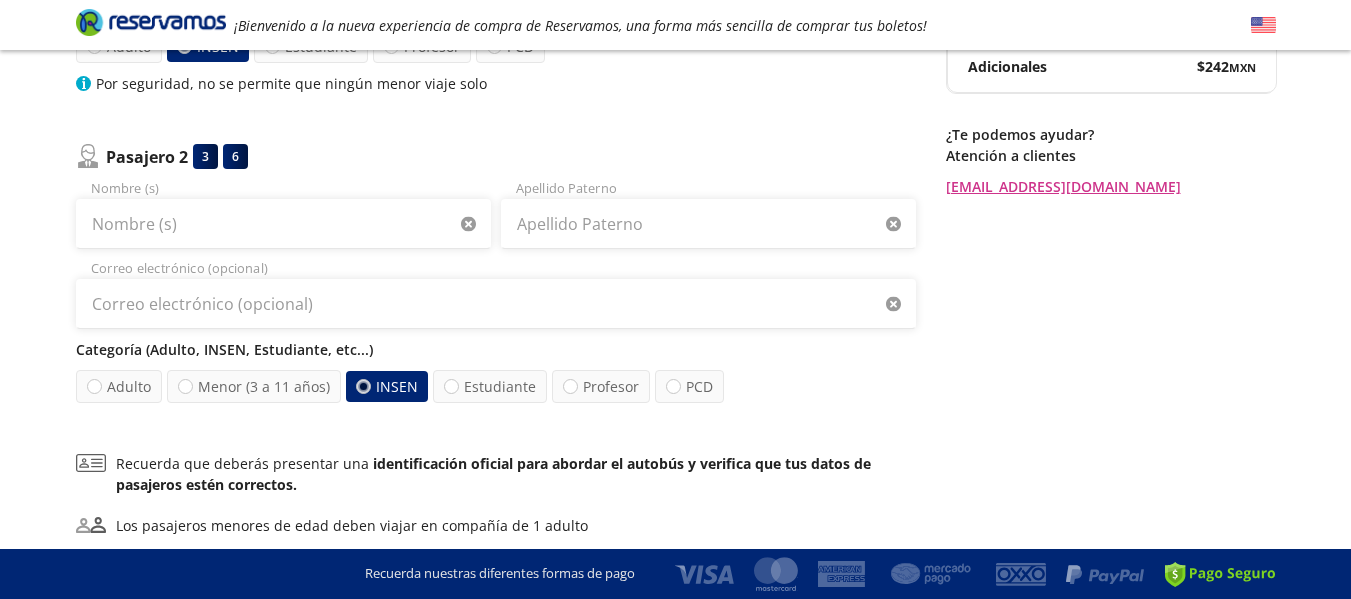 scroll, scrollTop: 500, scrollLeft: 0, axis: vertical 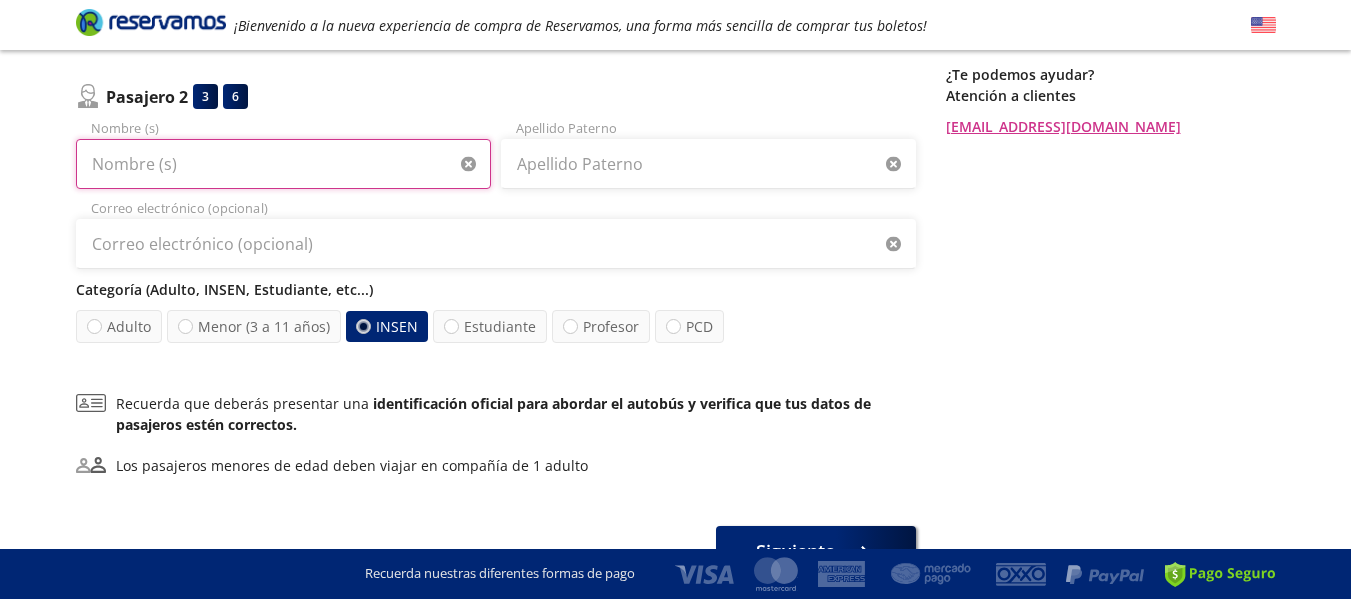 click on "Nombre (s)" at bounding box center [283, 164] 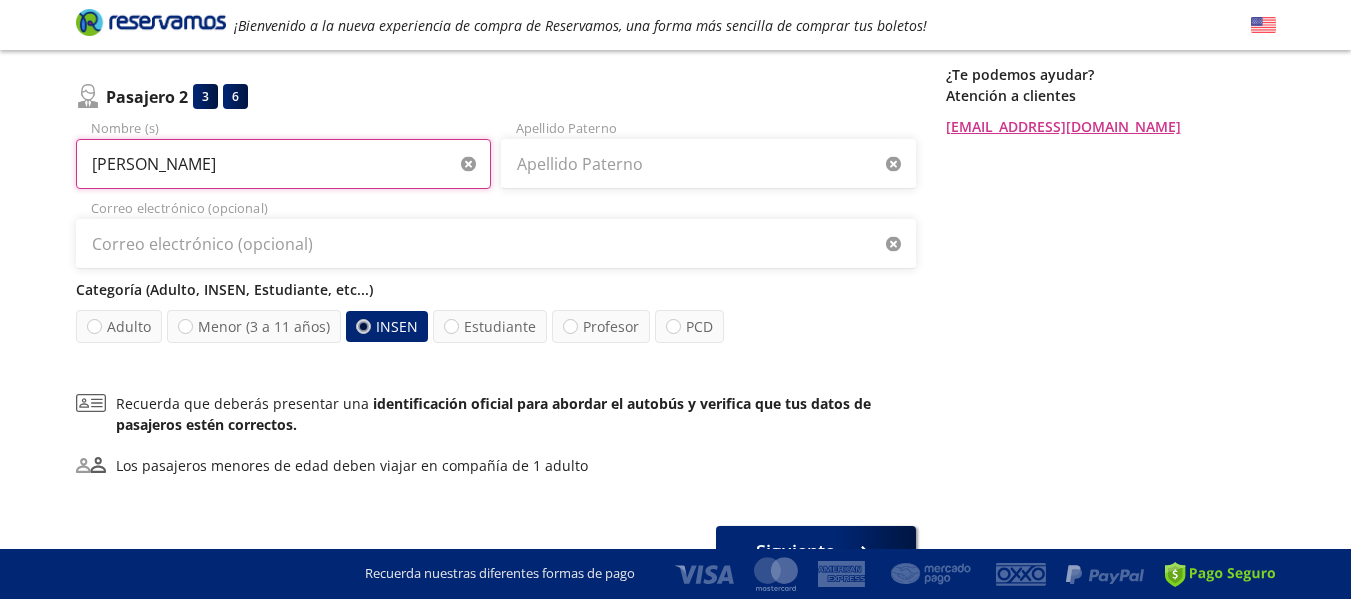 type on "MARY" 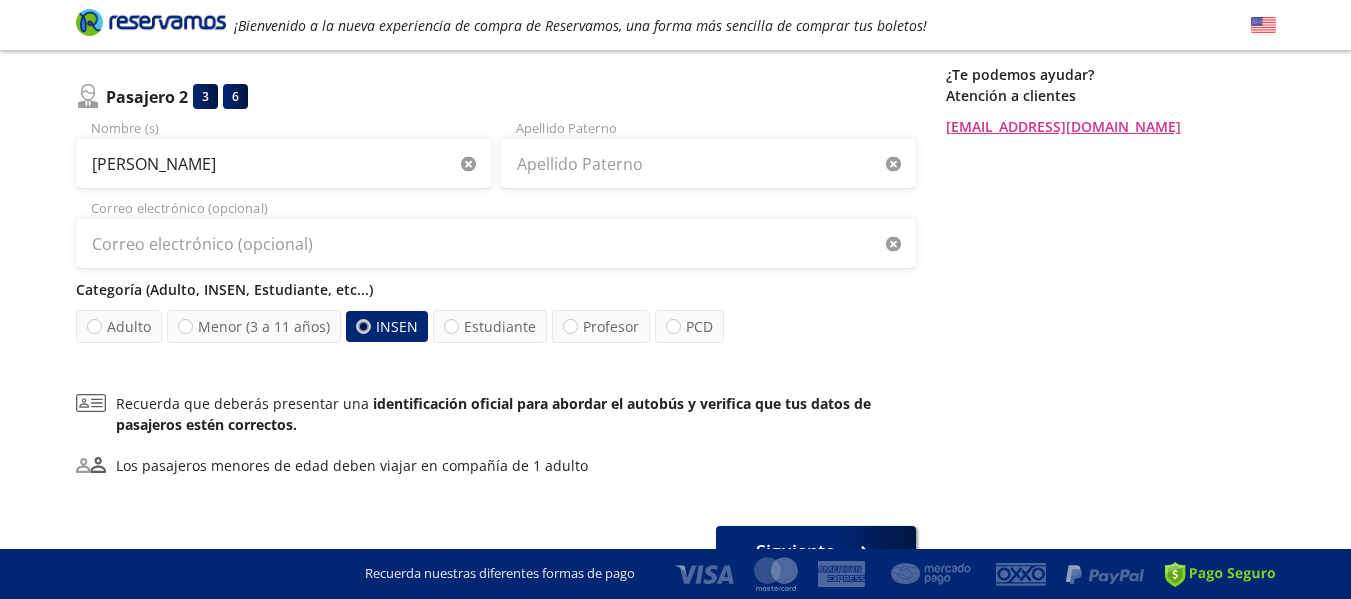 type 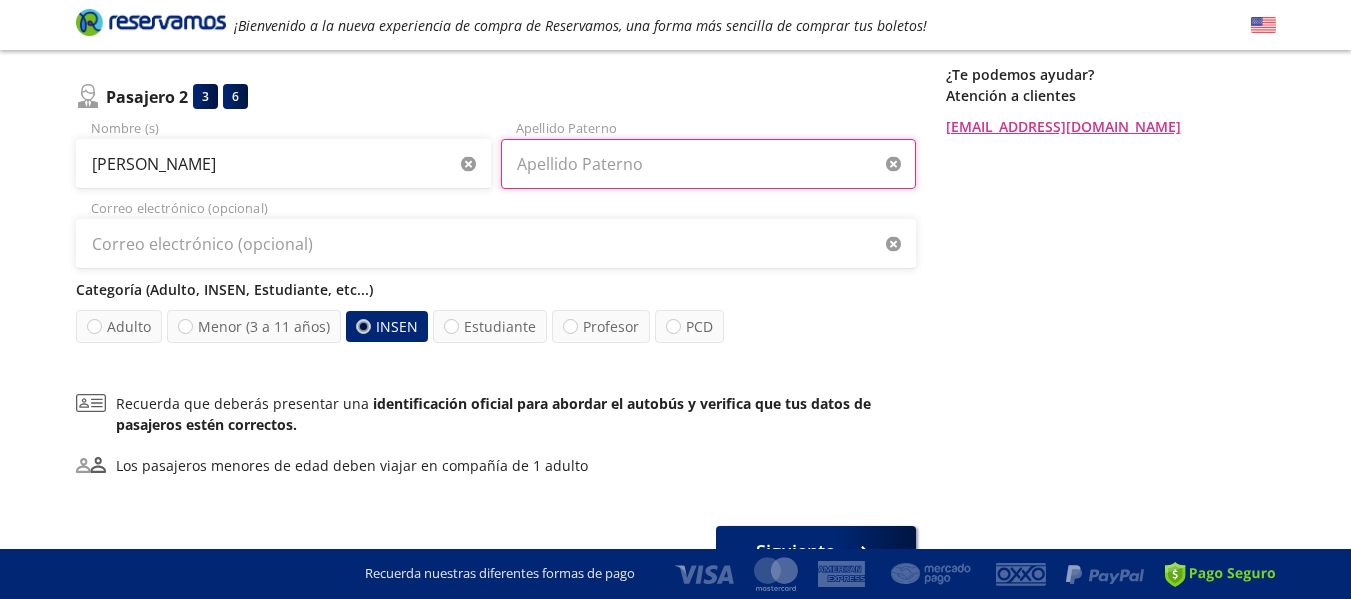 click on "Apellido Paterno" at bounding box center [708, 164] 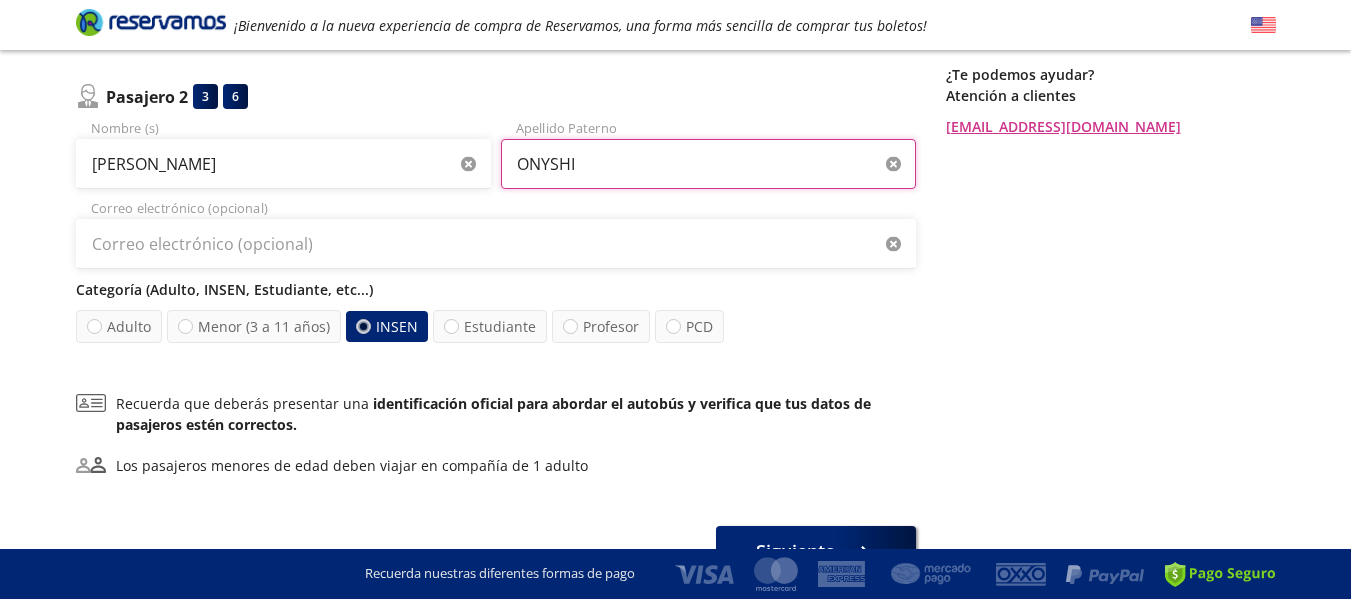 type on "ONYSHI" 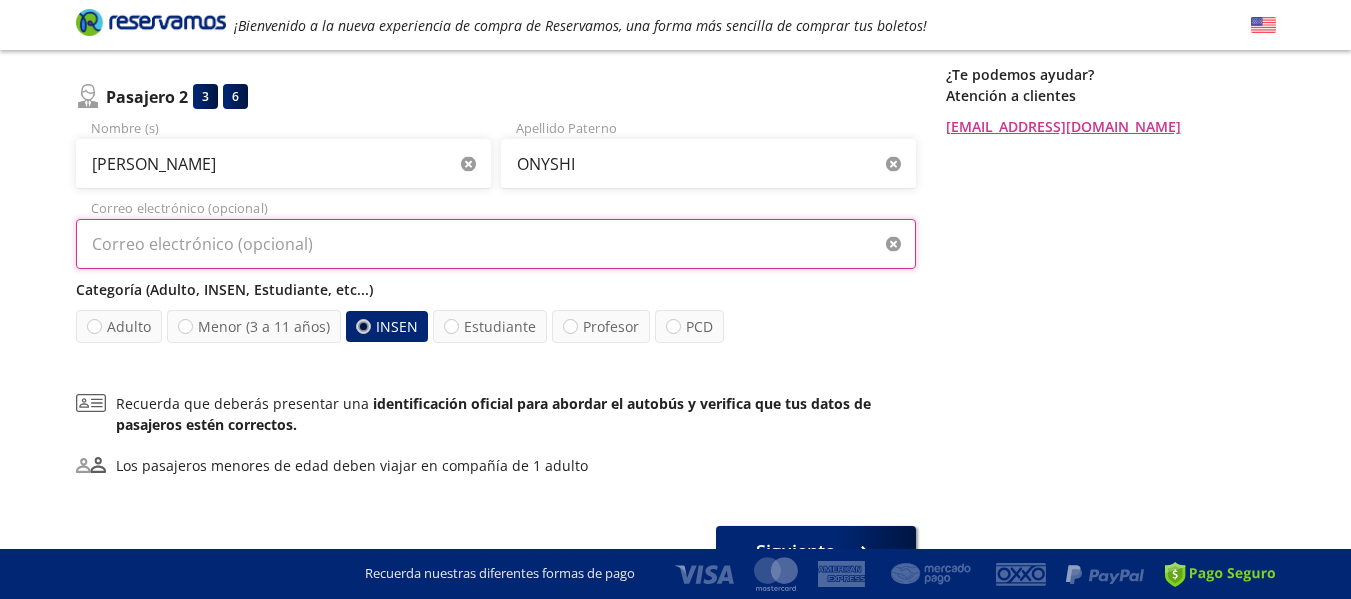 click on "Correo electrónico (opcional)" at bounding box center (496, 244) 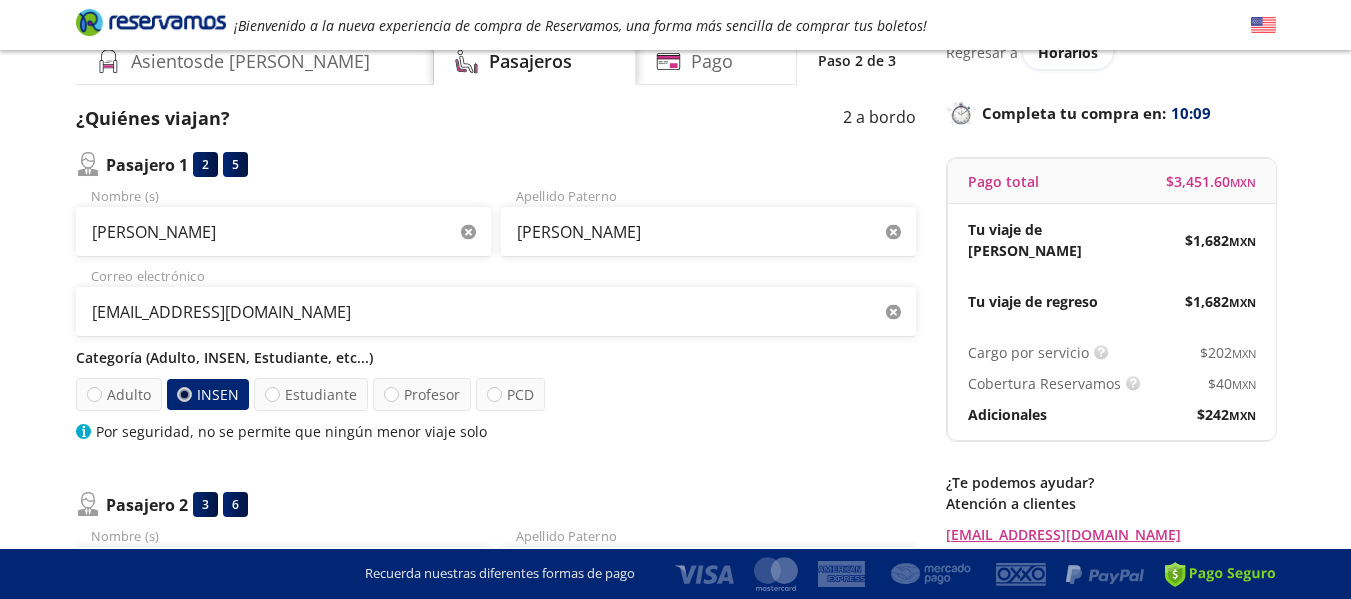scroll, scrollTop: 200, scrollLeft: 0, axis: vertical 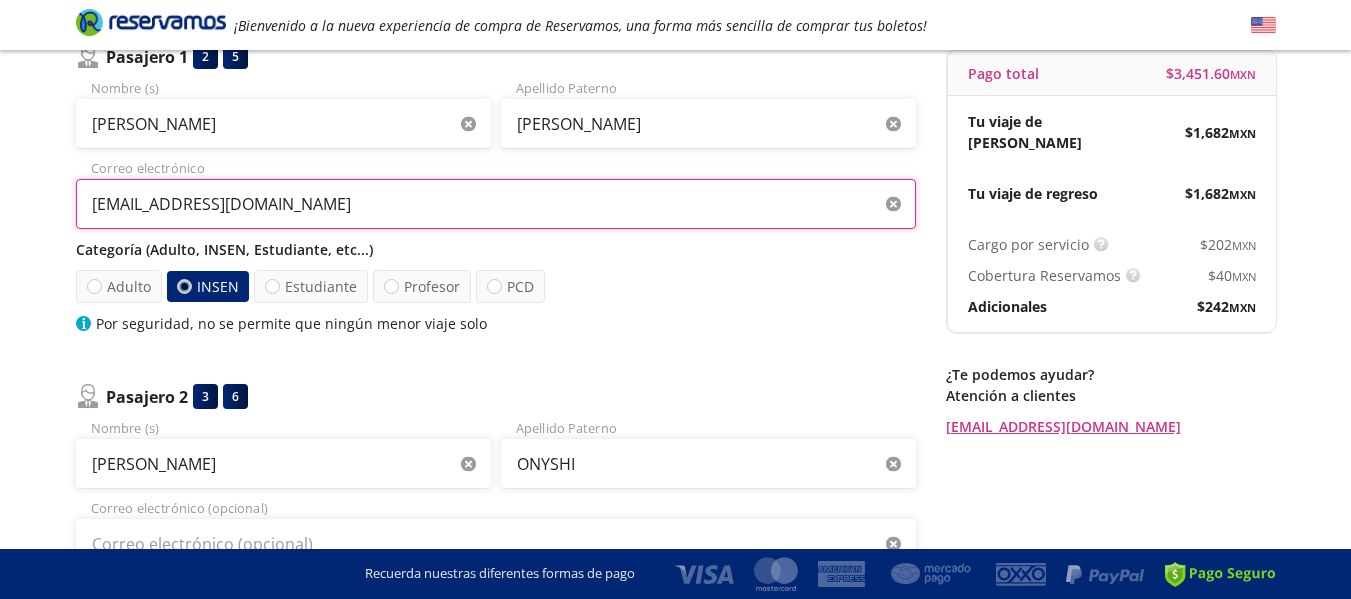 drag, startPoint x: 297, startPoint y: 200, endPoint x: 138, endPoint y: 199, distance: 159.00314 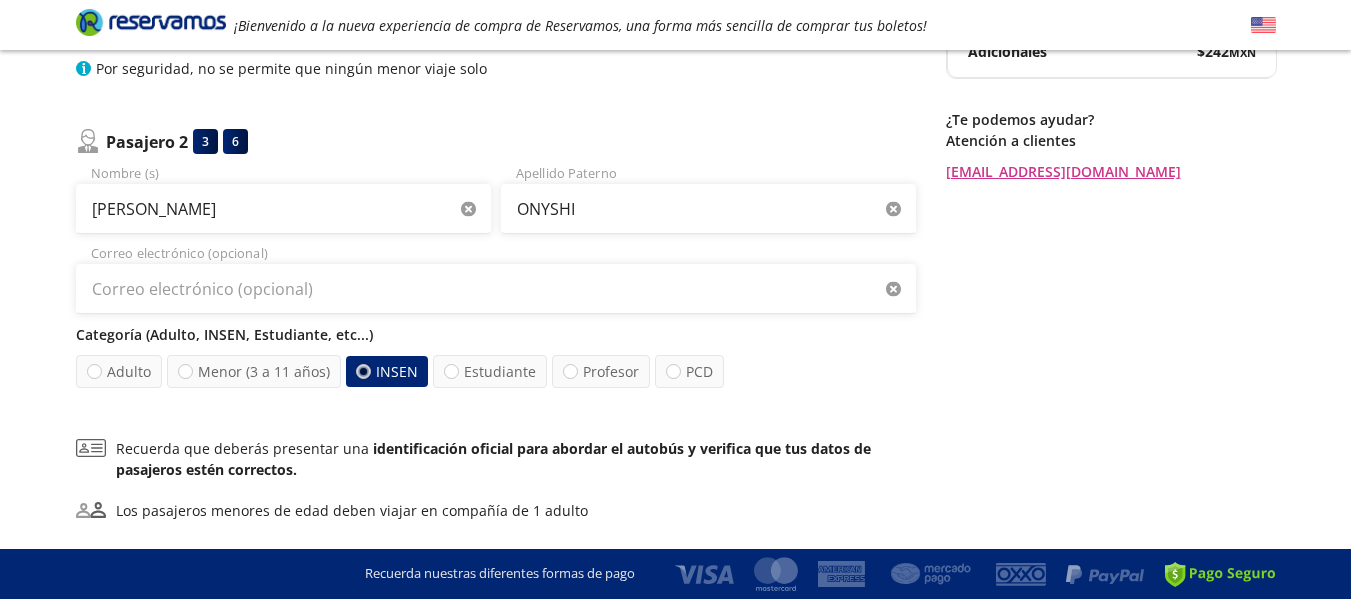 scroll, scrollTop: 500, scrollLeft: 0, axis: vertical 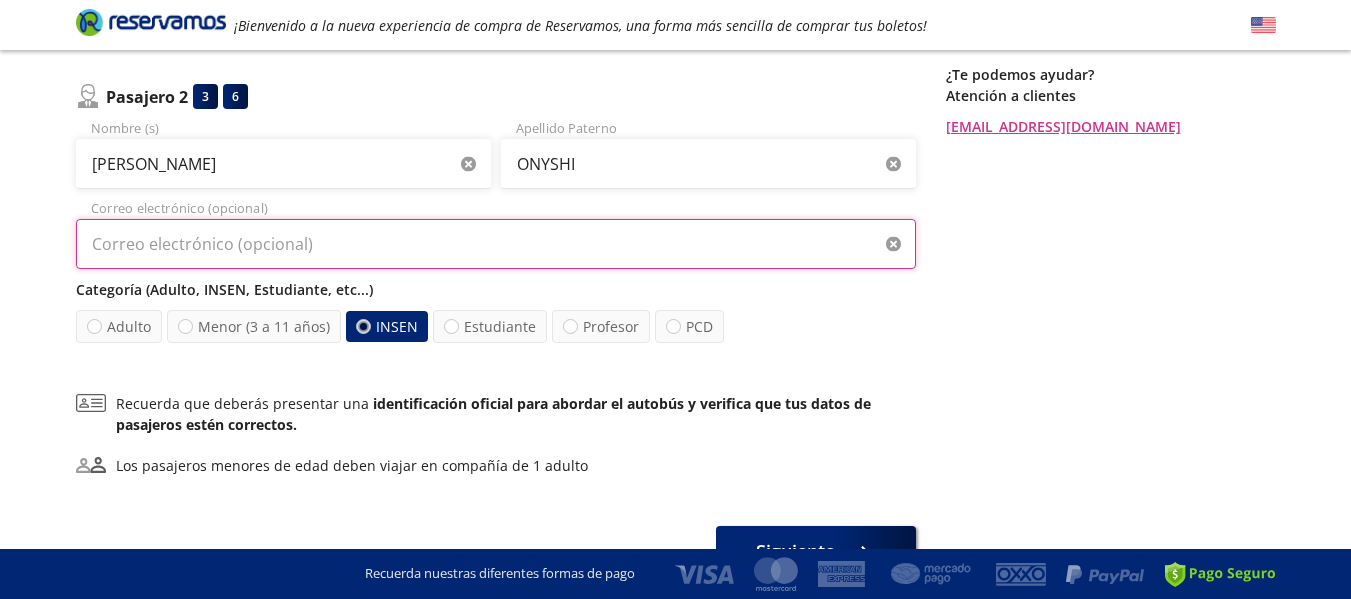 click on "Correo electrónico (opcional)" at bounding box center (496, 244) 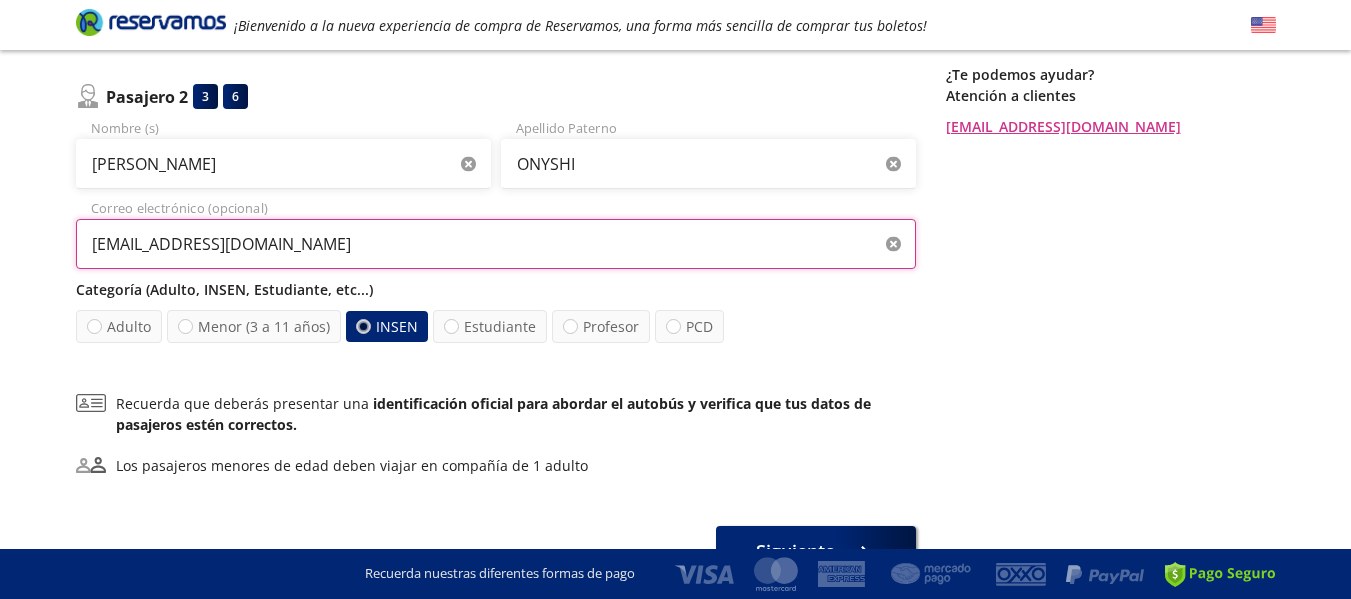 scroll, scrollTop: 600, scrollLeft: 0, axis: vertical 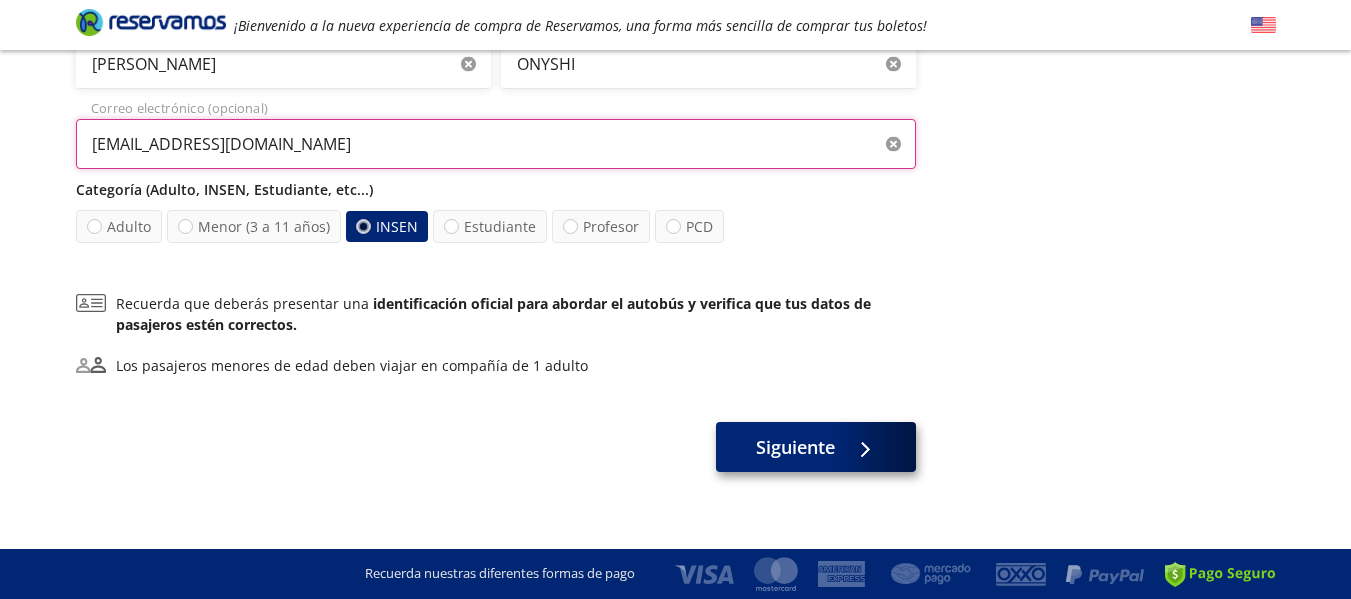 type on "jgsbernal@gmail.com" 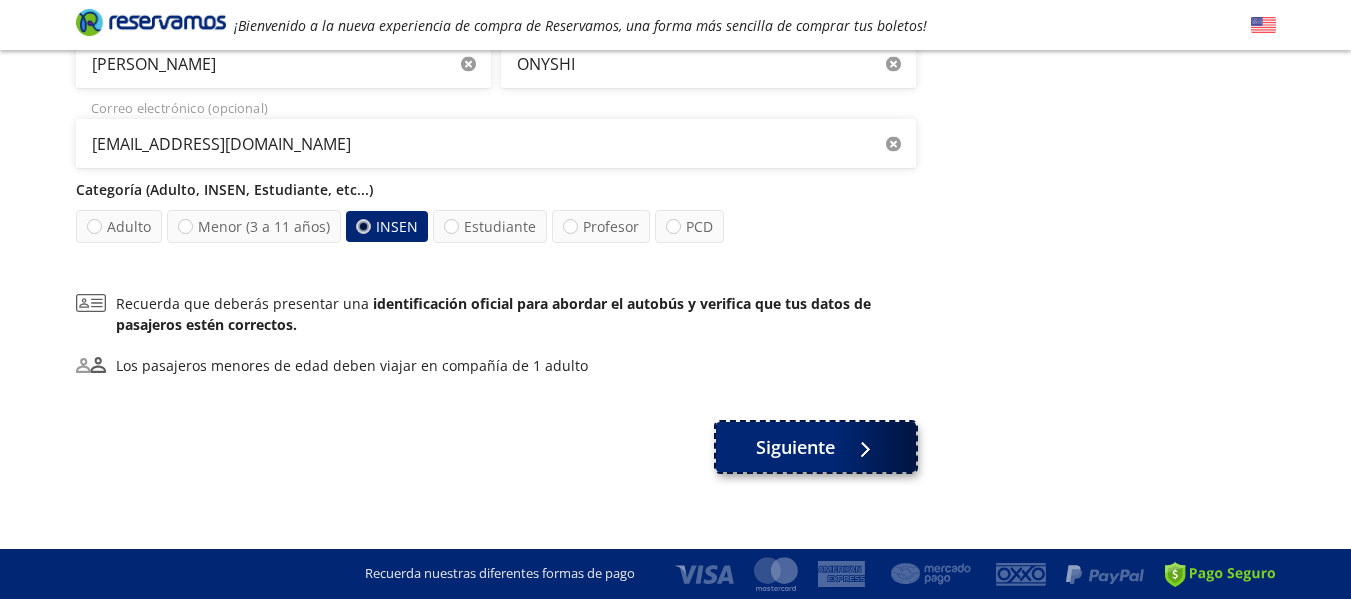 click 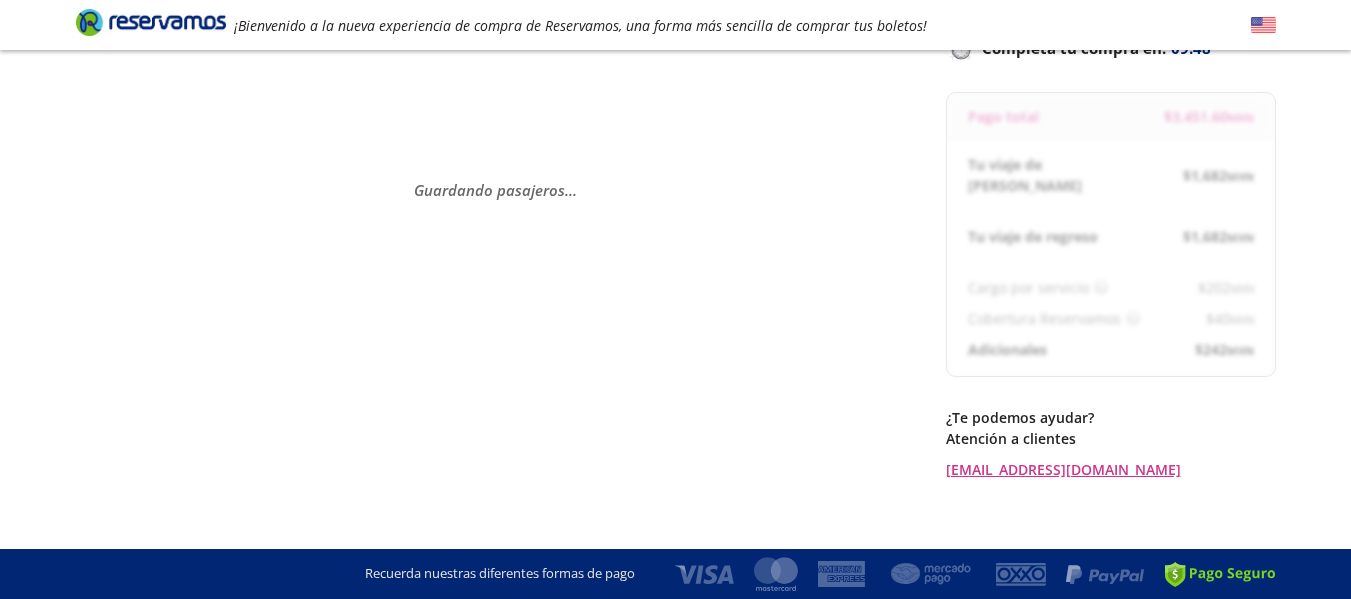 scroll, scrollTop: 57, scrollLeft: 0, axis: vertical 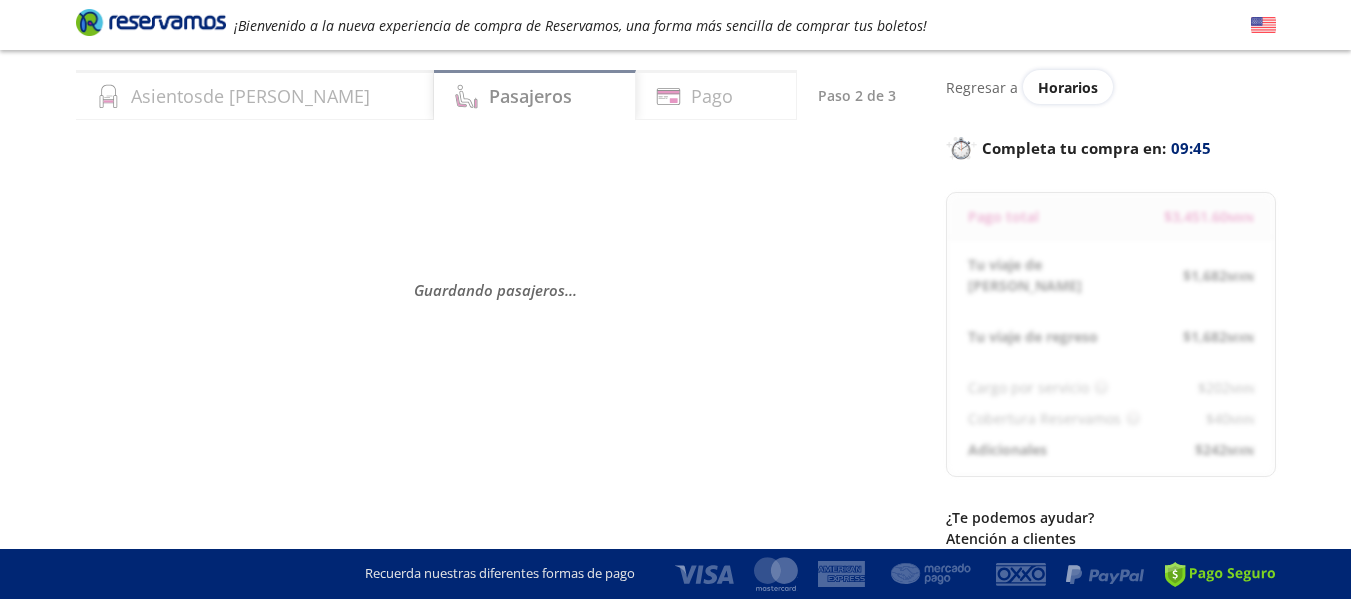 select on "MX" 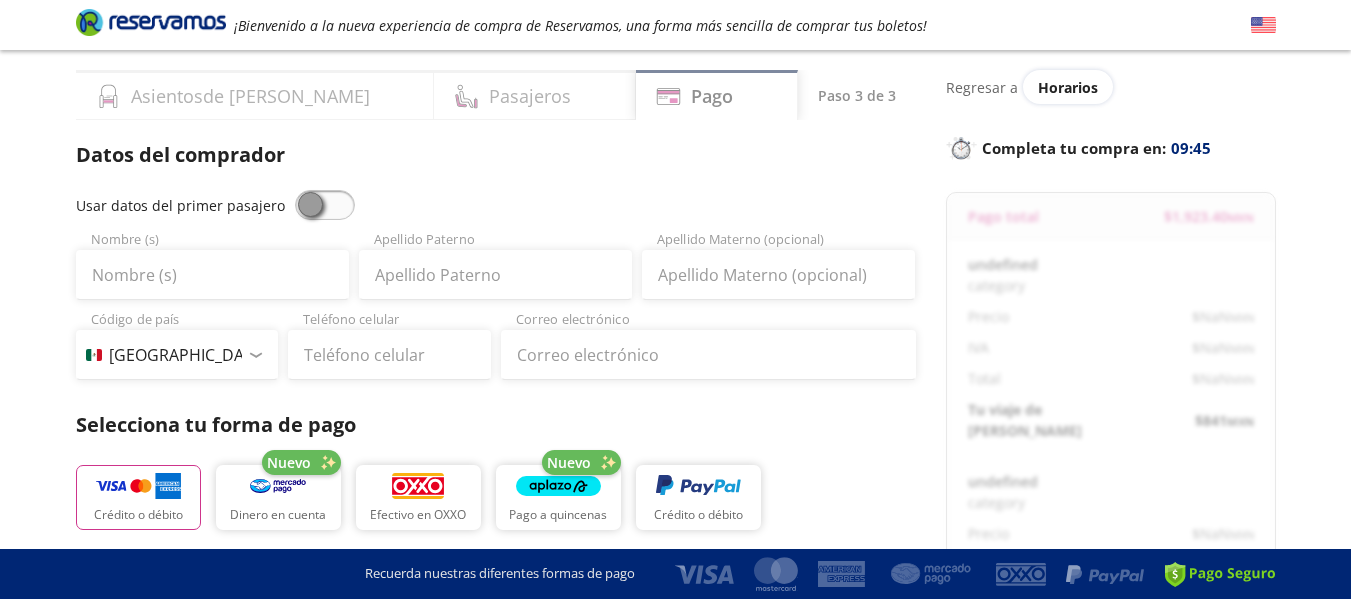 scroll, scrollTop: 0, scrollLeft: 0, axis: both 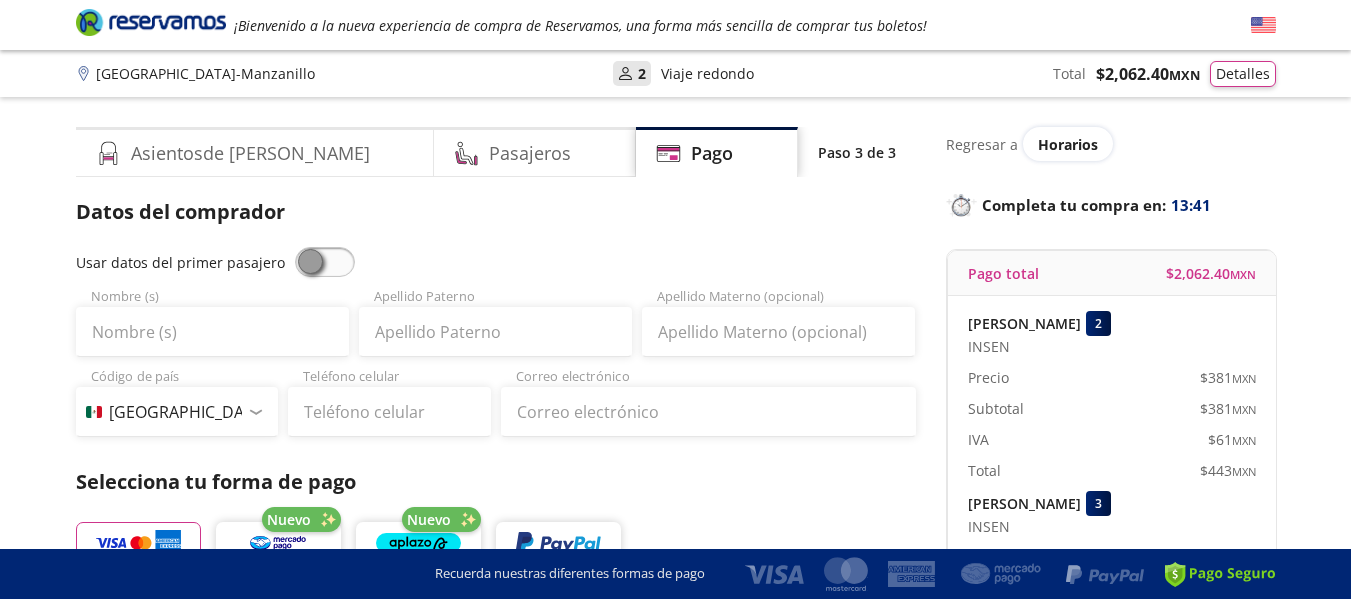 click at bounding box center (325, 262) 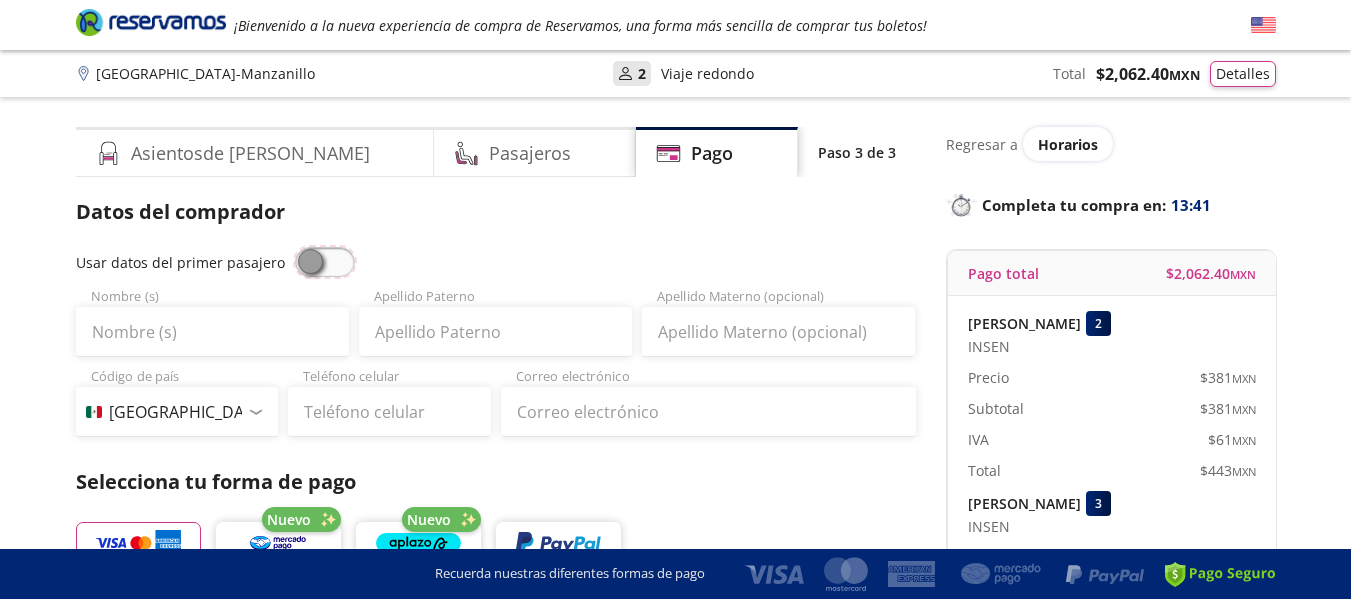 click at bounding box center (295, 247) 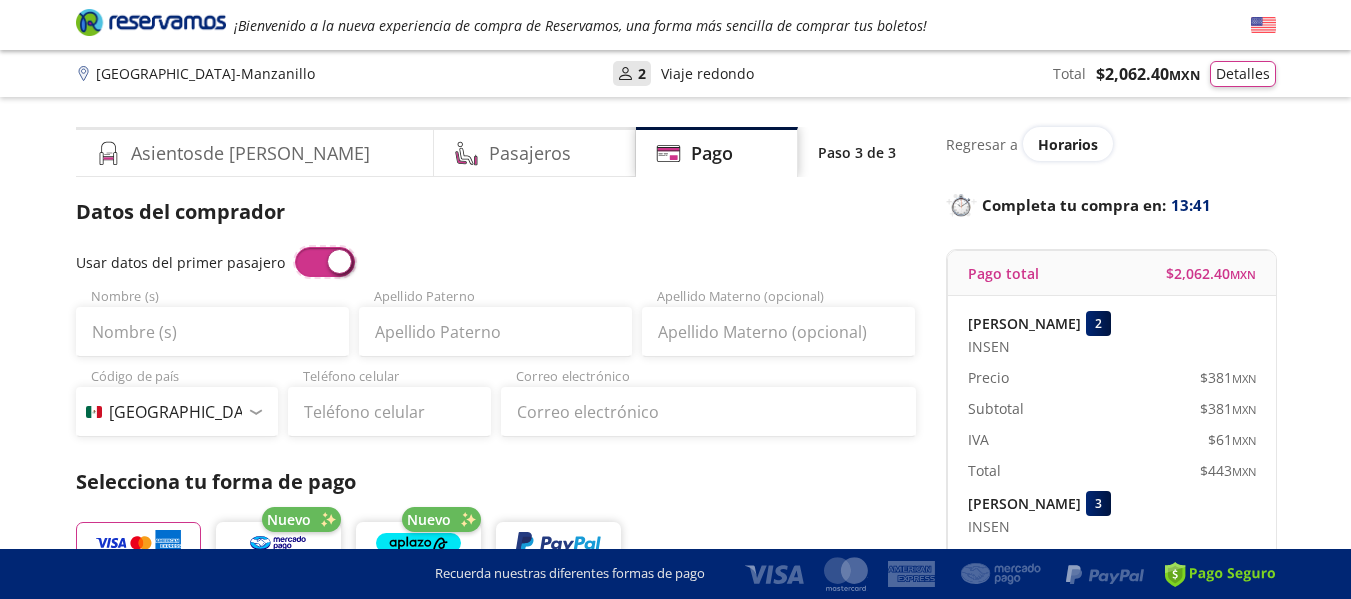 type on "JOSE GERARDO" 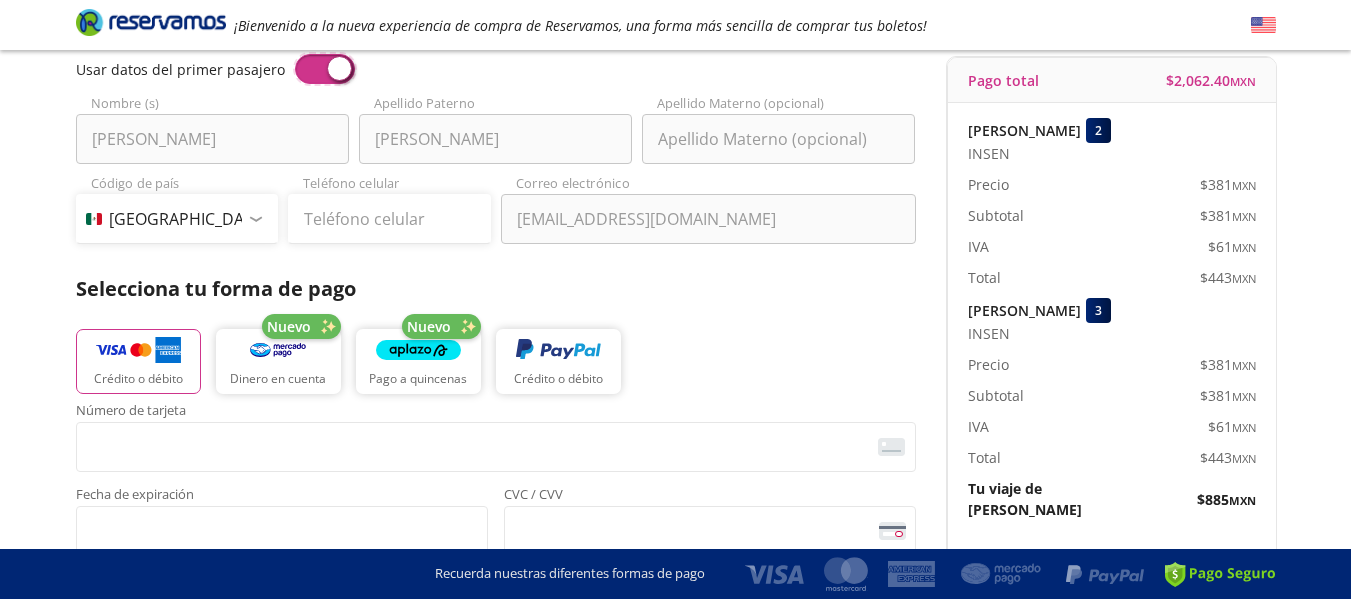 scroll, scrollTop: 200, scrollLeft: 0, axis: vertical 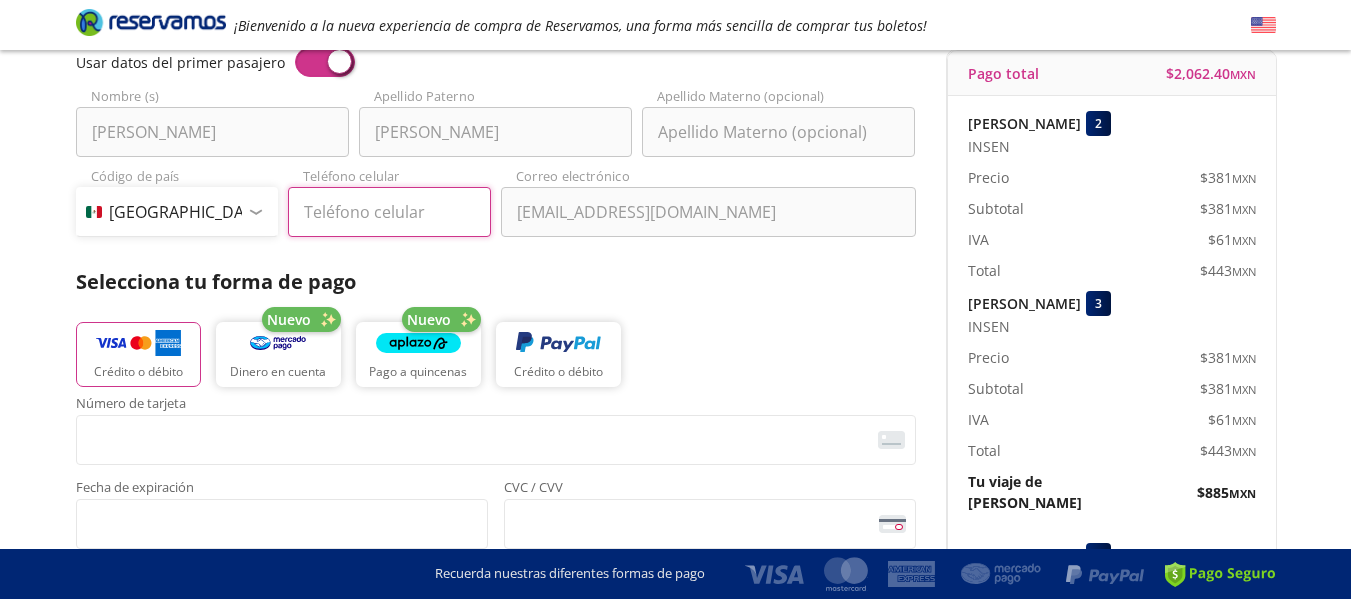 click on "Teléfono celular" at bounding box center (389, 212) 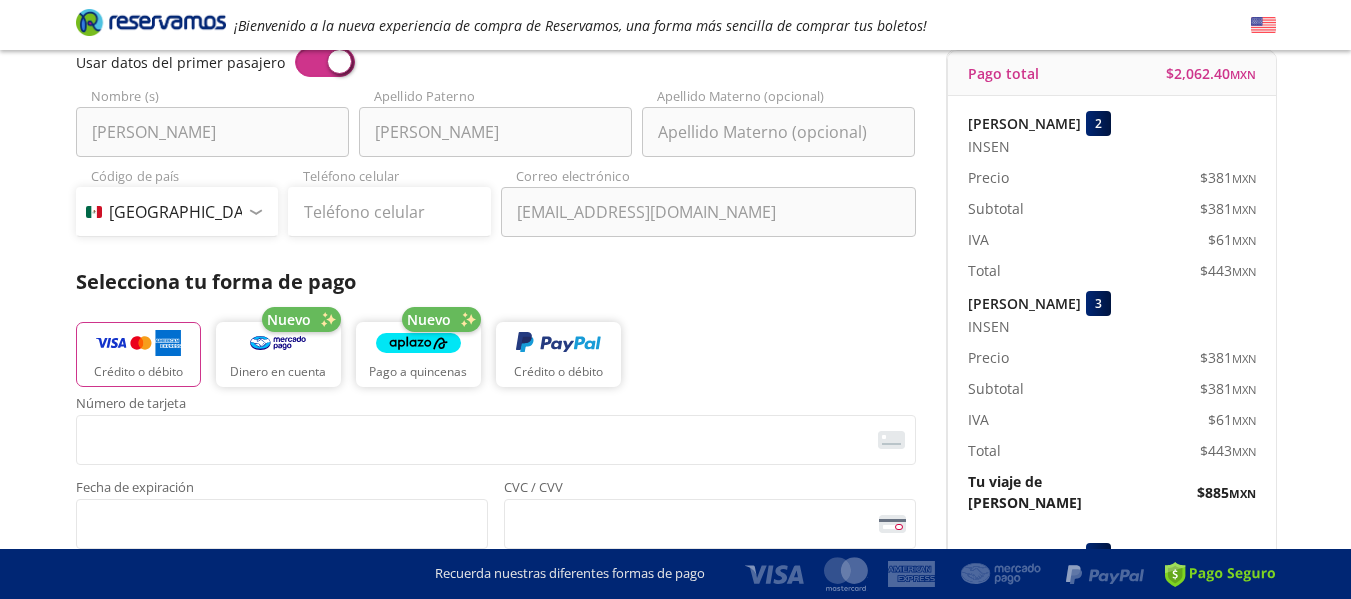 click on "Datos del comprador Usar datos del primer pasajero JOSE GERARDO Nombre (s) BERNAL SEDEÑO Apellido Paterno Apellido Materno (opcional) Código de país Estados Unidos +1 México +52 Colombia +57 Brasil +55 Afganistán +93 Albania +355 Alemania +49 Andorra +376 Angola +244 Anguila +1 Antigua y Barbuda +1 Arabia Saudita +966 Argelia +213 Argentina +54 Armenia +374 Aruba +297 Australia +61 Austria +43 Azerbaiyán +994 Bahamas +1 Bangladés +880 Barbados +1 Baréin +973 Bélgica +32 Belice +501 Benín +229 Bermudas +1 Bielorrusia +375 Birmania +95 Bolivia +591 Bosnia y Herzegovina +387 Botsuana +267 Brunéi +673 Bulgaria +359 Burkina Faso +226 Burundi +257 Bután +975 Cabo Verde +238 Camboya +855 Camerún +237 Canadá +1 Caribe Neerlandés +599 Chad +235 Chile +56 China +86 Chipre +357 Comoras +269 Congo +243 Congo +242 Corea del Norte +850 Corea del Sur +82 Costa de Marfil +225 Costa Rica +506 Croacia +385 Cuba +53 Curaçao +599 Dinamarca +45 Dominica +1 Ecuador +593 Egipto +20 El Salvador +503 Eritrea +291 *  :" at bounding box center [496, 429] 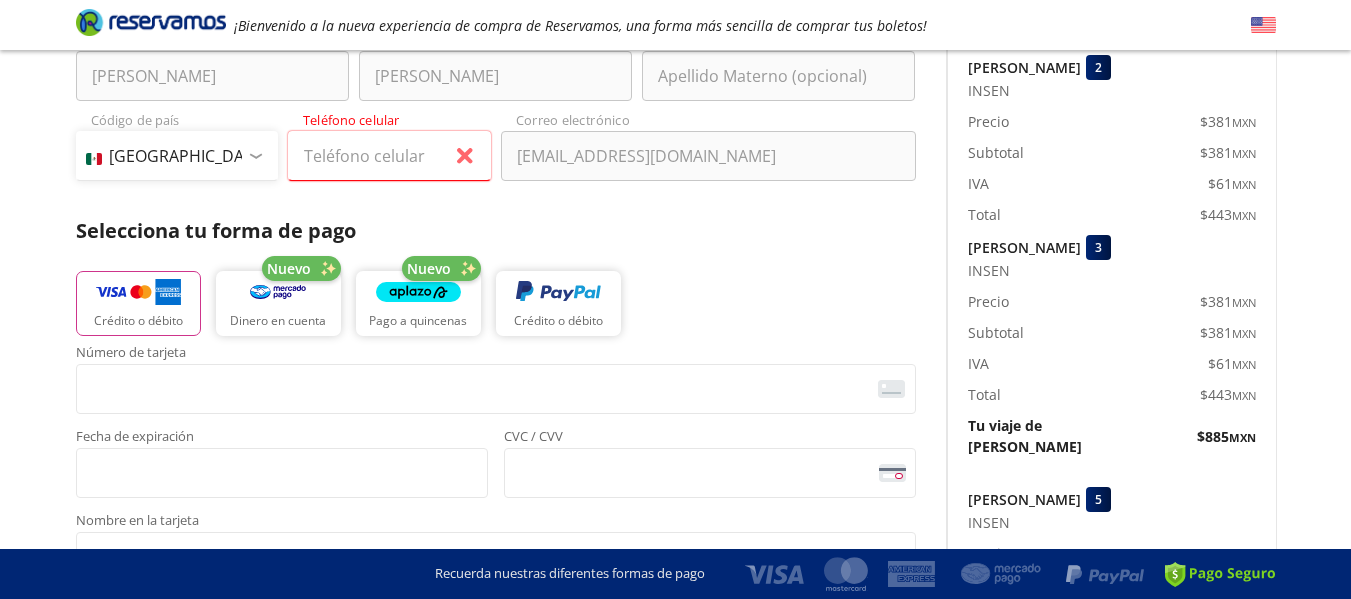scroll, scrollTop: 207, scrollLeft: 0, axis: vertical 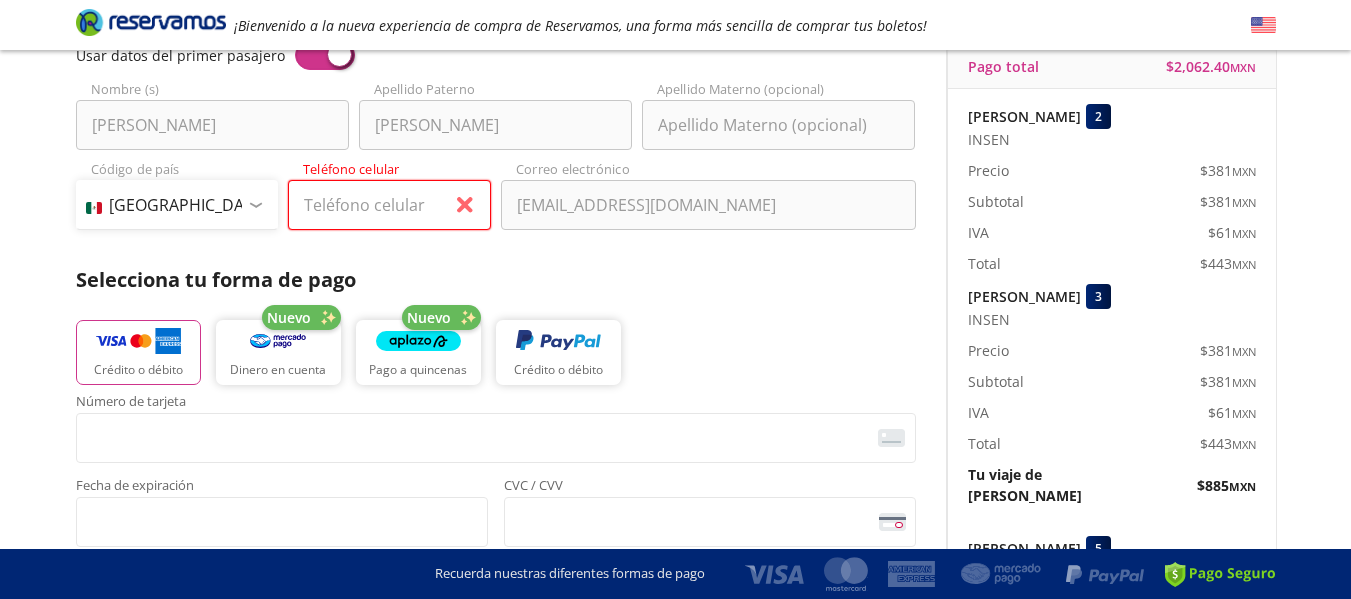 click on "Teléfono celular" at bounding box center (389, 205) 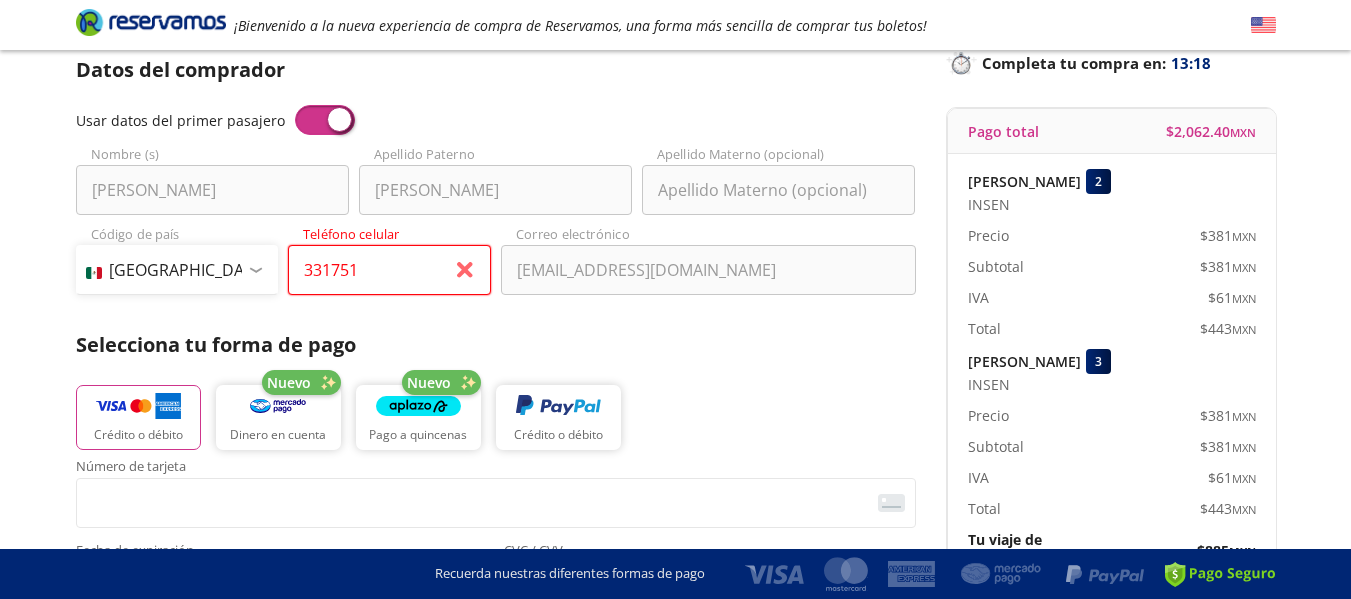 scroll, scrollTop: 107, scrollLeft: 0, axis: vertical 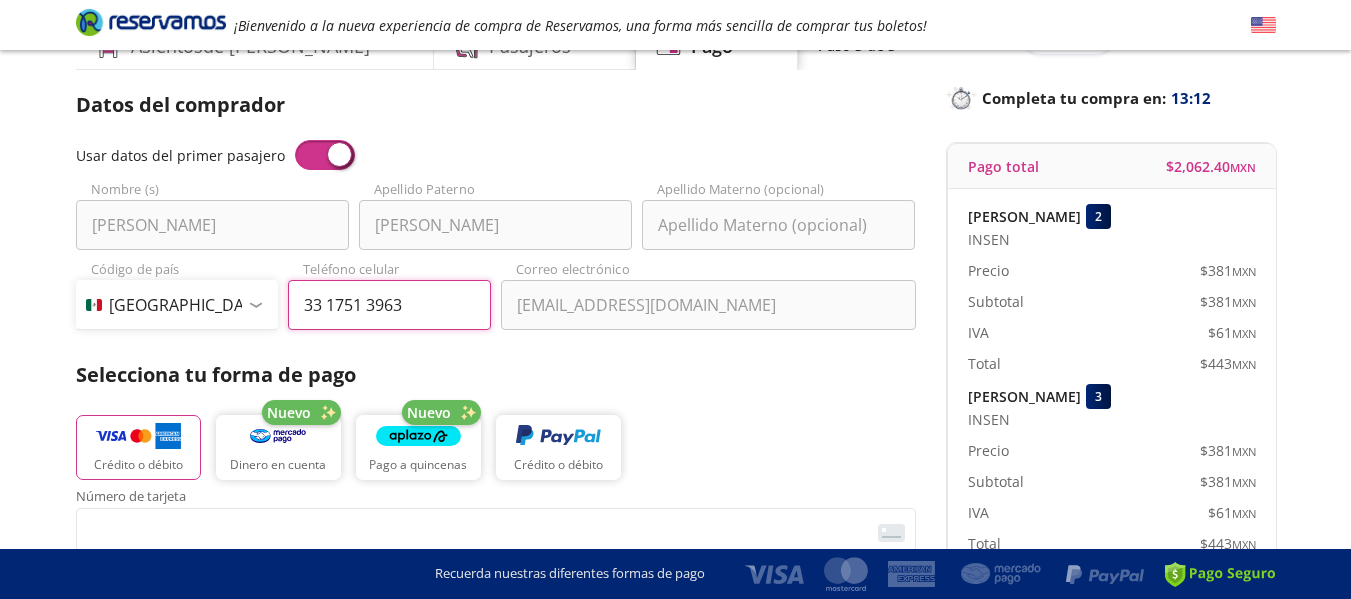 drag, startPoint x: 420, startPoint y: 305, endPoint x: 356, endPoint y: 305, distance: 64 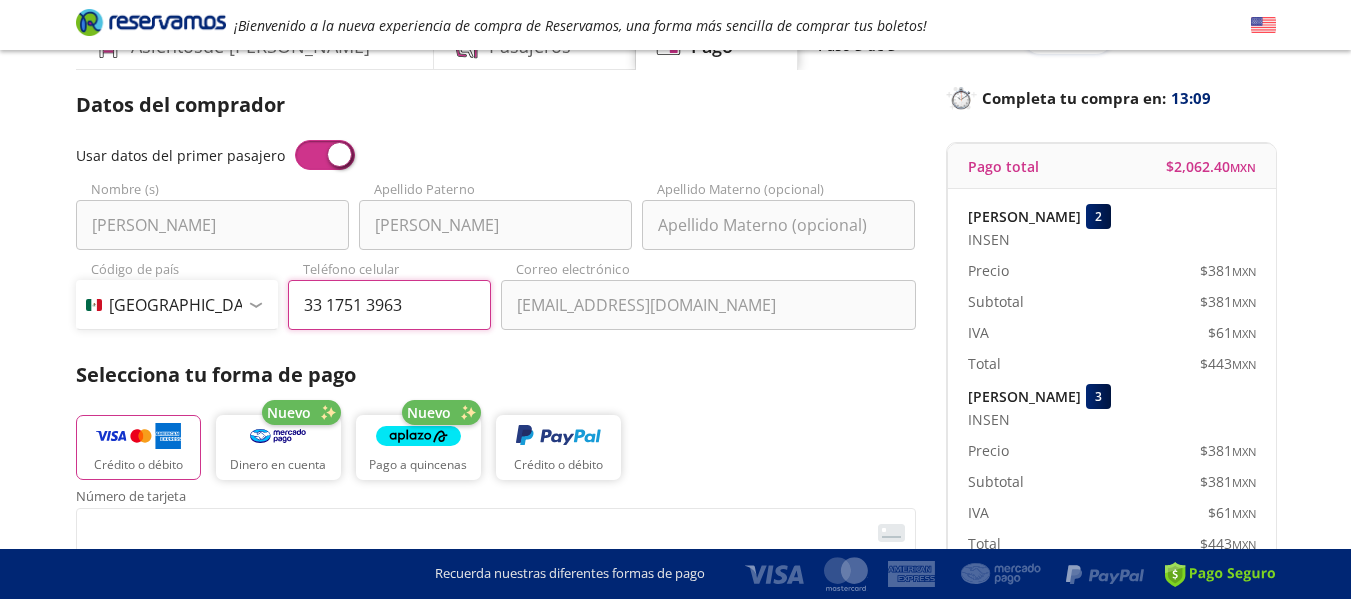 type on "33 1751 3963" 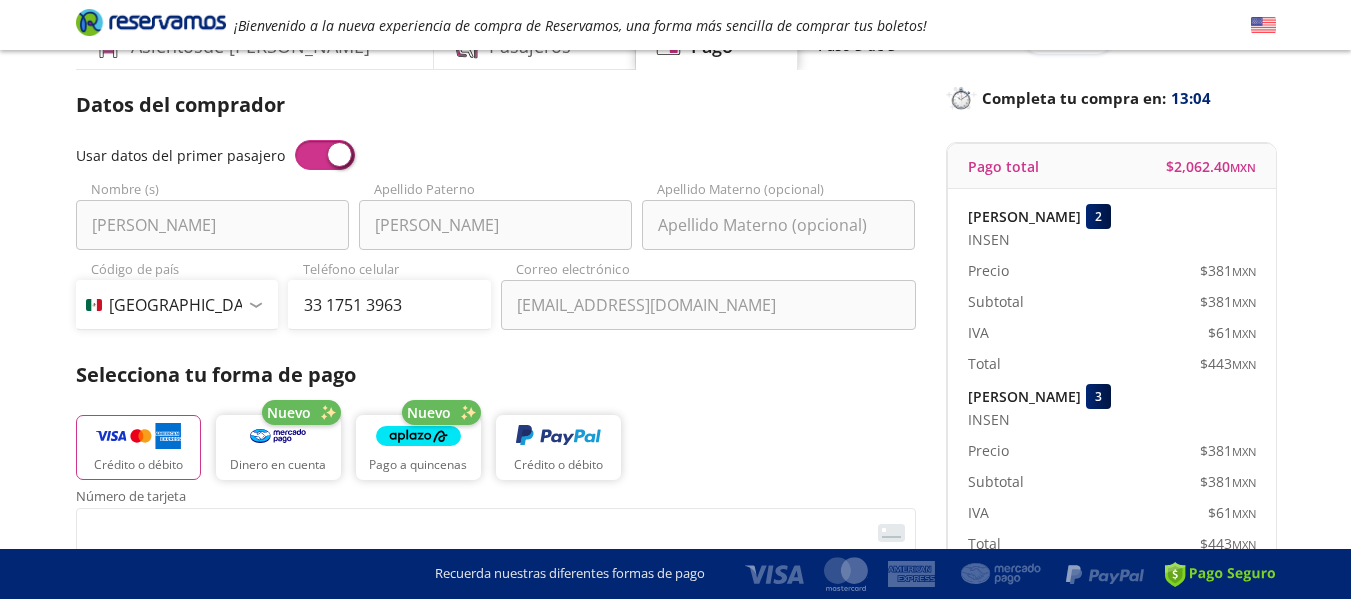 click on "Datos del comprador Usar datos del primer pasajero JOSE GERARDO Nombre (s) BERNAL SEDEÑO Apellido Paterno Apellido Materno (opcional) Código de país Estados Unidos +1 México +52 Colombia +57 Brasil +55 Afganistán +93 Albania +355 Alemania +49 Andorra +376 Angola +244 Anguila +1 Antigua y Barbuda +1 Arabia Saudita +966 Argelia +213 Argentina +54 Armenia +374 Aruba +297 Australia +61 Austria +43 Azerbaiyán +994 Bahamas +1 Bangladés +880 Barbados +1 Baréin +973 Bélgica +32 Belice +501 Benín +229 Bermudas +1 Bielorrusia +375 Birmania +95 Bolivia +591 Bosnia y Herzegovina +387 Botsuana +267 Brunéi +673 Bulgaria +359 Burkina Faso +226 Burundi +257 Bután +975 Cabo Verde +238 Camboya +855 Camerún +237 Canadá +1 Caribe Neerlandés +599 Chad +235 Chile +56 China +86 Chipre +357 Comoras +269 Congo +243 Congo +242 Corea del Norte +850 Corea del Sur +82 Costa de Marfil +225 Costa Rica +506 Croacia +385 Cuba +53 Curaçao +599 Dinamarca +45 Dominica +1 Ecuador +593 Egipto +20 El Salvador +503 Eritrea +291 *  :" at bounding box center (496, 522) 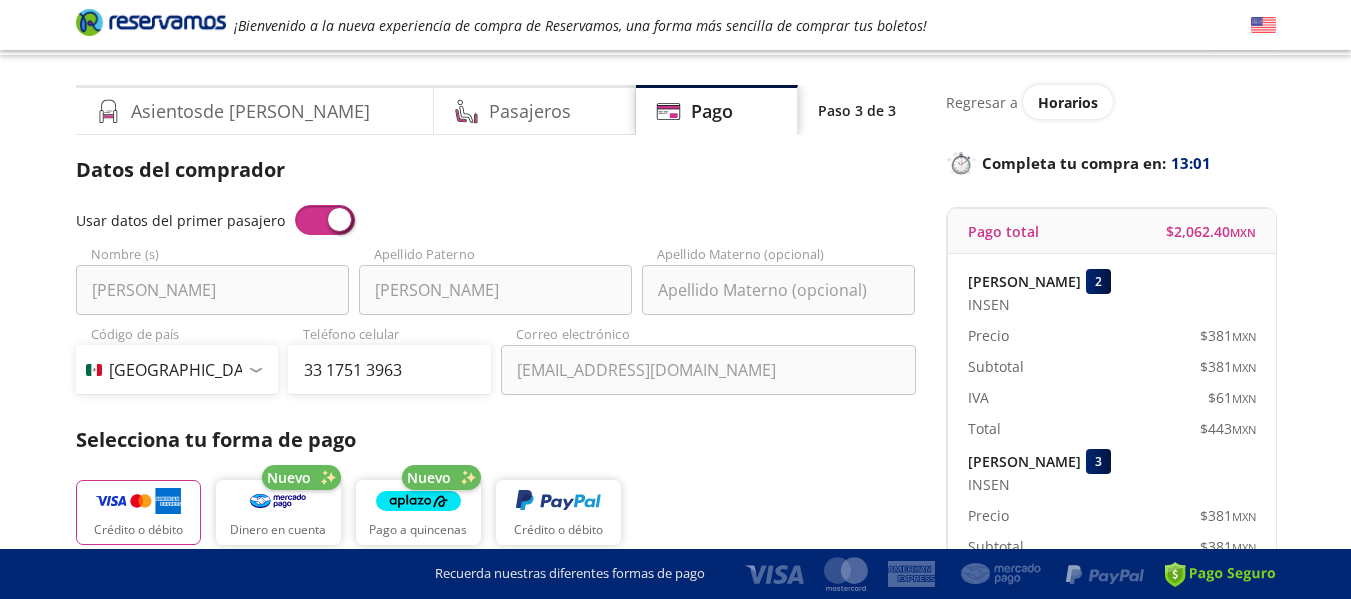 scroll, scrollTop: 7, scrollLeft: 0, axis: vertical 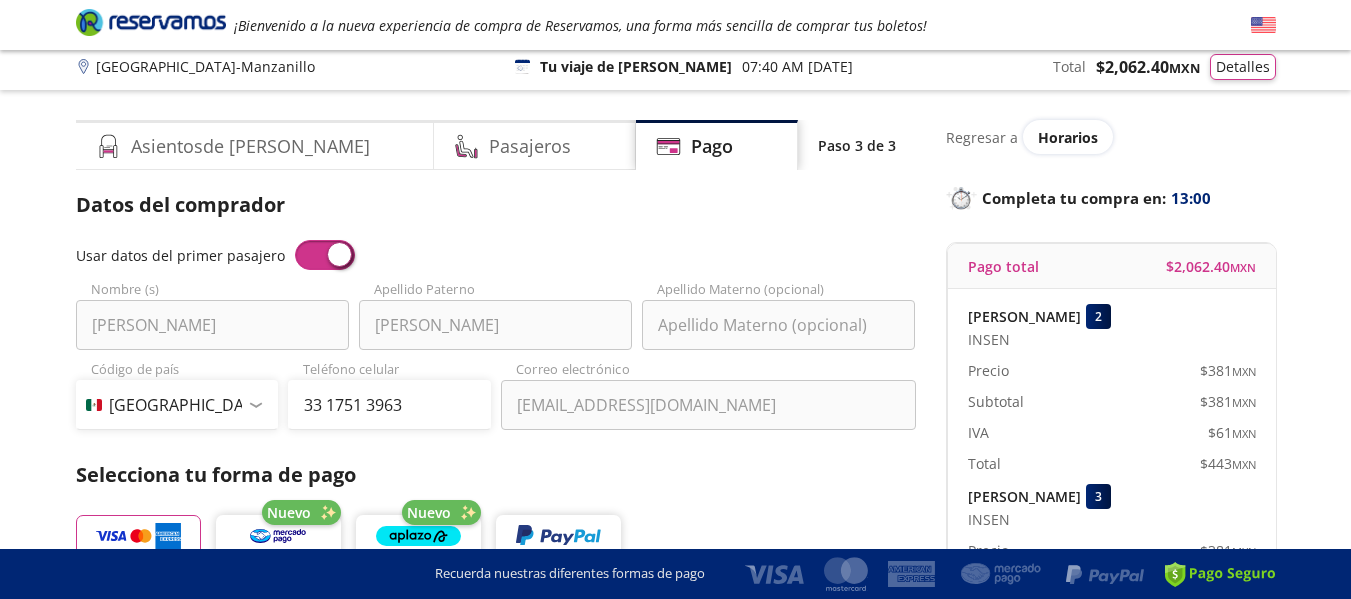 click at bounding box center (325, 255) 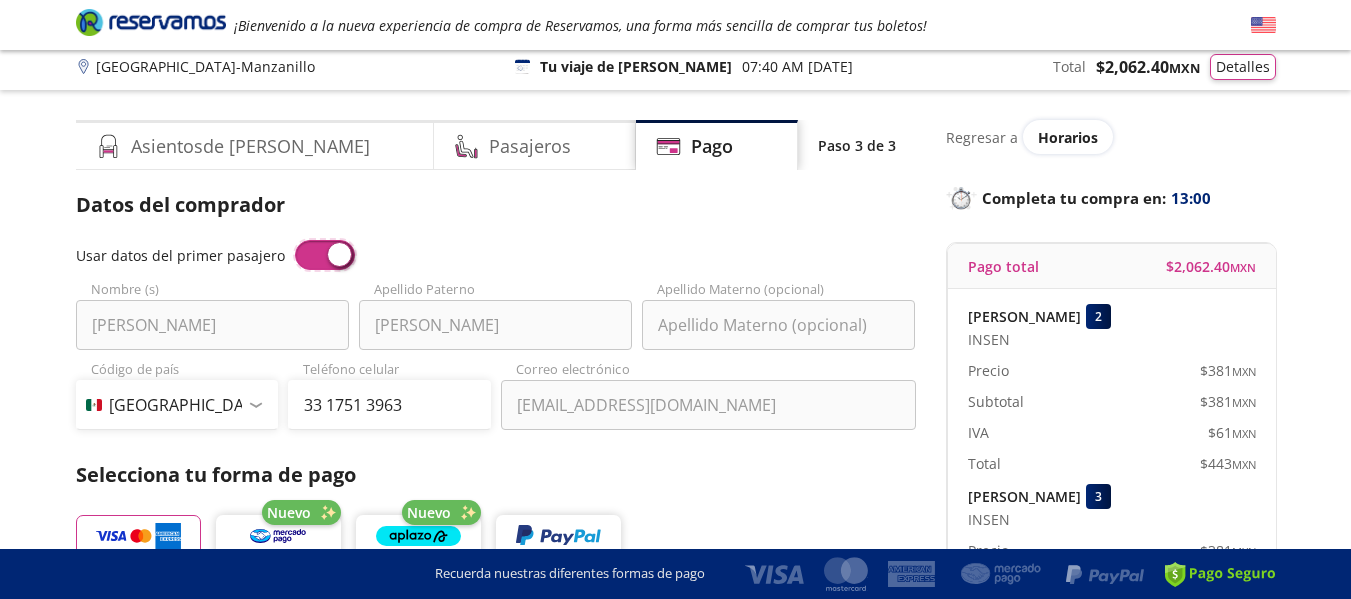 click at bounding box center (295, 240) 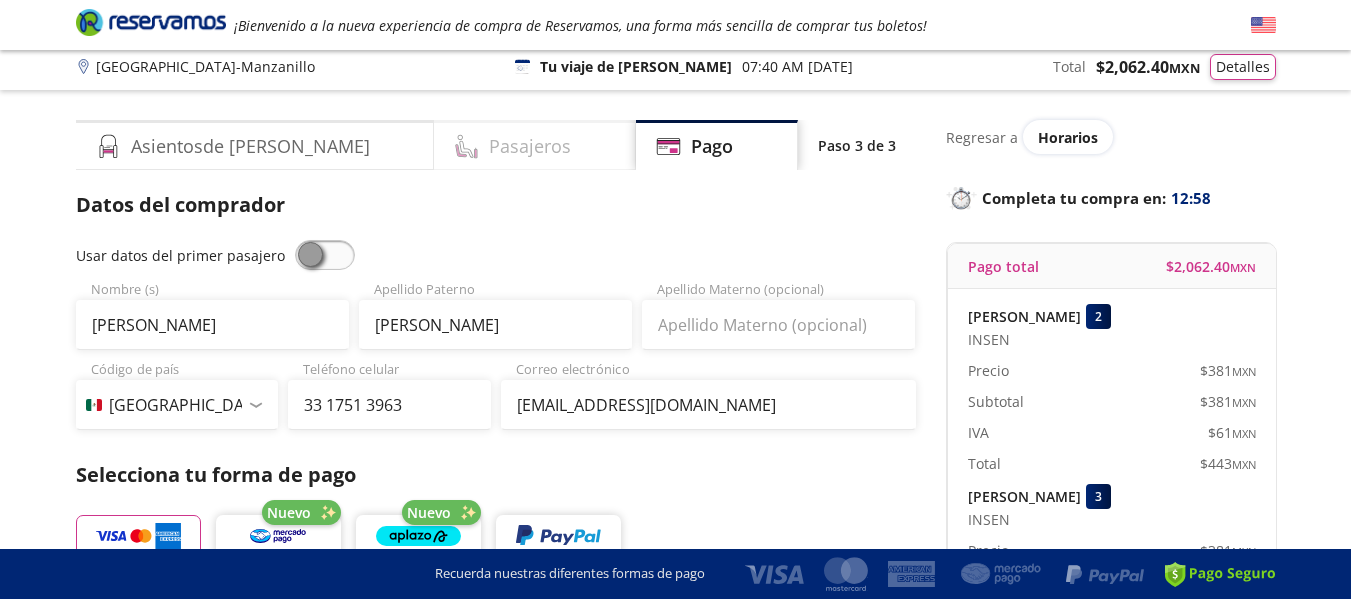 click on "Pasajeros" at bounding box center [530, 146] 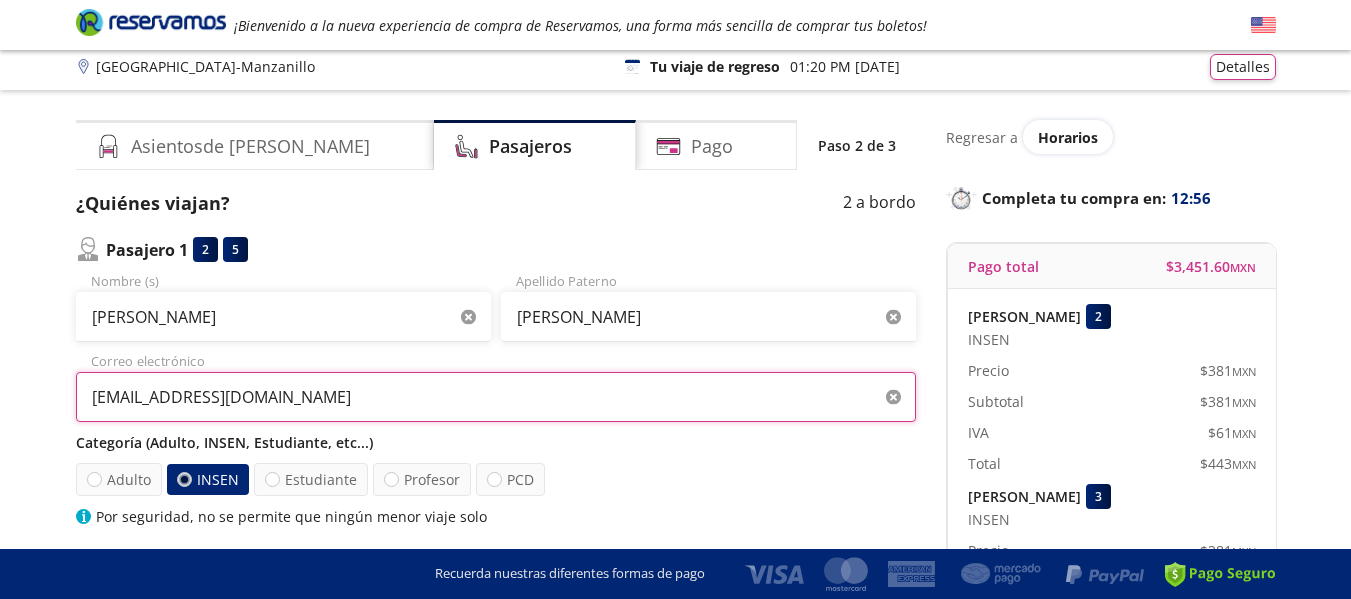 drag, startPoint x: 303, startPoint y: 402, endPoint x: 3, endPoint y: 378, distance: 300.95847 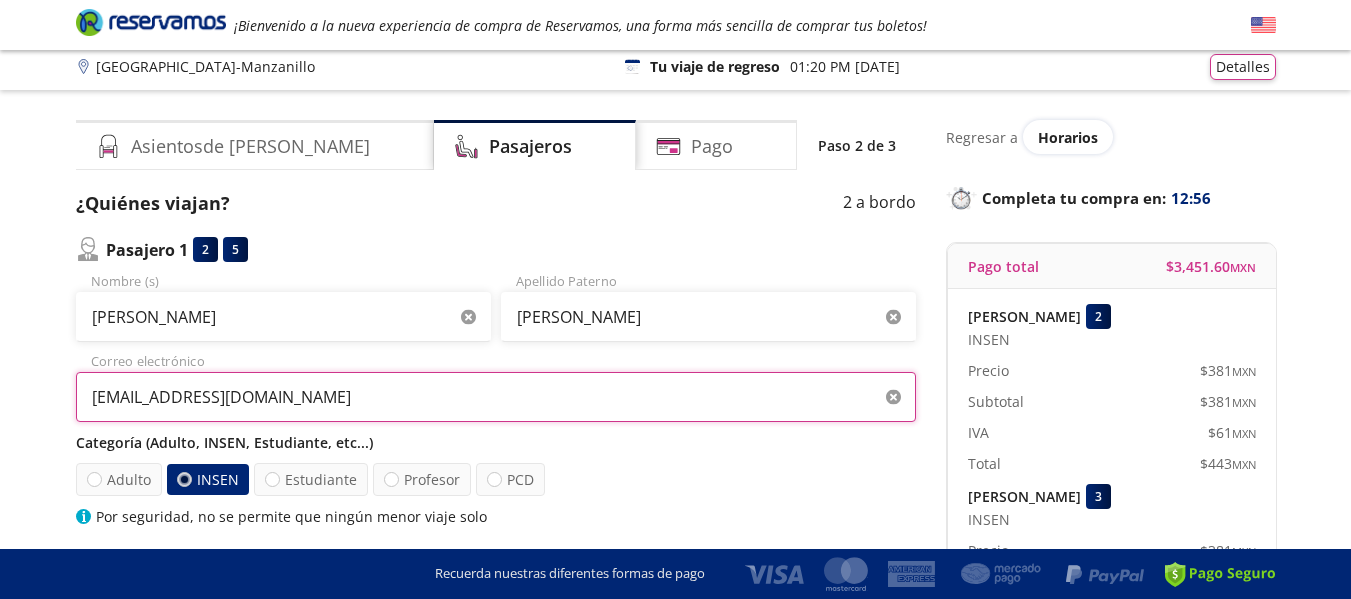 click on "Group 9 Created with Sketch. Datos para la compra Guadalajara  -  Manzanillo ¡Bienvenido a la nueva experiencia de compra de Reservamos, una forma más sencilla de comprar tus boletos! Completa tu compra en : 12:56 Guadalajara  -  Manzanillo 126 Tu viaje de regreso 01:20 PM - 18 Jul Detalles Completa tu compra en : 12:56 Asientos  de Ida Pasajeros Pago Paso 2 de 3 ¿Quiénes viajan? 2 a bordo Pasajero 1 2 5 JOSE GERARDO Nombre (s) BERNAL SEDEÑO Apellido Paterno jgsbernal@gmail.com Correo electrónico Categoría (Adulto, INSEN, Estudiante, etc...) Adulto INSEN Estudiante Profesor PCD Por seguridad, no se permite que ningún menor viaje solo Pasajero 2 3 6 MARY Nombre (s) ONYSHI Apellido Paterno jgsbernal@gmail.com Correo electrónico (opcional) Categoría (Adulto, INSEN, Estudiante, etc...) Adulto Menor (3 a 11 años) INSEN Estudiante Profesor PCD Recuerda que deberás presentar una   identificación oficial para abordar el autobús y verifica que tus datos de pasajeros estén correctos. Siguiente Regresar a" at bounding box center [675, 741] 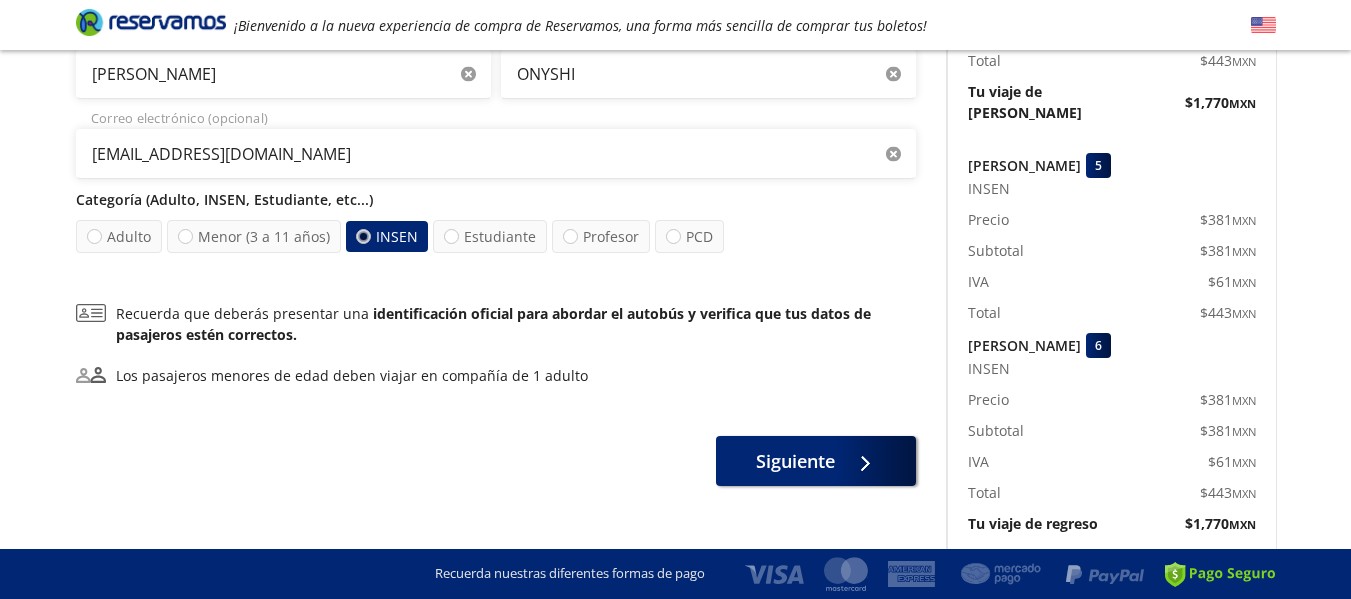 scroll, scrollTop: 607, scrollLeft: 0, axis: vertical 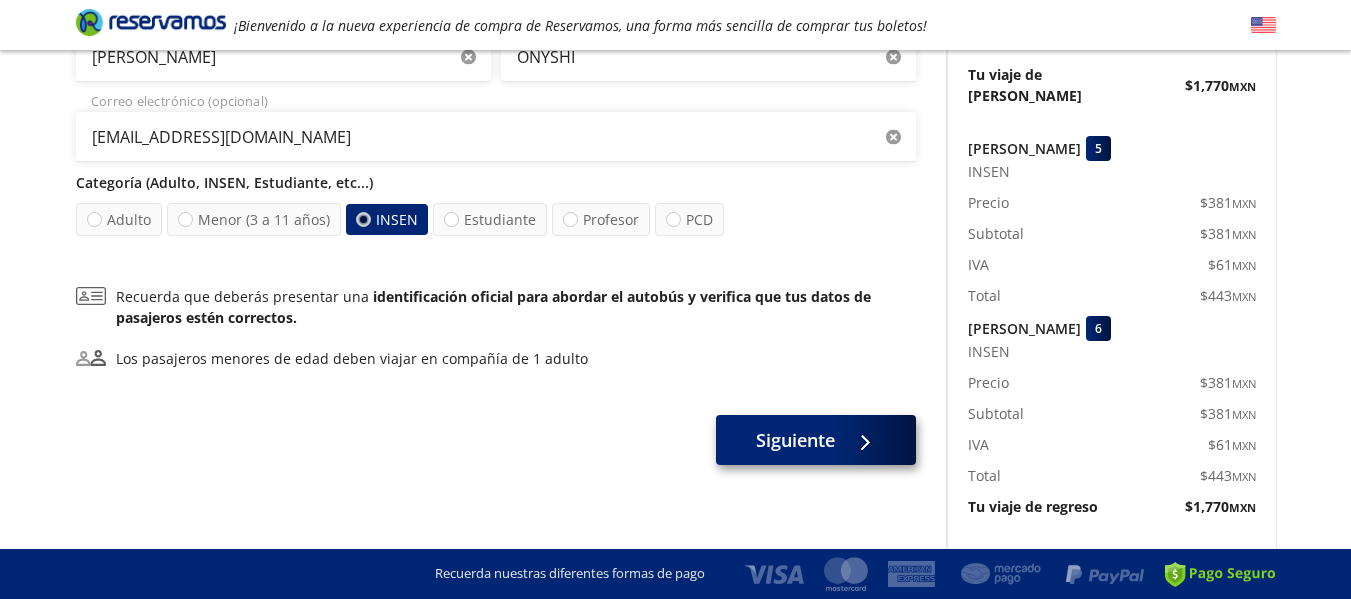 type on "[EMAIL_ADDRESS][DOMAIN_NAME]" 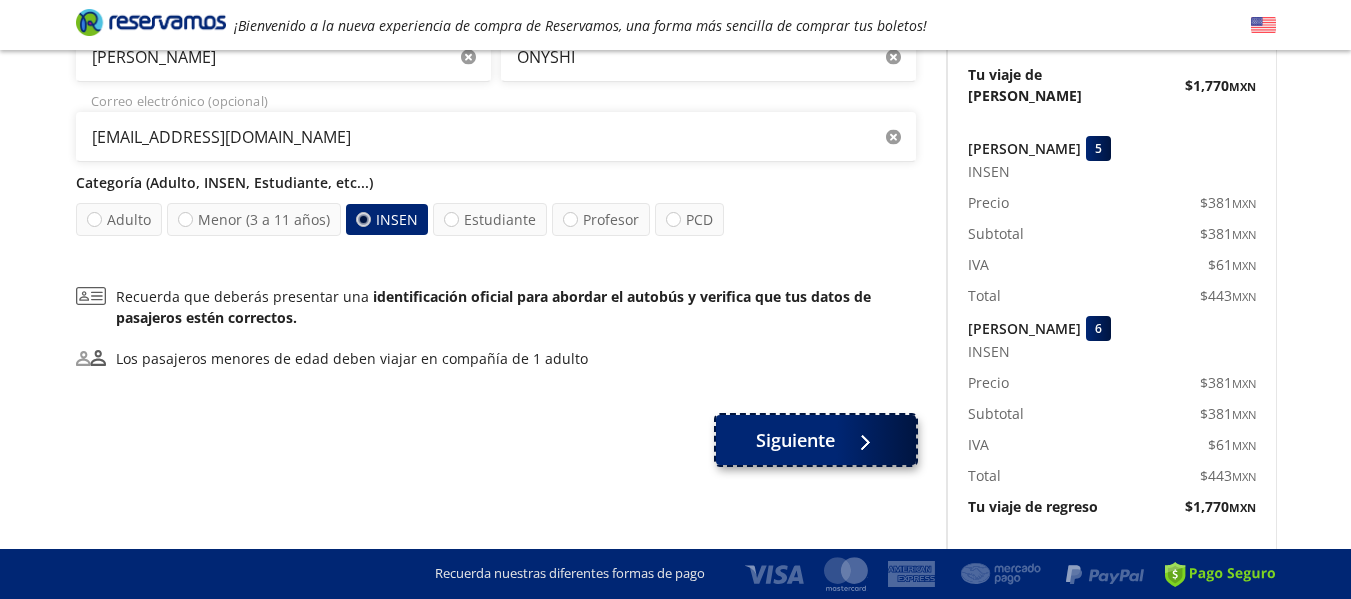 click on "Siguiente" at bounding box center [795, 440] 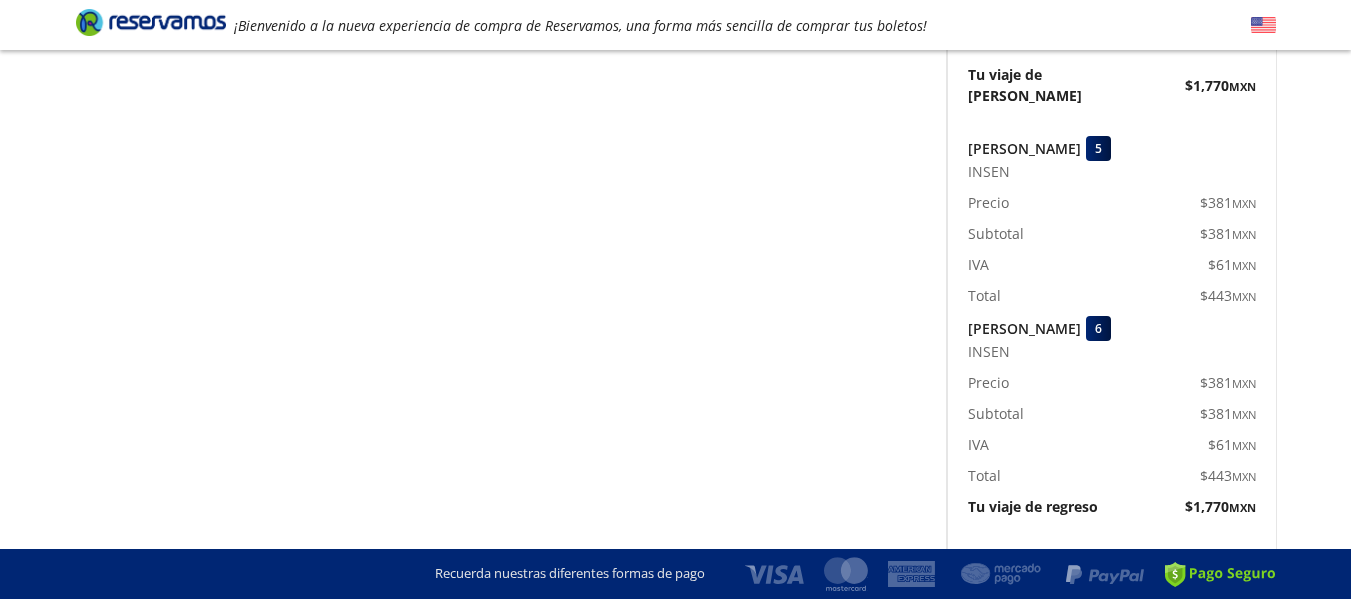 scroll, scrollTop: 0, scrollLeft: 0, axis: both 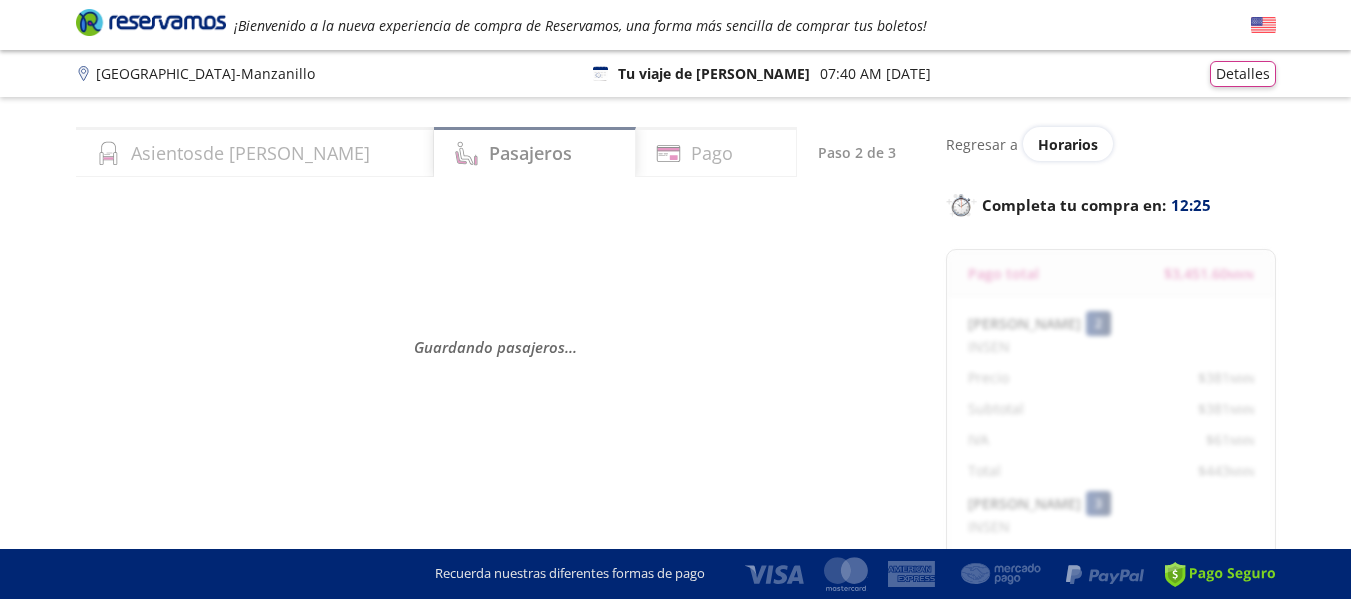 select on "MX" 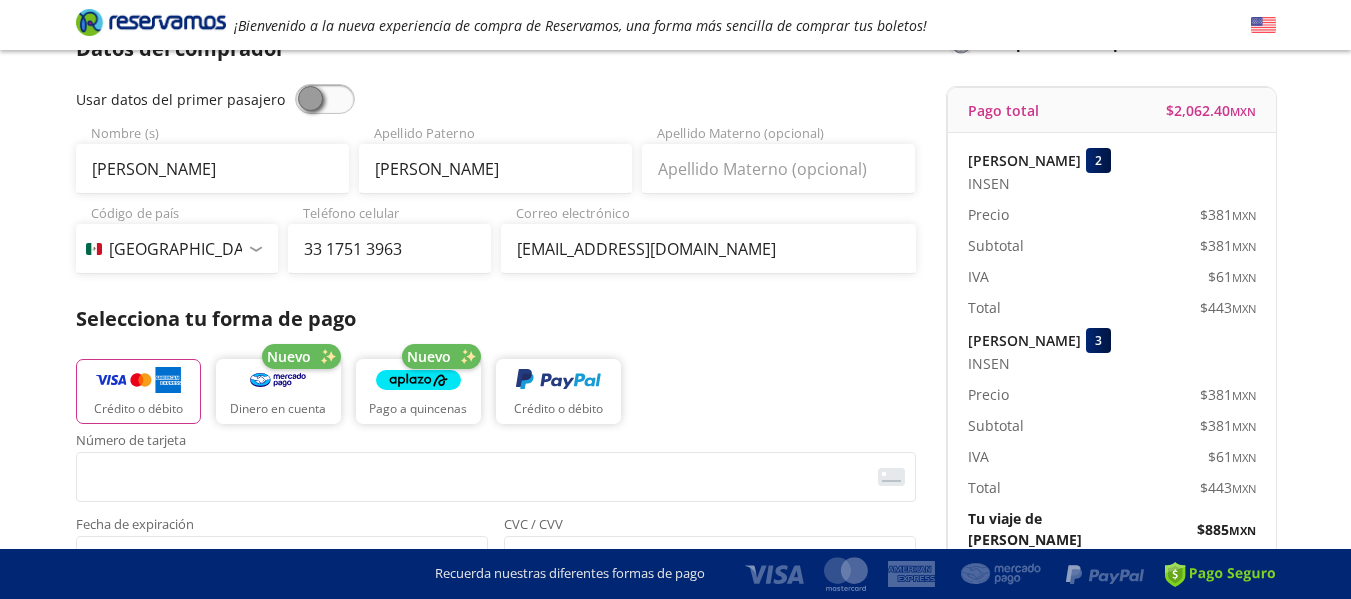 scroll, scrollTop: 0, scrollLeft: 0, axis: both 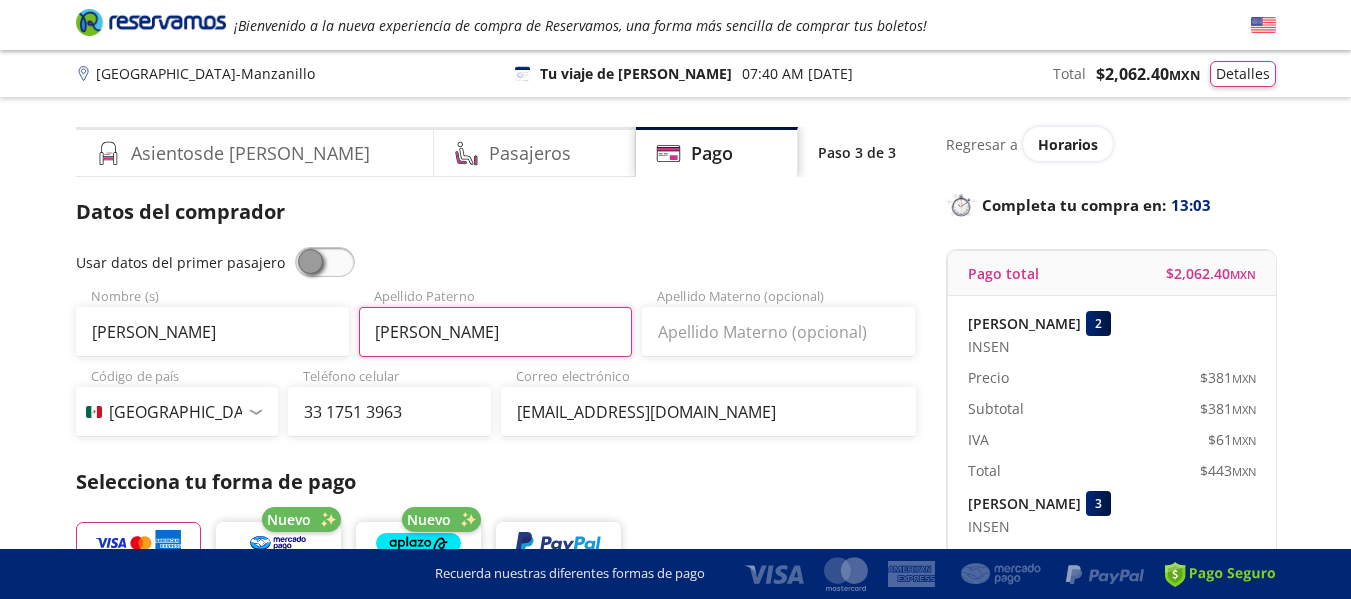 drag, startPoint x: 536, startPoint y: 326, endPoint x: 341, endPoint y: 317, distance: 195.20758 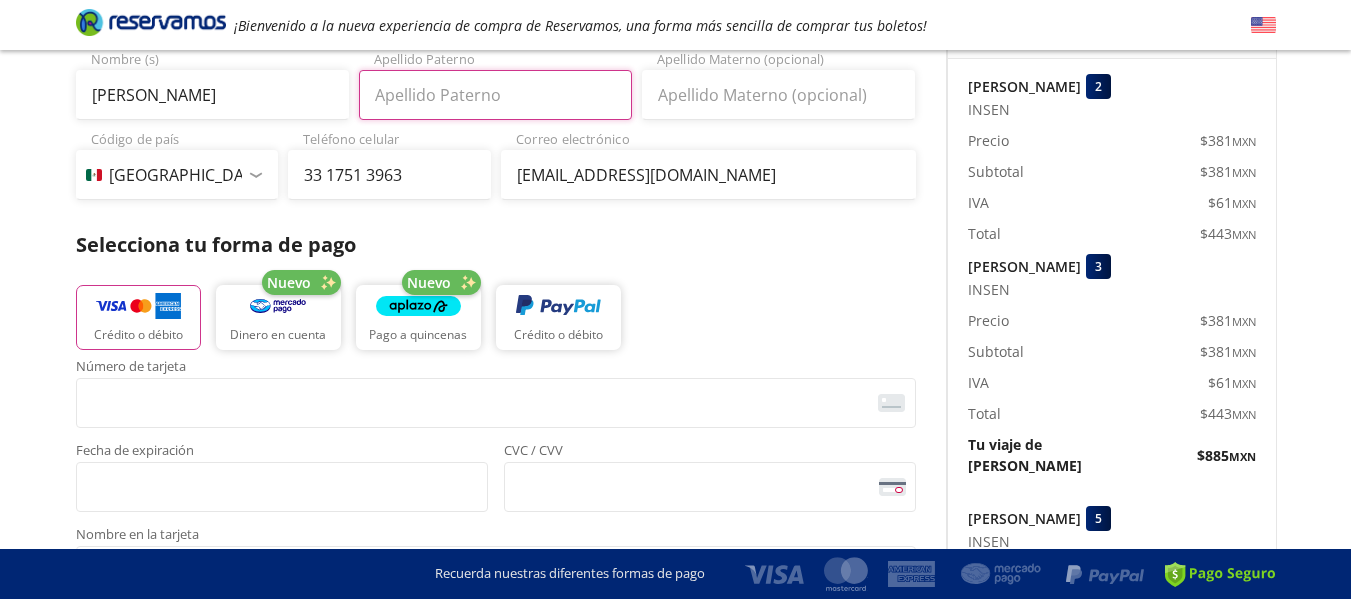scroll, scrollTop: 202, scrollLeft: 0, axis: vertical 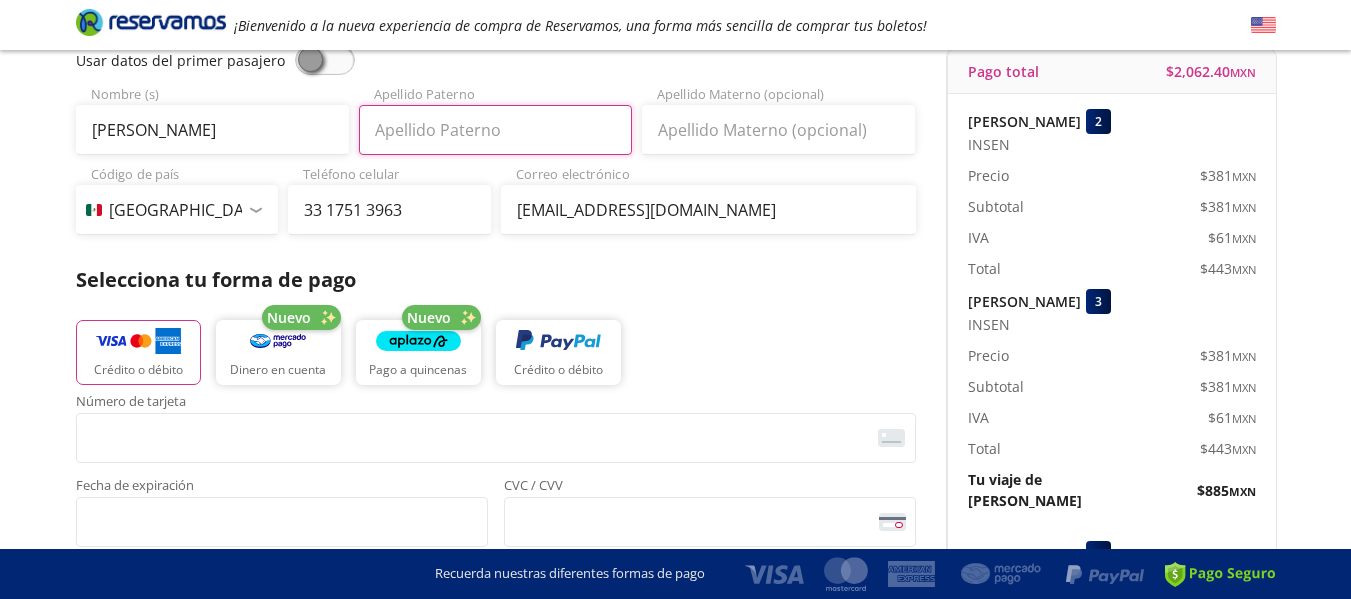 type 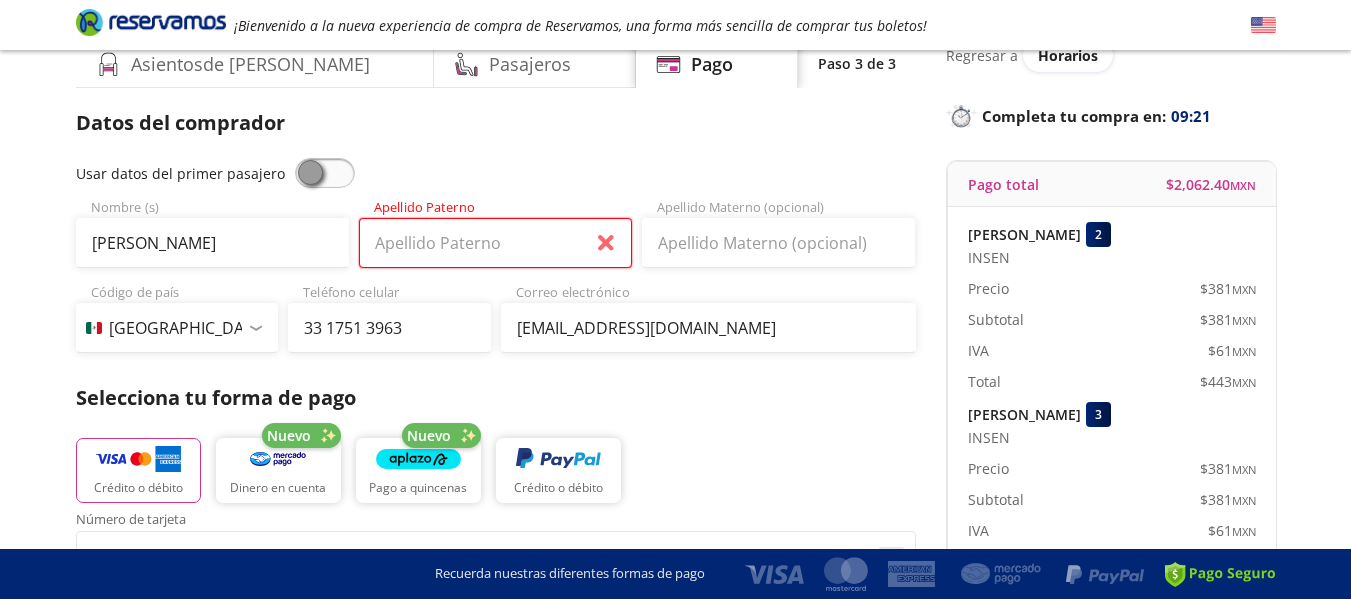 scroll, scrollTop: 2, scrollLeft: 0, axis: vertical 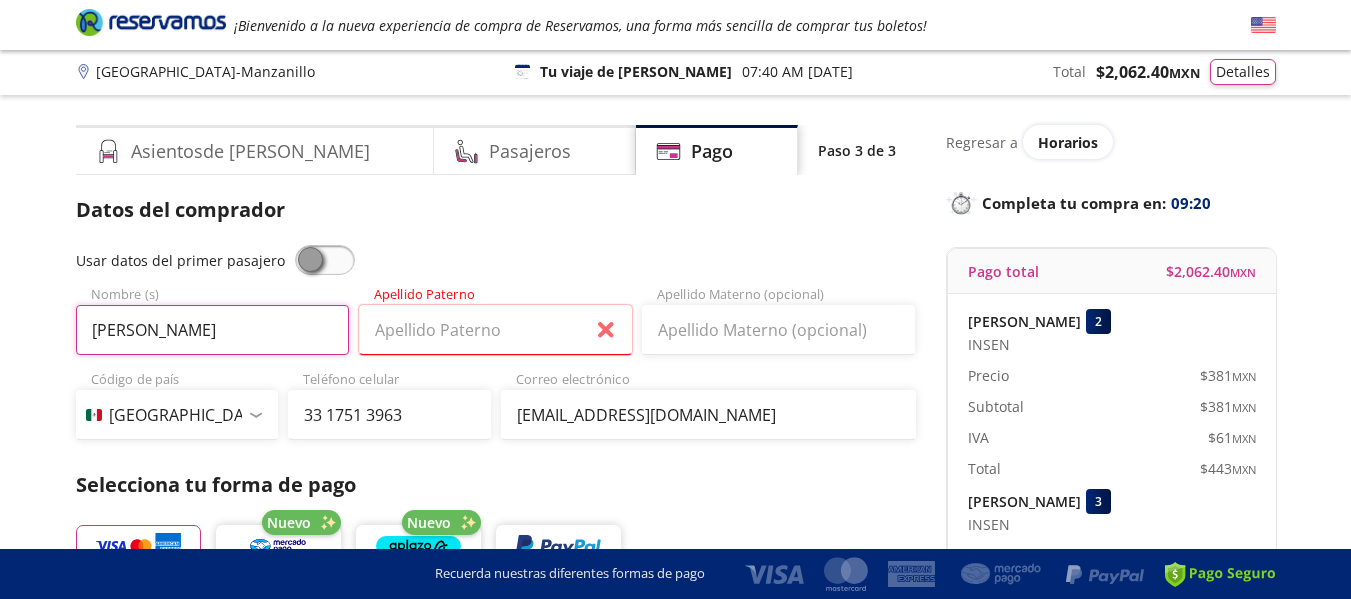 drag, startPoint x: 193, startPoint y: 348, endPoint x: 13, endPoint y: 322, distance: 181.86809 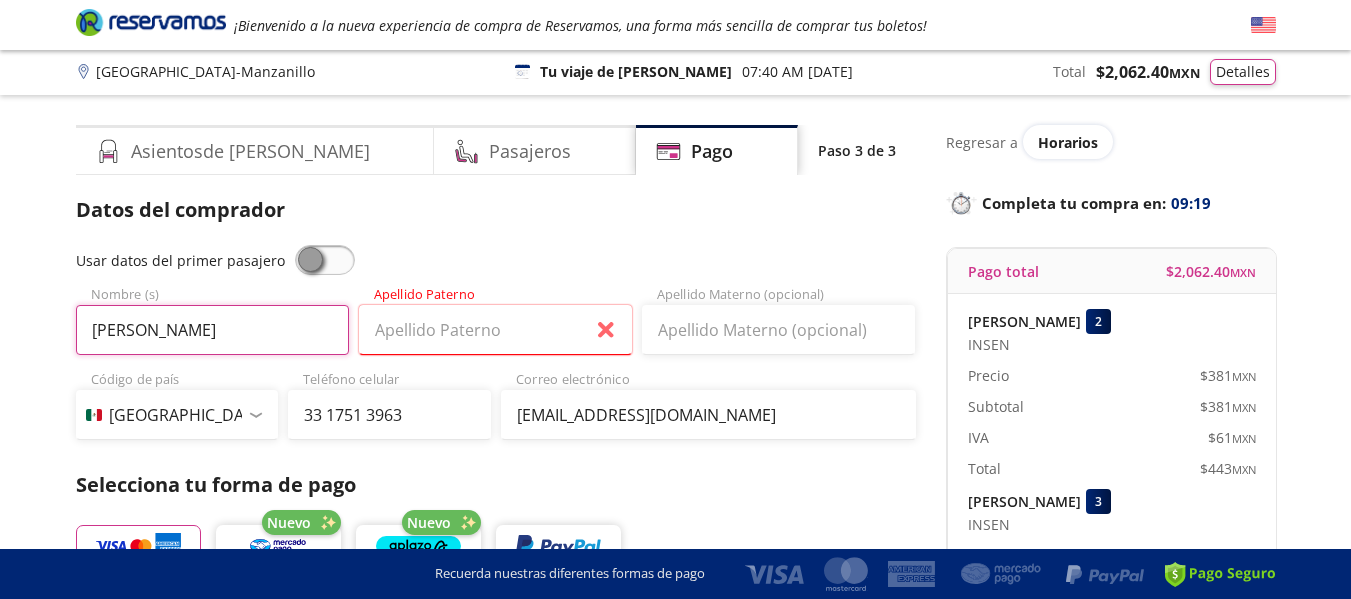 type on "Nathali" 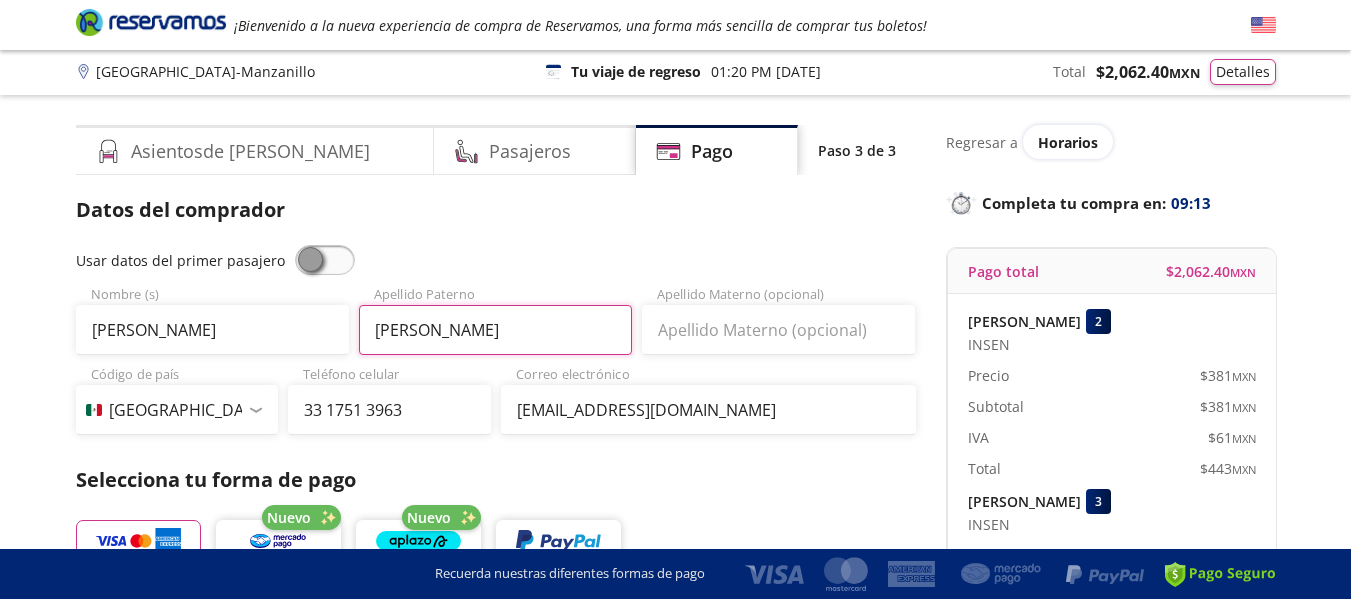 type on "Fausto" 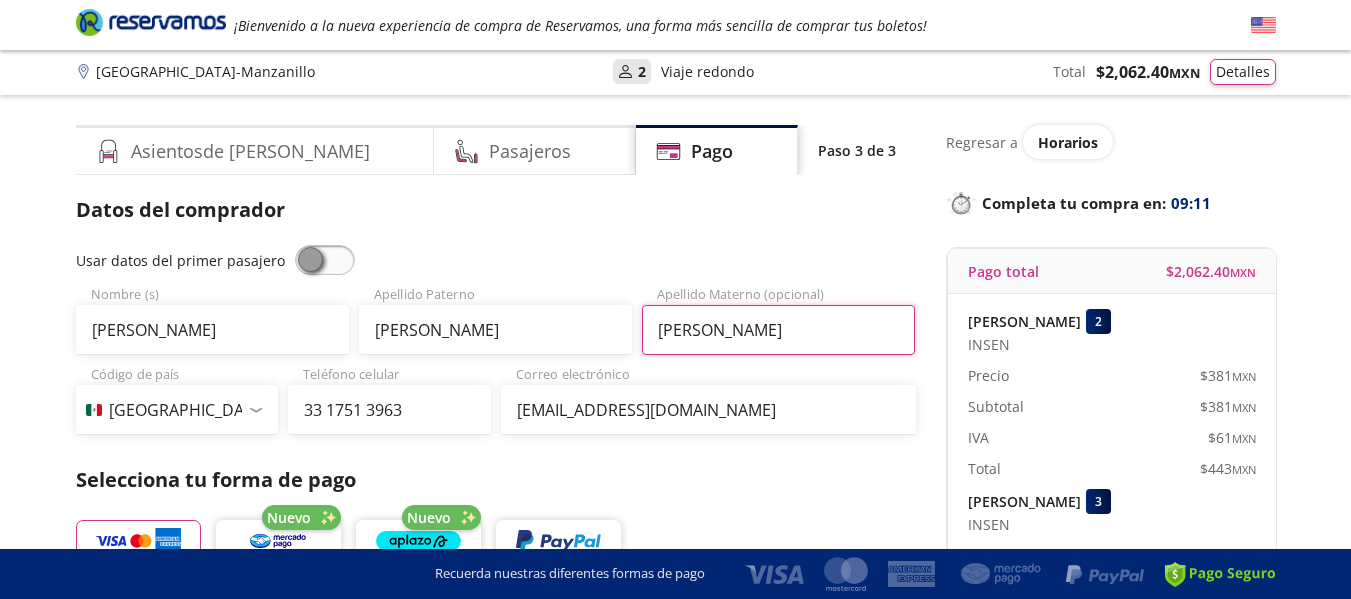 scroll, scrollTop: 102, scrollLeft: 0, axis: vertical 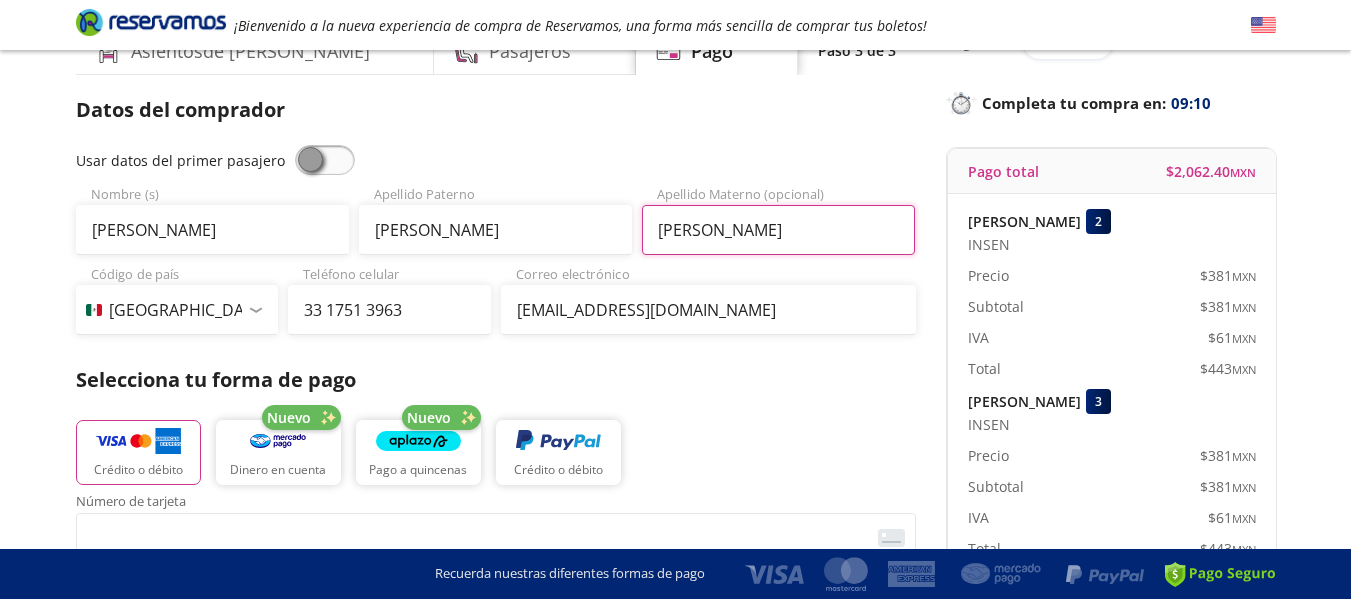 type on "Esparza" 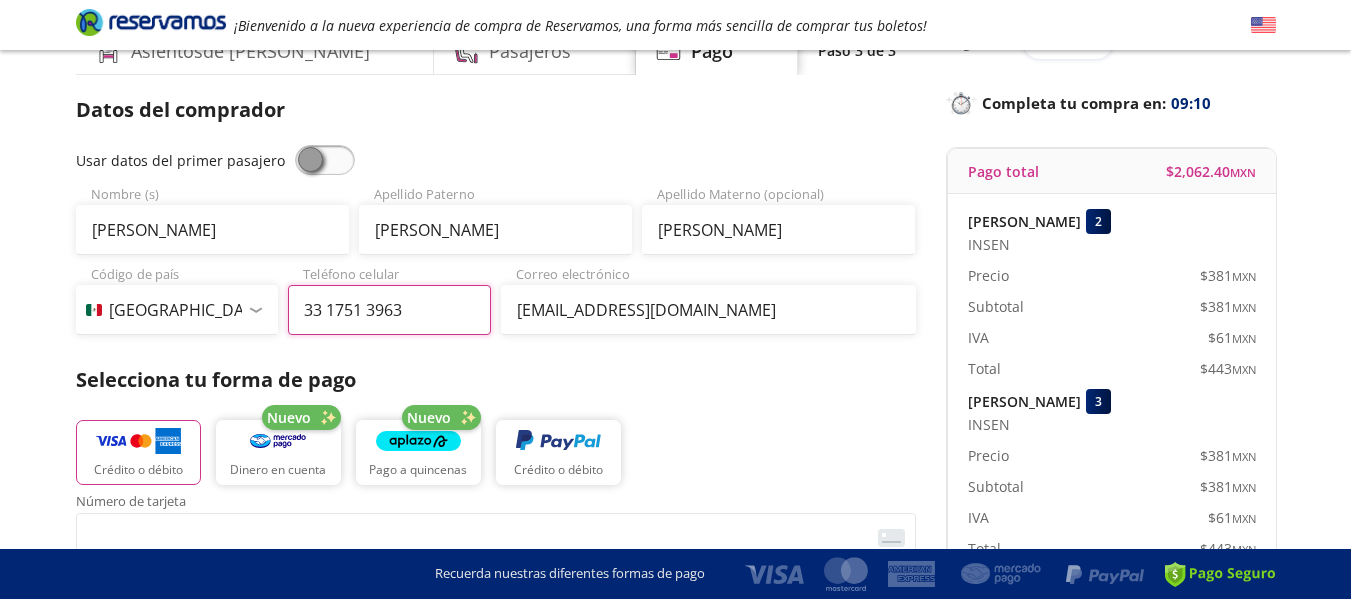 drag, startPoint x: 381, startPoint y: 315, endPoint x: 284, endPoint y: 315, distance: 97 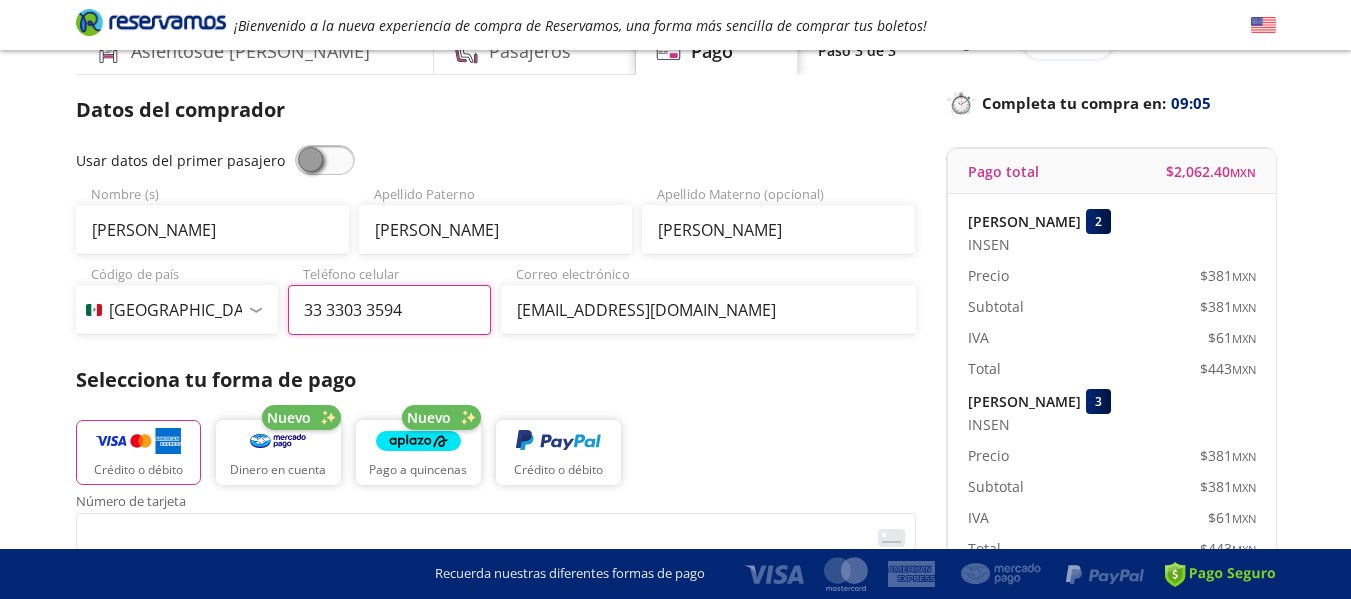 type on "33 3303 3594" 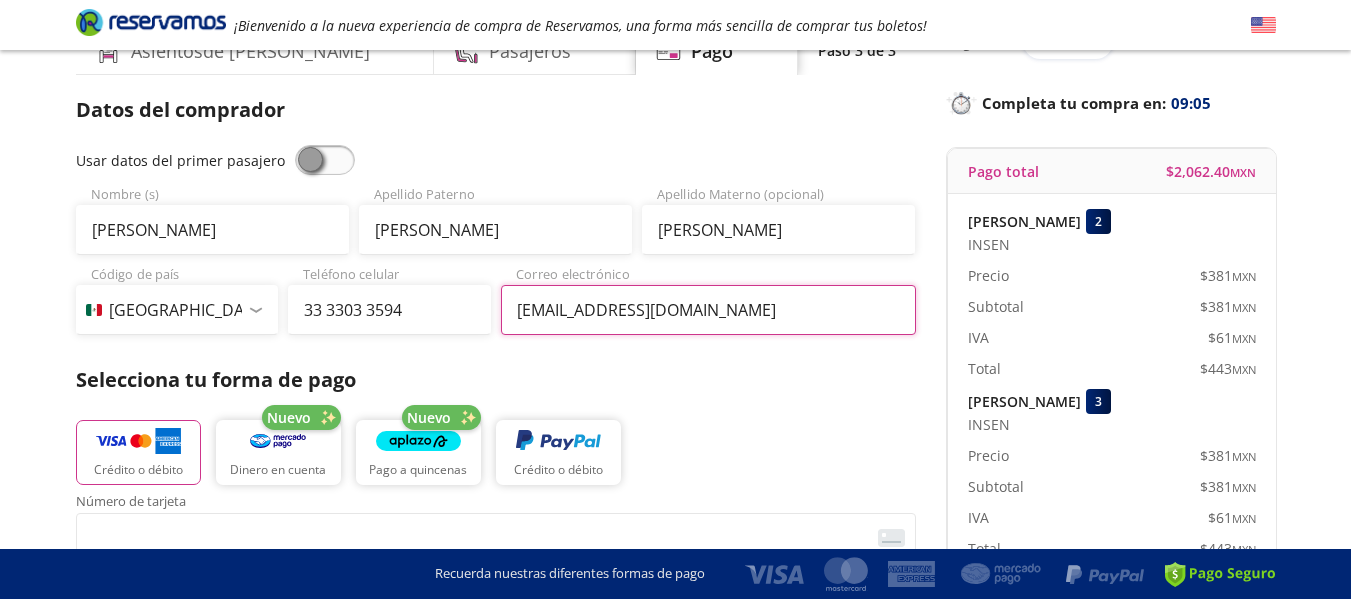 drag, startPoint x: 642, startPoint y: 310, endPoint x: 456, endPoint y: 317, distance: 186.13167 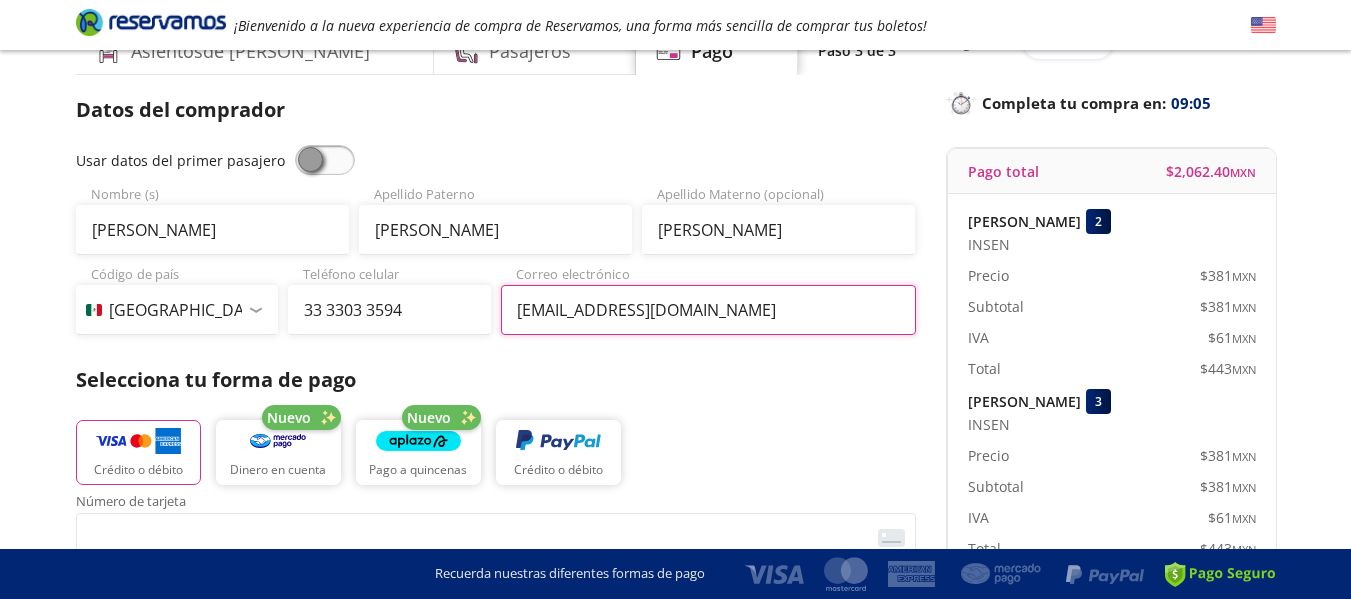 click on "Código de país Estados Unidos +1 México +52 Colombia +57 Brasil +55 Afganistán +93 Albania +355 Alemania +49 Andorra +376 Angola +244 Anguila +1 Antigua y Barbuda +1 Arabia Saudita +966 Argelia +213 Argentina +54 Armenia +374 Aruba +297 Australia +61 Austria +43 Azerbaiyán +994 Bahamas +1 Bangladés +880 Barbados +1 Baréin +973 Bélgica +32 Belice +501 Benín +229 Bermudas +1 Bielorrusia +375 Birmania +95 Bolivia +591 Bosnia y Herzegovina +387 Botsuana +267 Brunéi +673 Bulgaria +359 Burkina Faso +226 Burundi +257 Bután +975 Cabo Verde +238 Camboya +855 Camerún +237 Canadá +1 Caribe Neerlandés +599 Chad +235 Chile +56 China +86 Chipre +357 Comoras +269 Congo +243 Congo +242 Corea del Norte +850 Corea del Sur +82 Costa de Marfil +225 Costa Rica +506 Croacia +385 Cuba +53 Curaçao +599 Dinamarca +45 Dominica +1 Ecuador +593 Egipto +20 El Salvador +503 Emiratos Árabes Unidos +971 Eritrea +291 Eslovaquia +421 Eslovenia +386 España +34 Estonia +372 Etiopía +251 Federación Rusa +7 Fiji +679 Ghana +233" at bounding box center (496, 300) 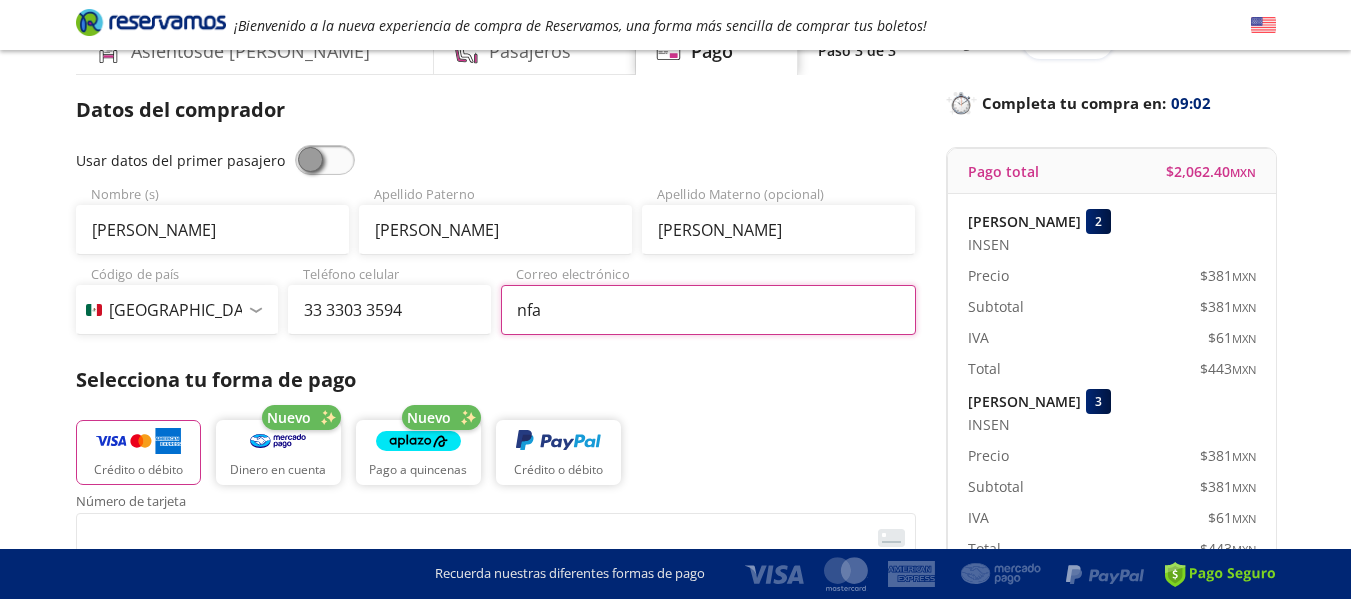 type on "[EMAIL_ADDRESS][DOMAIN_NAME]" 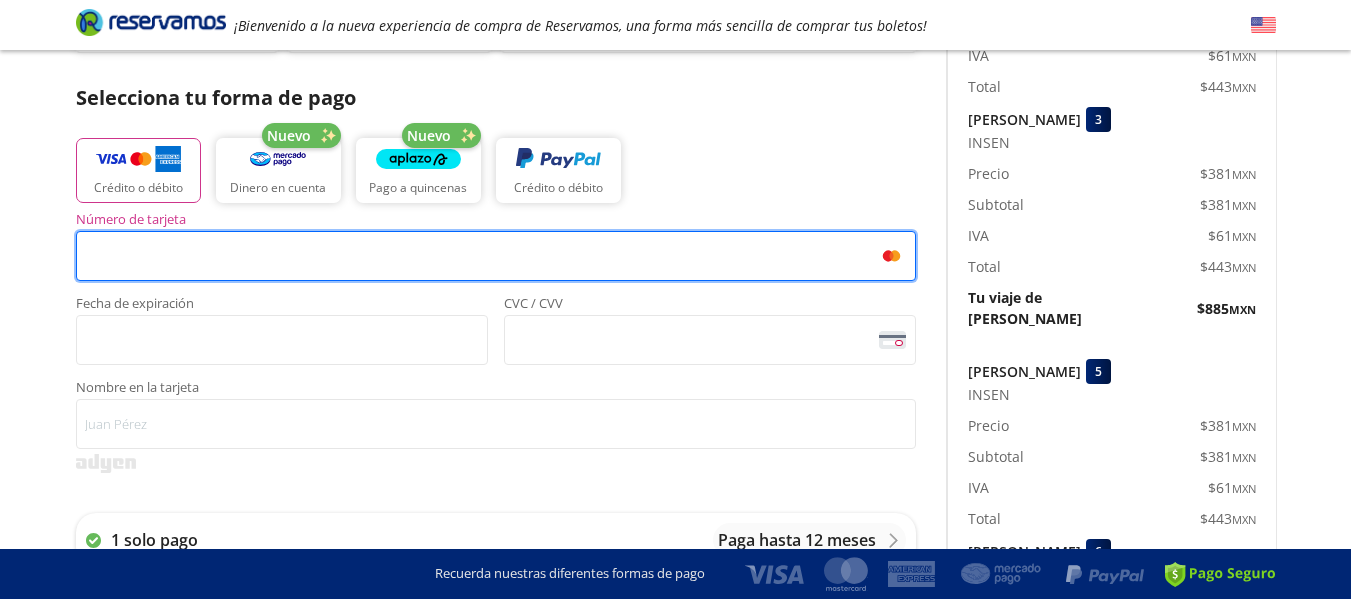scroll, scrollTop: 502, scrollLeft: 0, axis: vertical 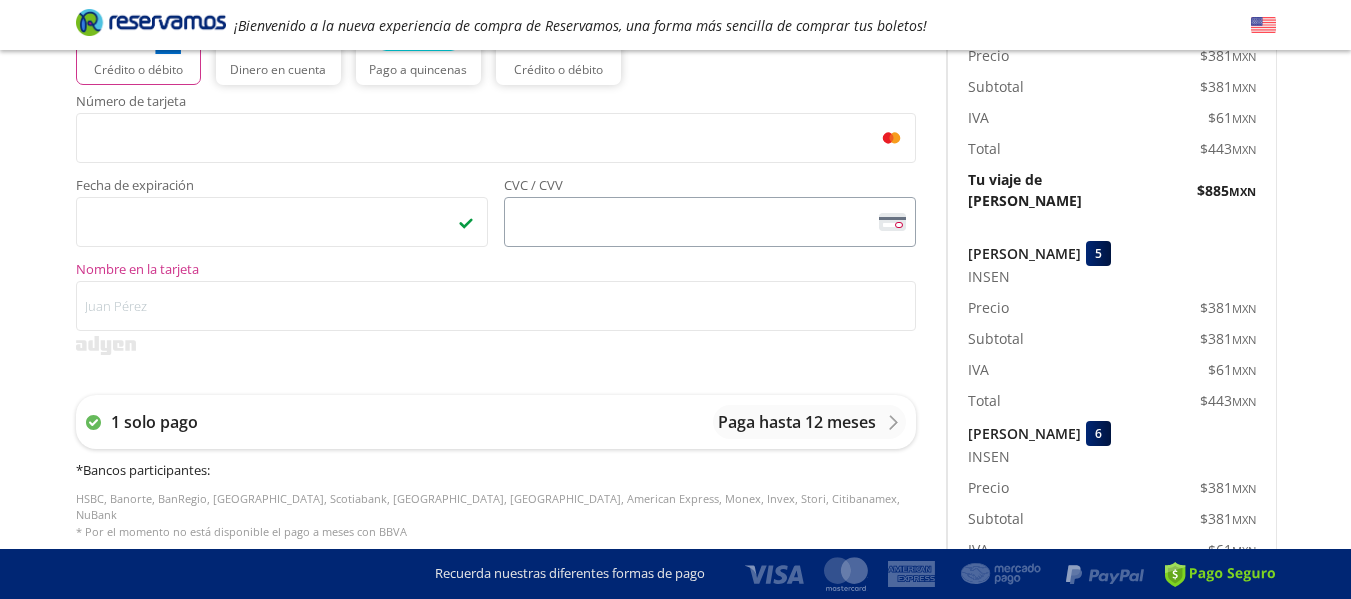 click on "<p>Your browser does not support iframes.</p>" at bounding box center (710, 222) 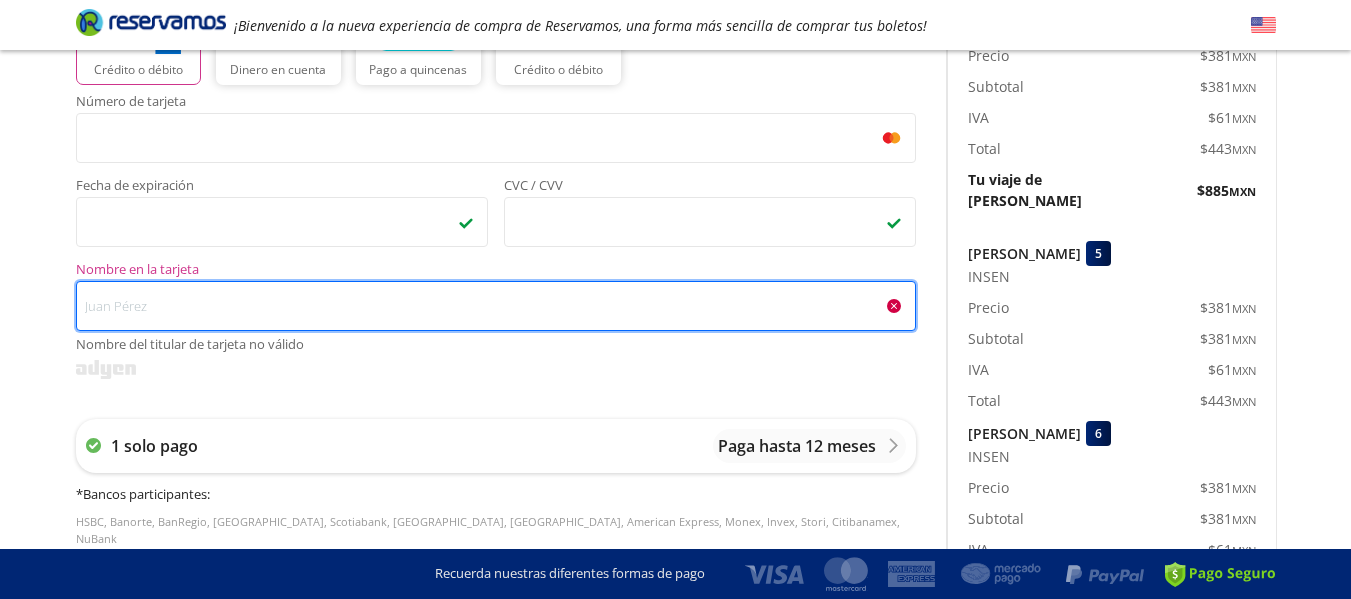 click on "Nombre en la tarjeta Nombre del titular de tarjeta no válido" at bounding box center [496, 306] 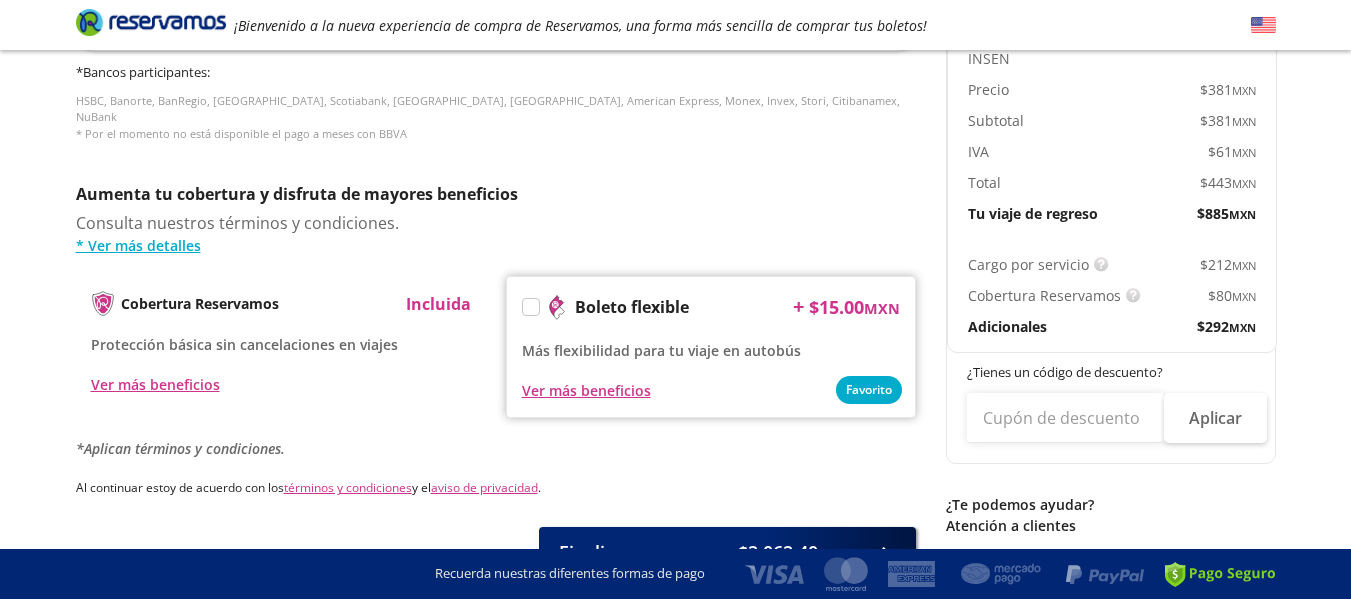scroll, scrollTop: 902, scrollLeft: 0, axis: vertical 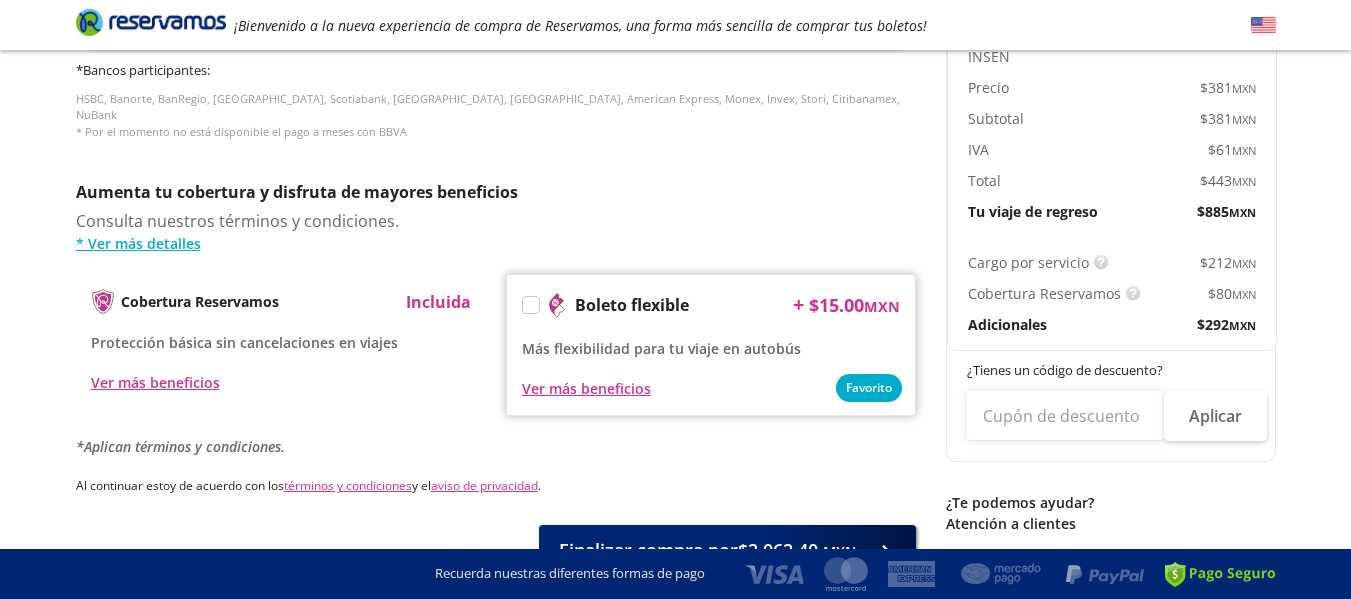 type on "Nathali Fausto Esparza" 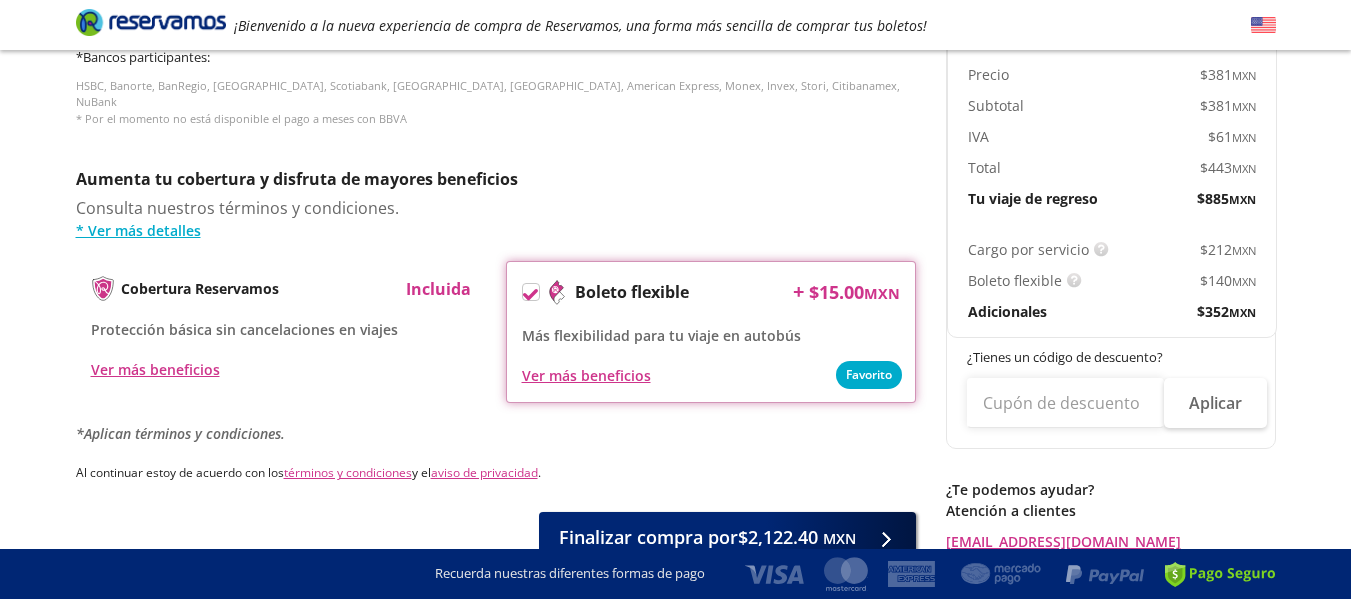 scroll, scrollTop: 1002, scrollLeft: 0, axis: vertical 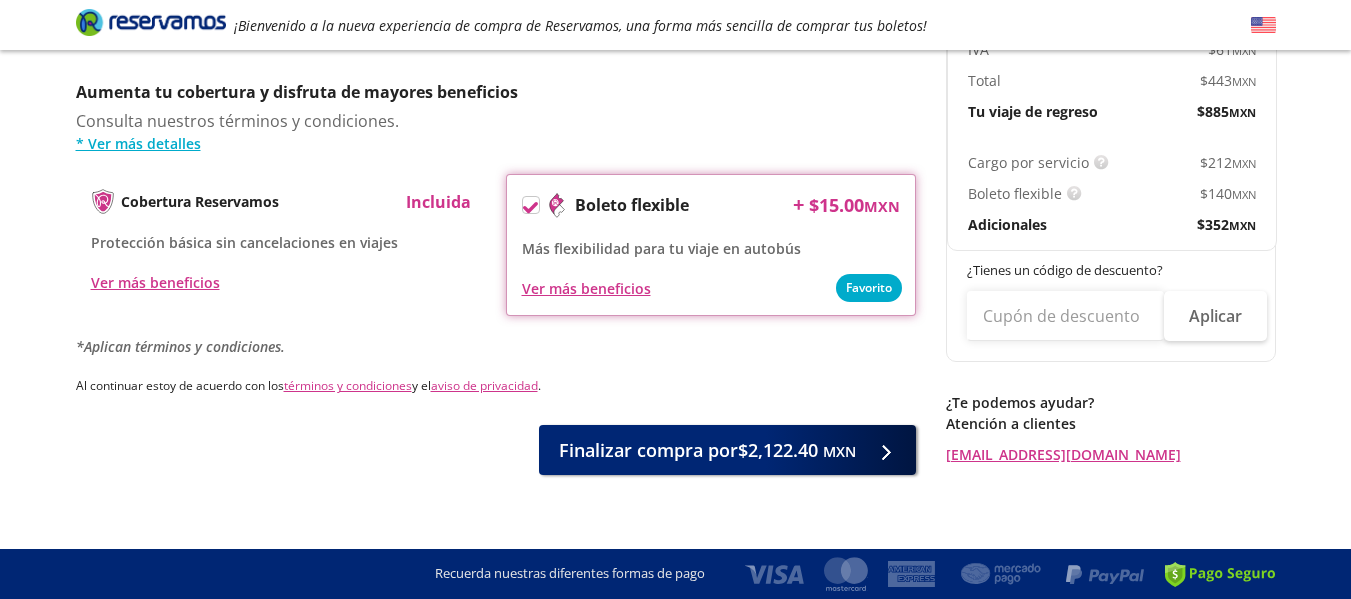 click 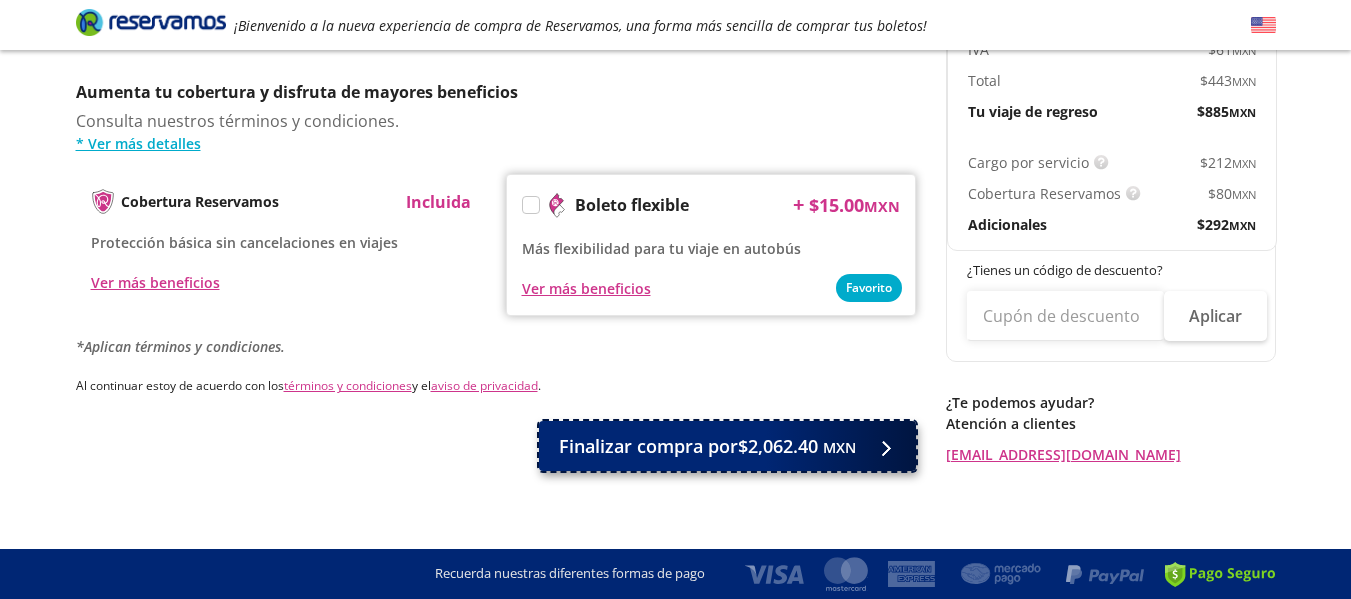 click on "Finalizar compra por  $2,062.40   MXN" at bounding box center (707, 446) 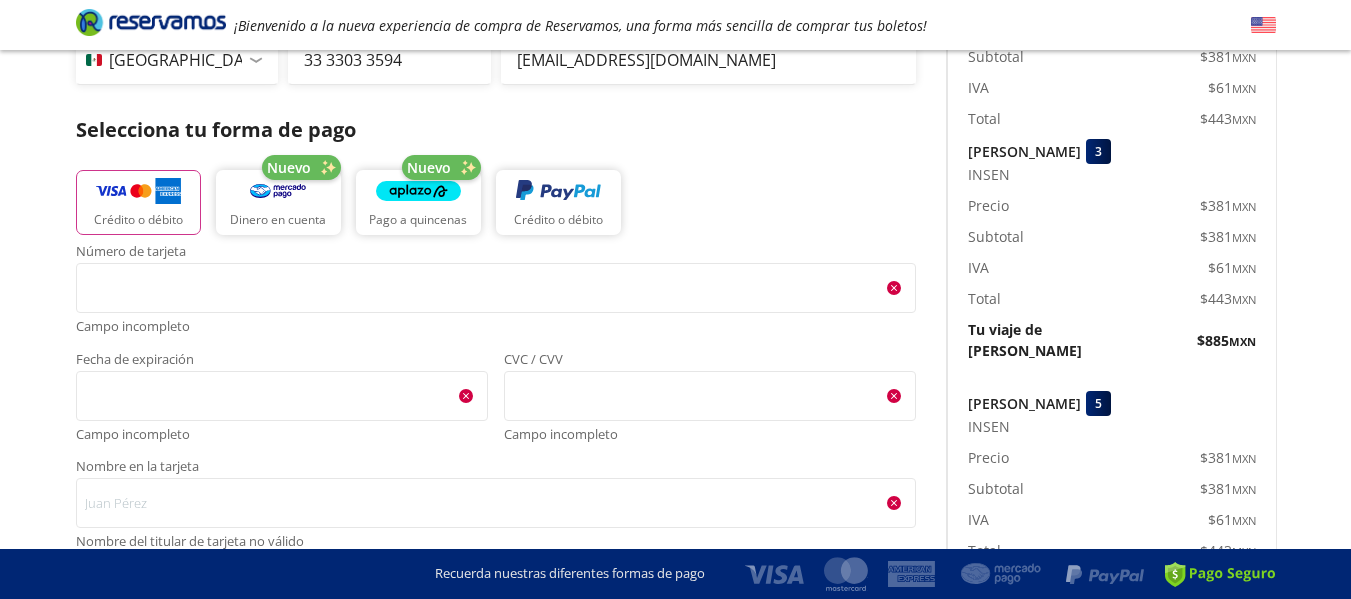 scroll, scrollTop: 438, scrollLeft: 0, axis: vertical 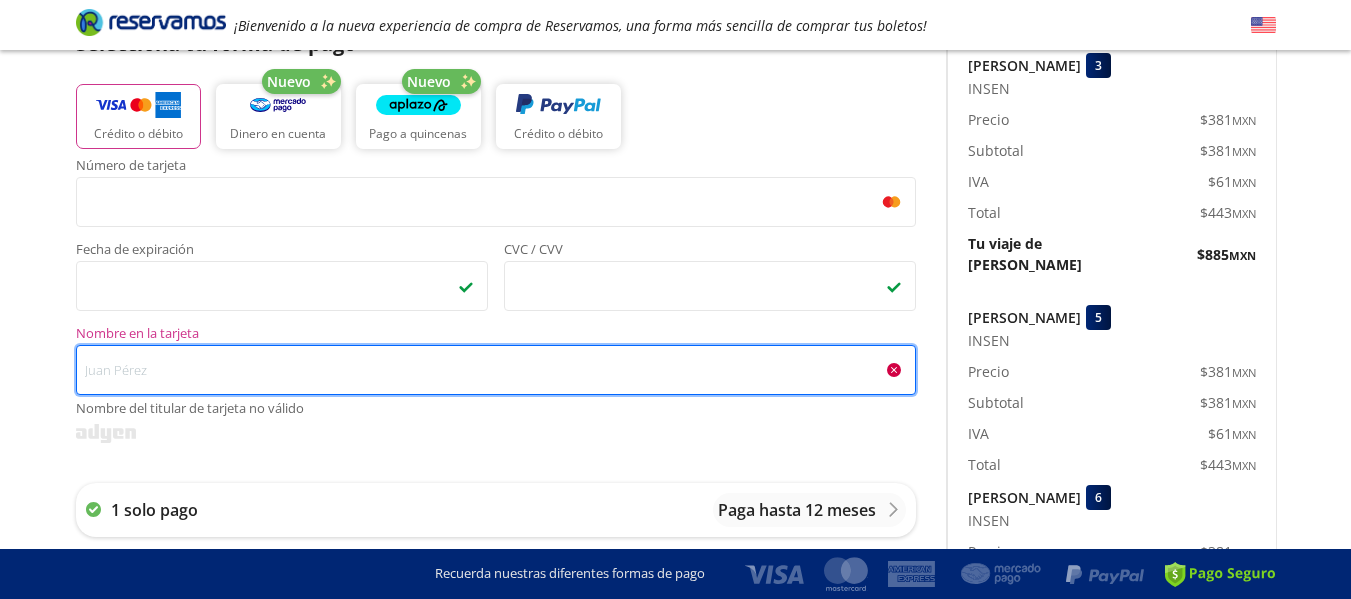 click on "Nombre en la tarjeta Nombre del titular de tarjeta no válido" at bounding box center (496, 370) 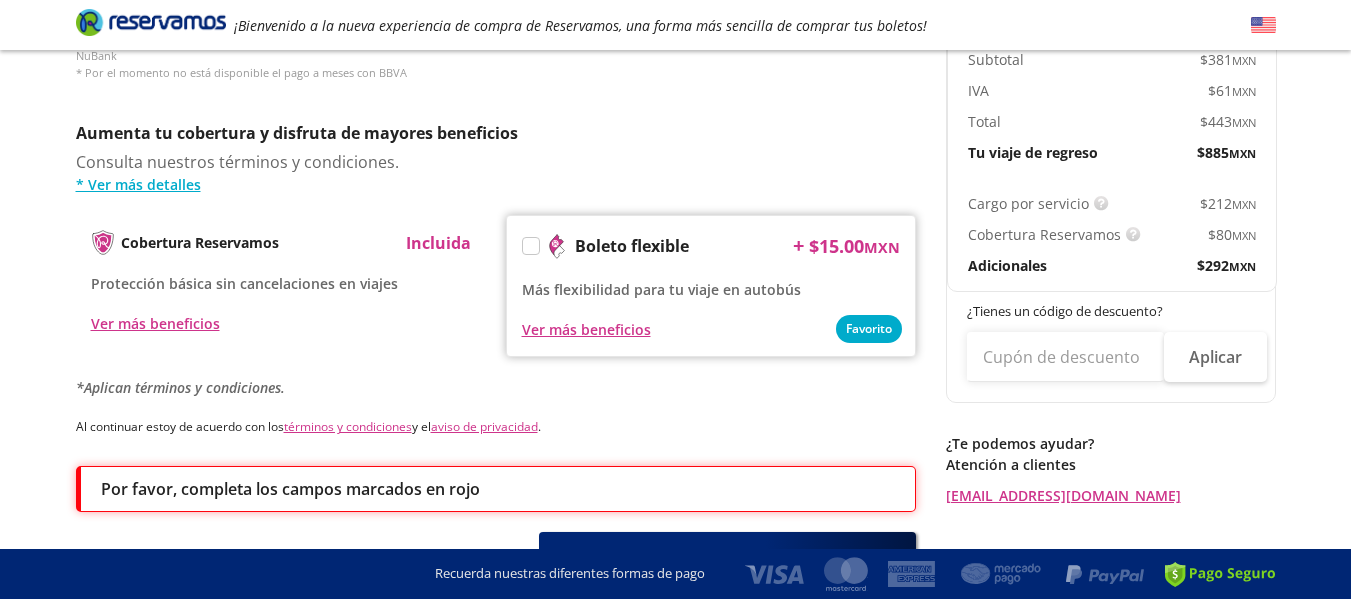 scroll, scrollTop: 1038, scrollLeft: 0, axis: vertical 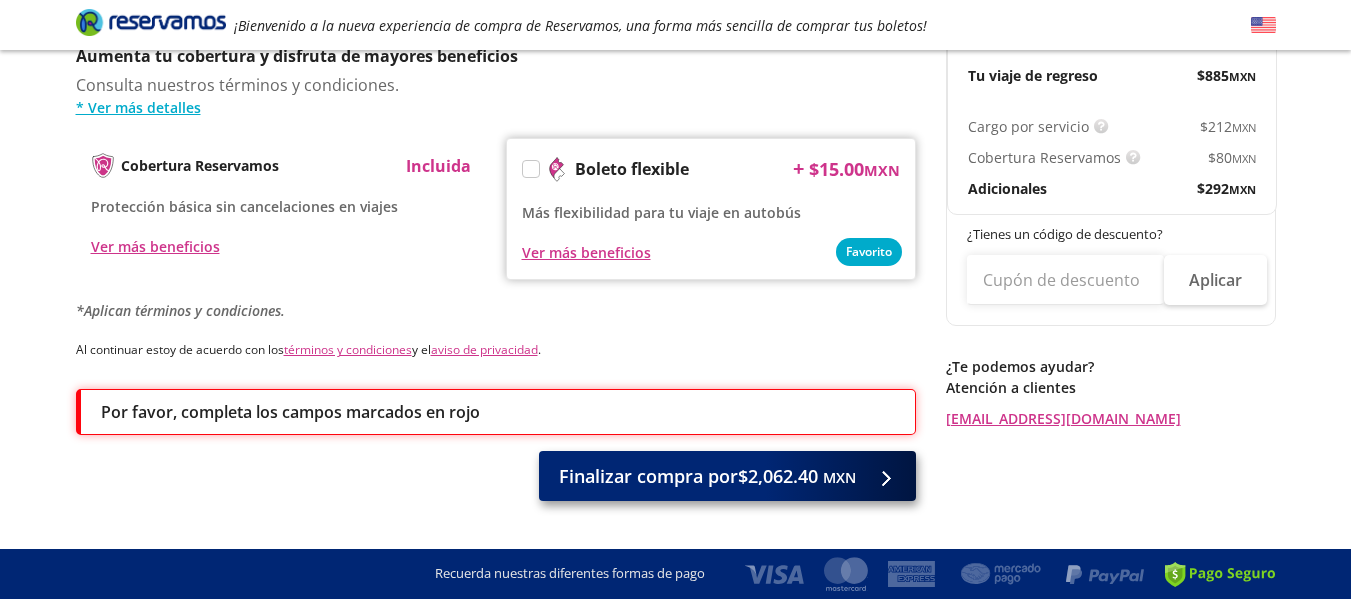 type on "NATHALI FAUSTO ESPARZA" 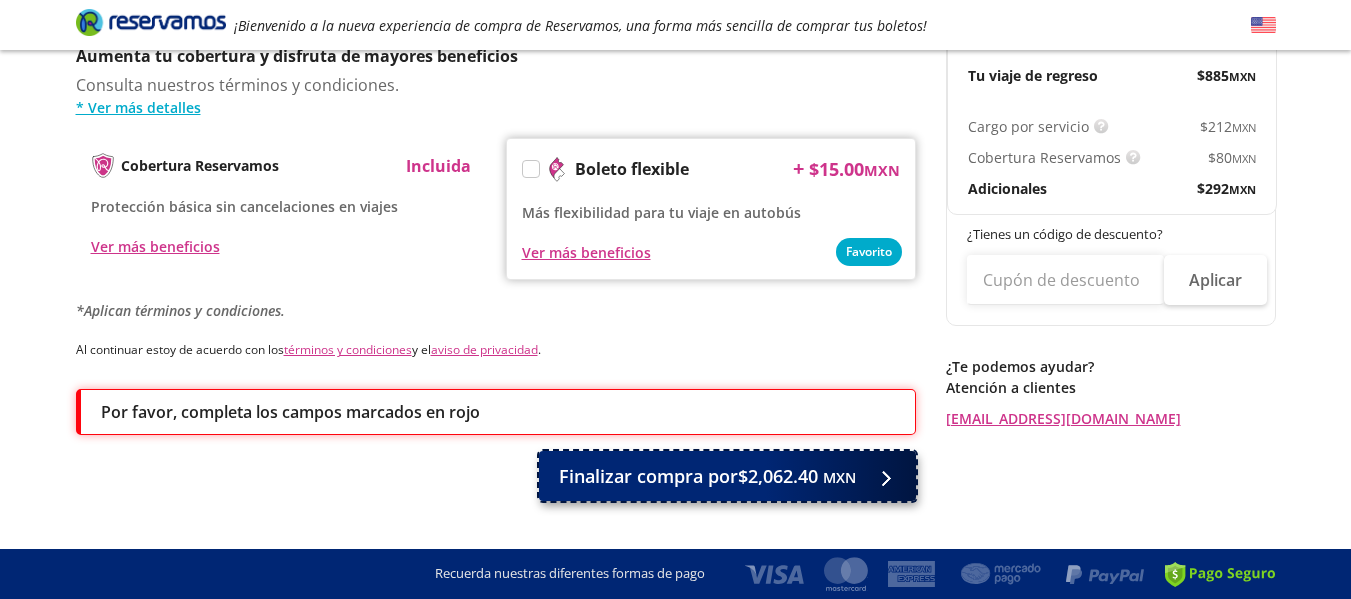 click on "Finalizar compra por  $2,062.40   MXN" at bounding box center [707, 476] 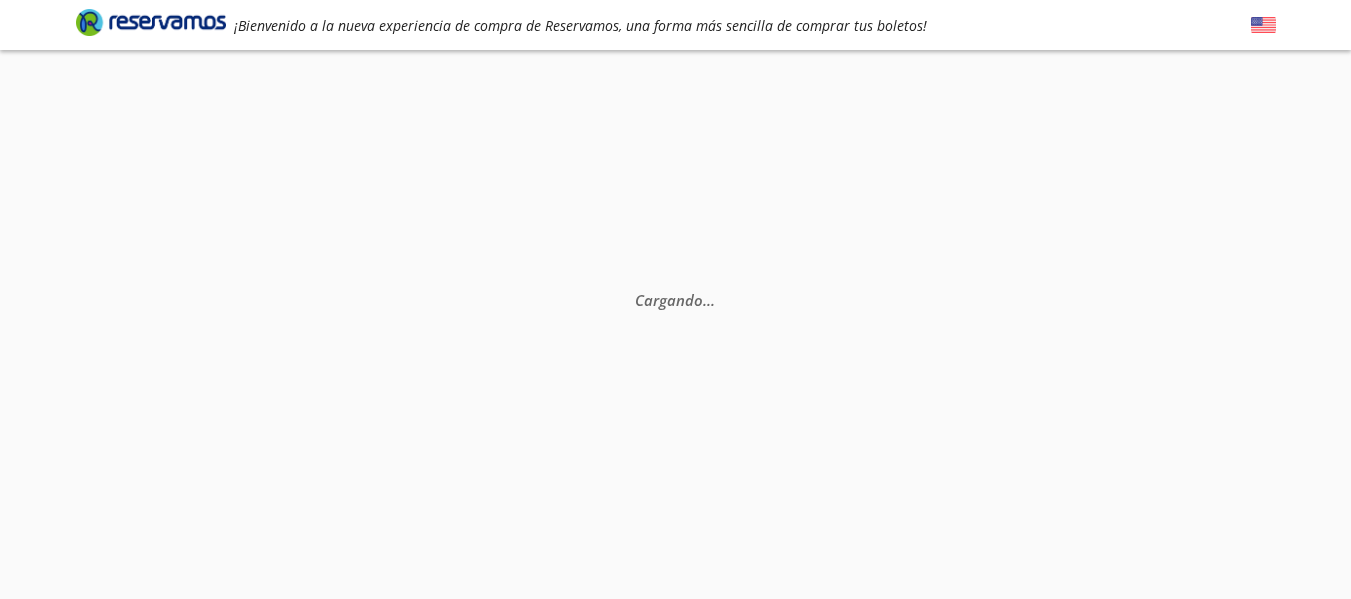 scroll, scrollTop: 0, scrollLeft: 0, axis: both 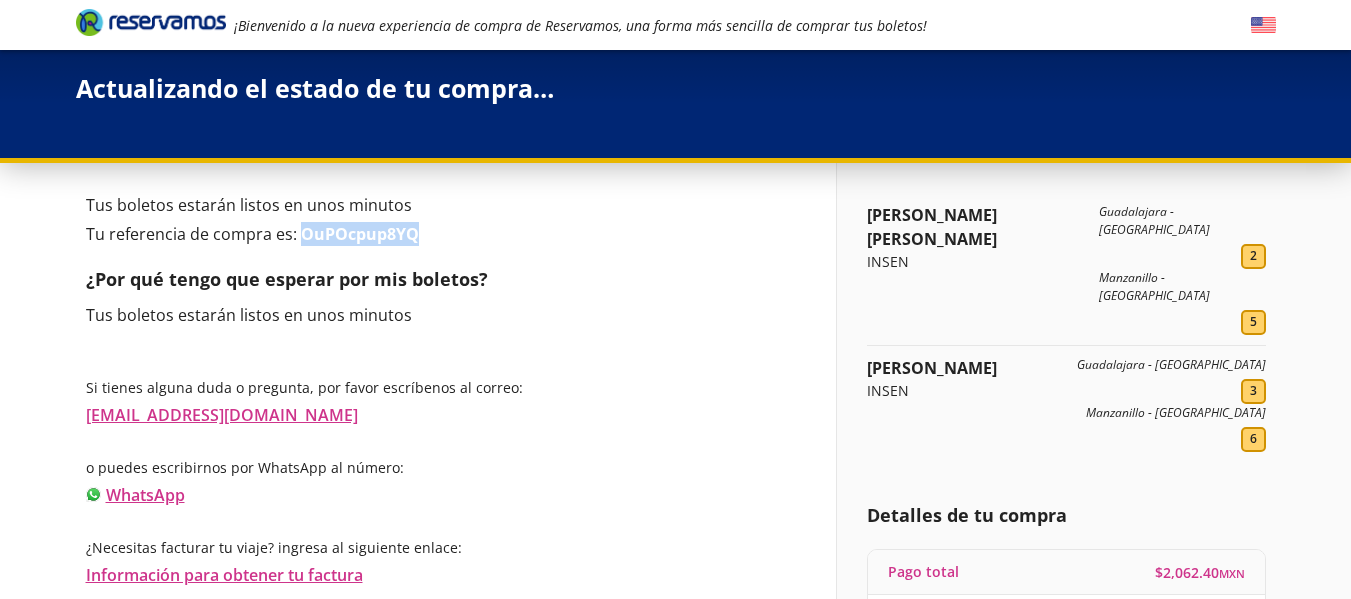 drag, startPoint x: 395, startPoint y: 232, endPoint x: 302, endPoint y: 234, distance: 93.0215 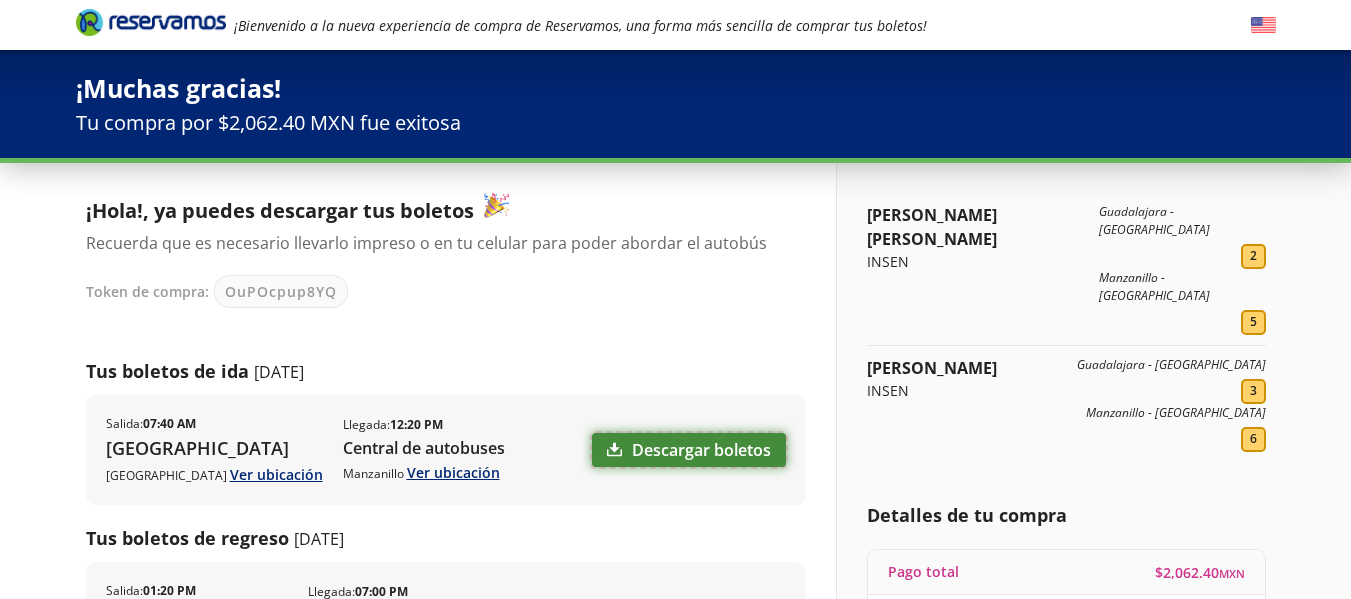 click on "Descargar boletos" at bounding box center (689, 450) 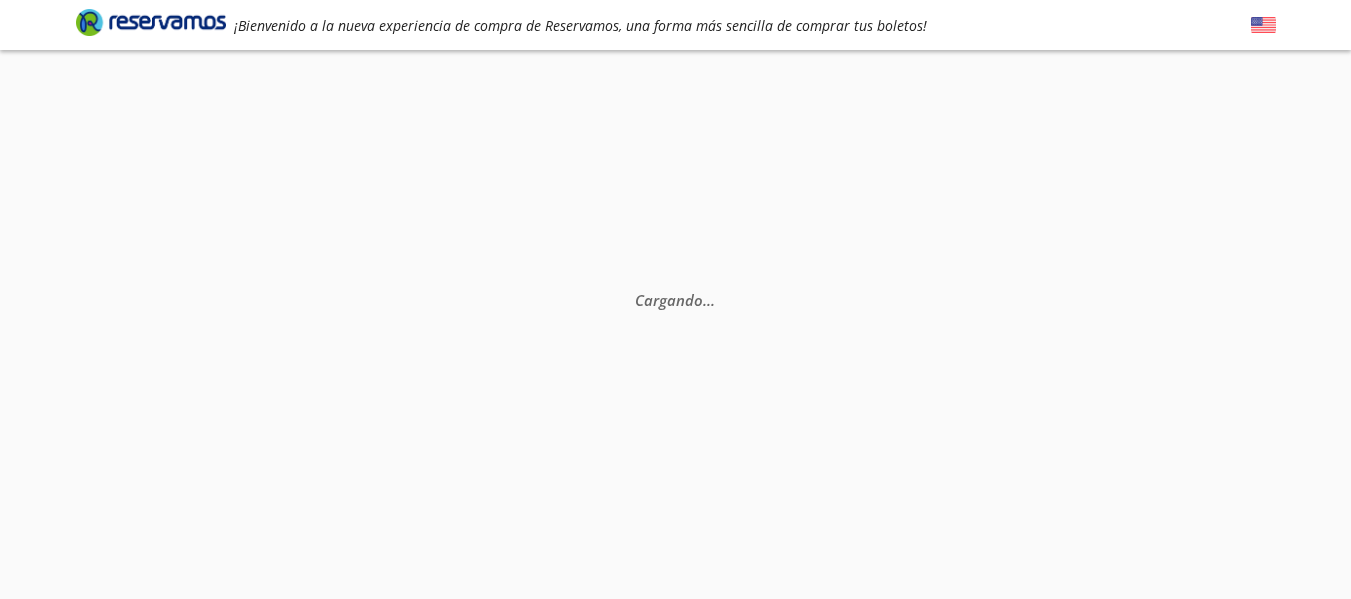scroll, scrollTop: 0, scrollLeft: 0, axis: both 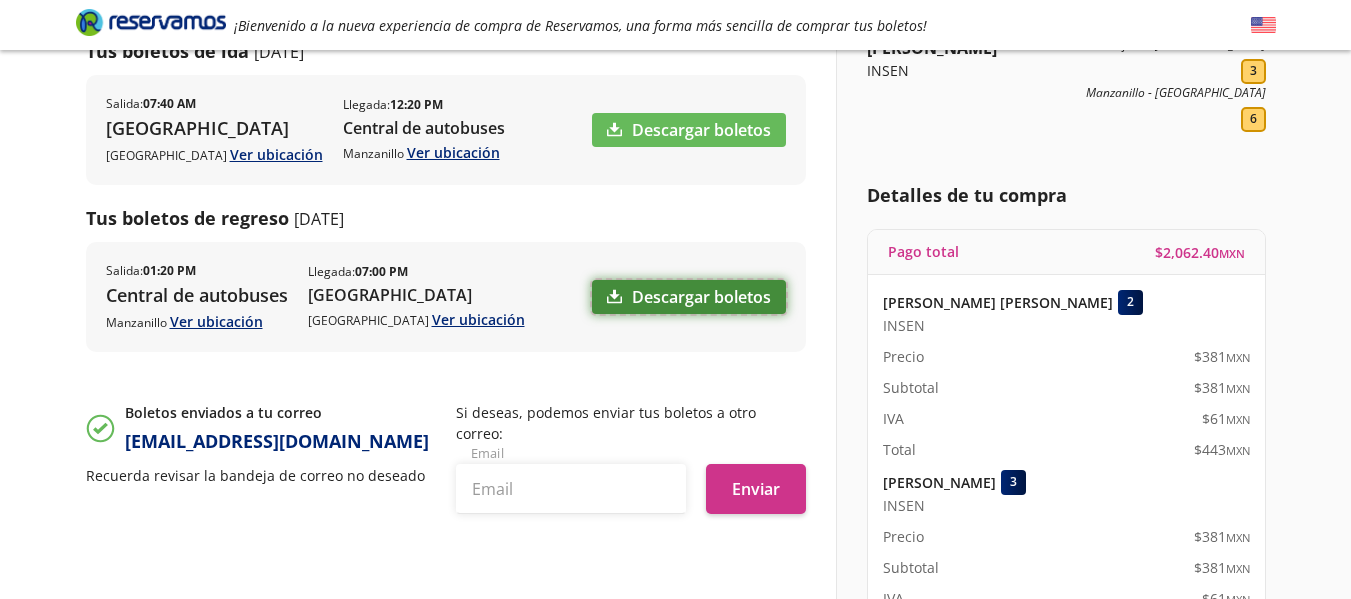click on "Descargar boletos" at bounding box center [689, 297] 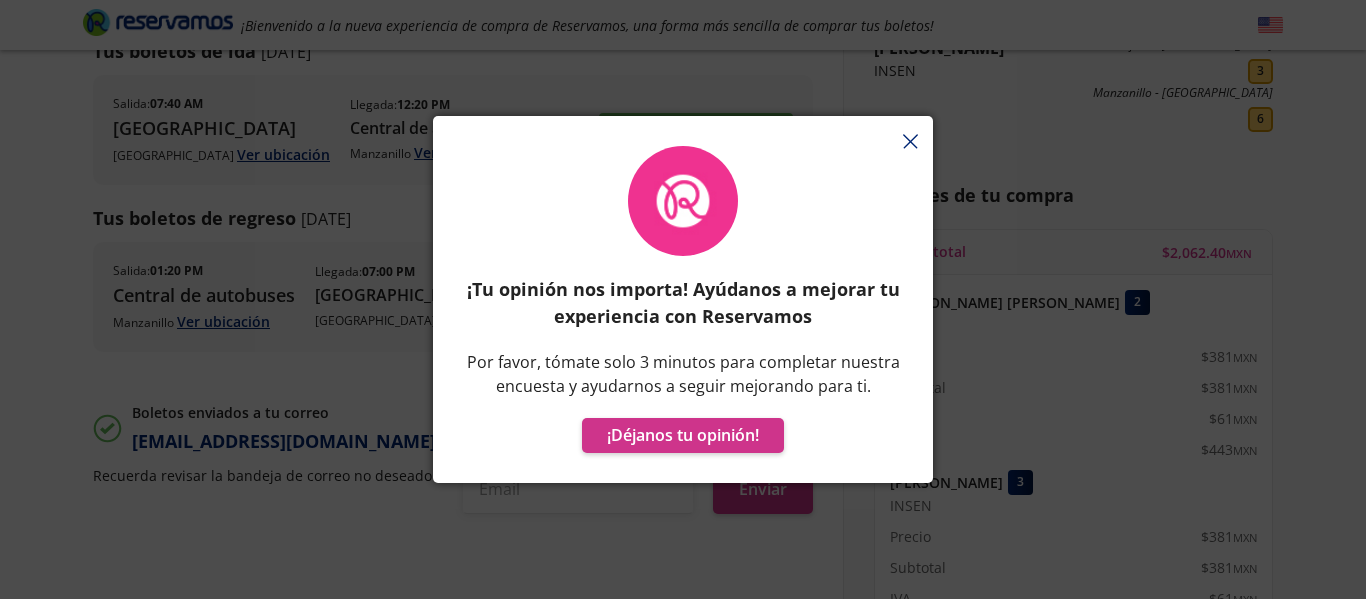 click on "¡Tu opinión nos importa! Ayúdanos a mejorar tu experiencia con Reservamos Por favor, tómate solo 3 minutos para completar nuestra encuesta y ayudarnos a seguir mejorando para ti. ¡Déjanos tu opinión!" at bounding box center (683, 309) 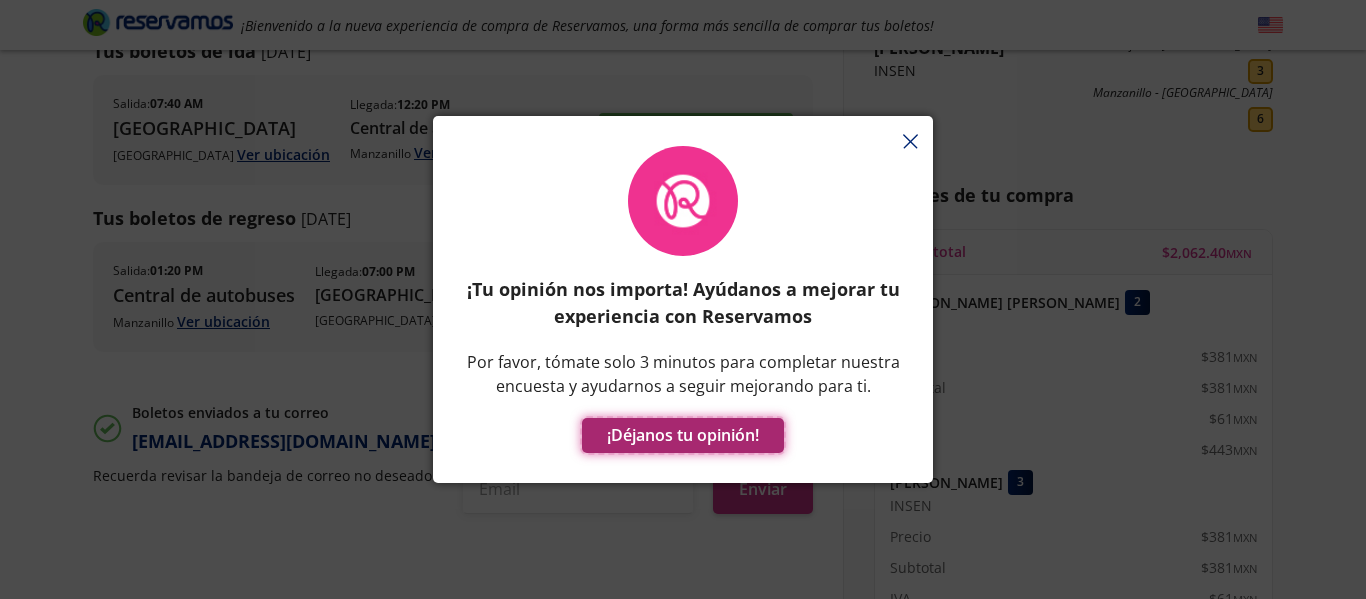 click on "¡Déjanos tu opinión!" at bounding box center (683, 435) 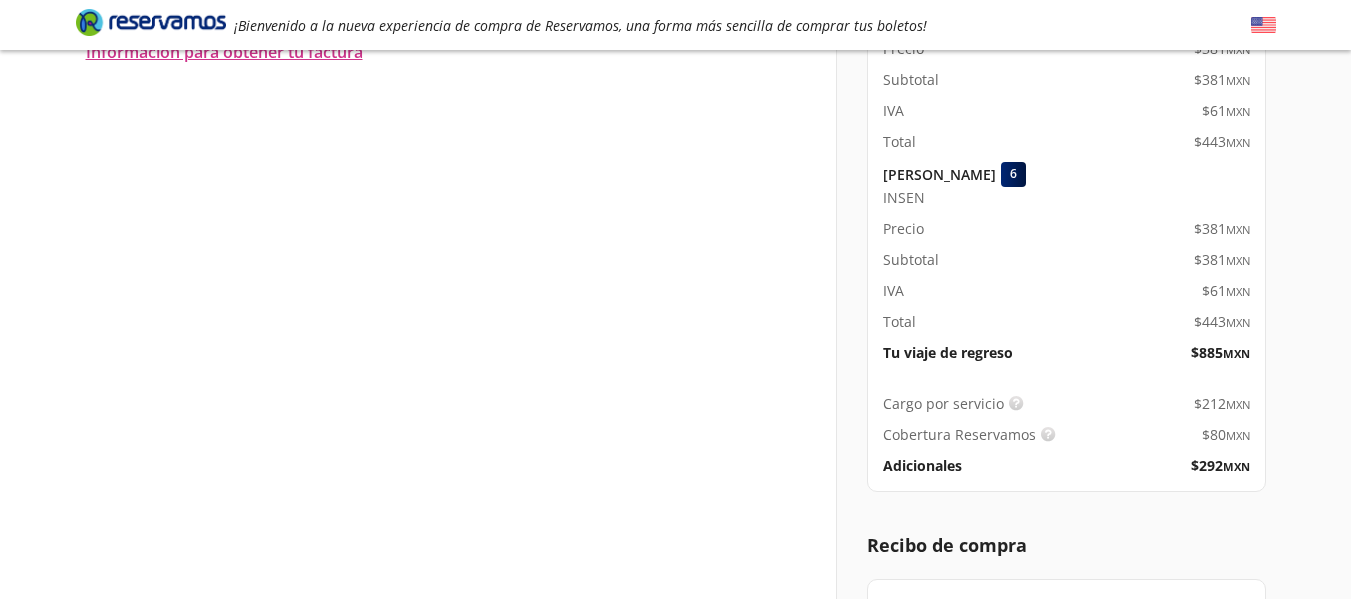 scroll, scrollTop: 1067, scrollLeft: 0, axis: vertical 